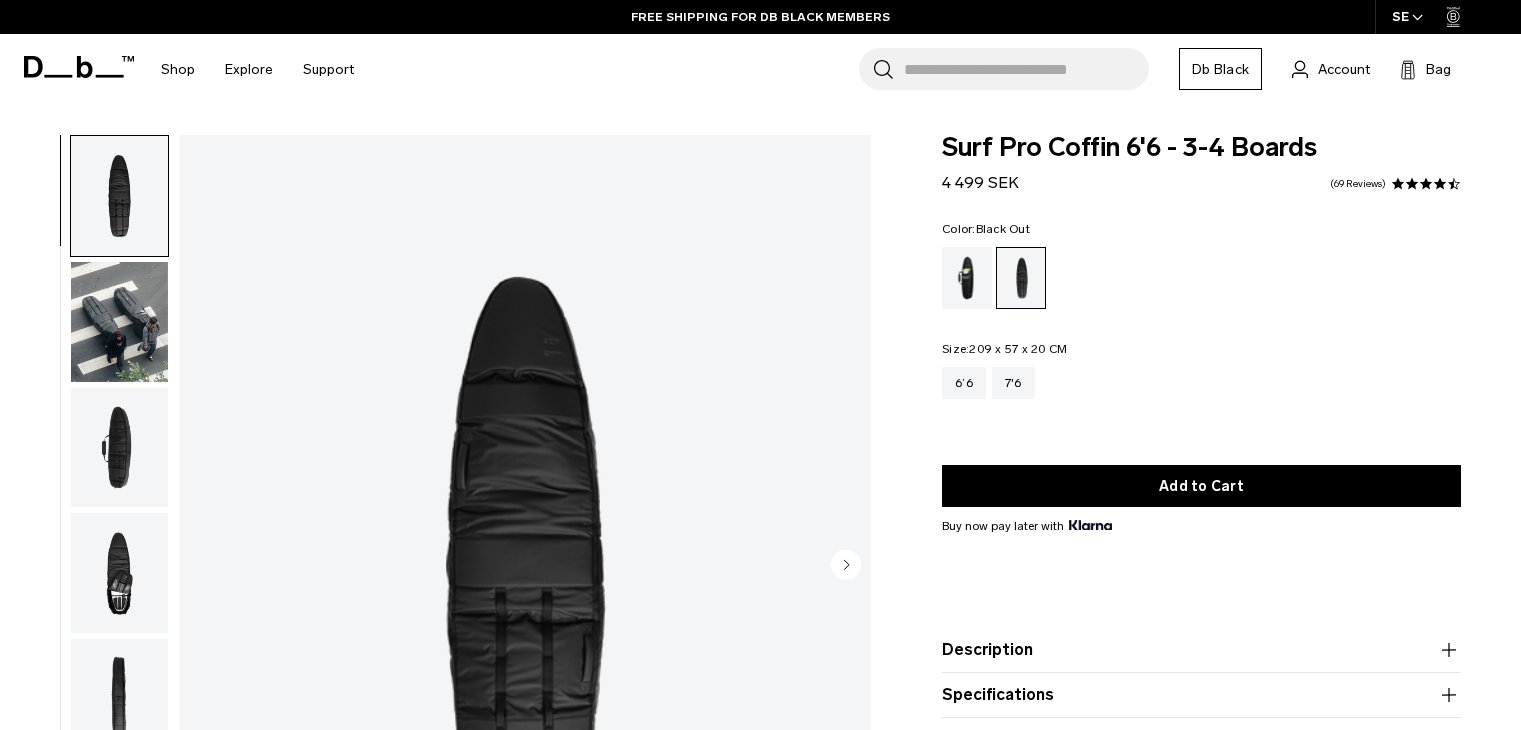 scroll, scrollTop: 0, scrollLeft: 0, axis: both 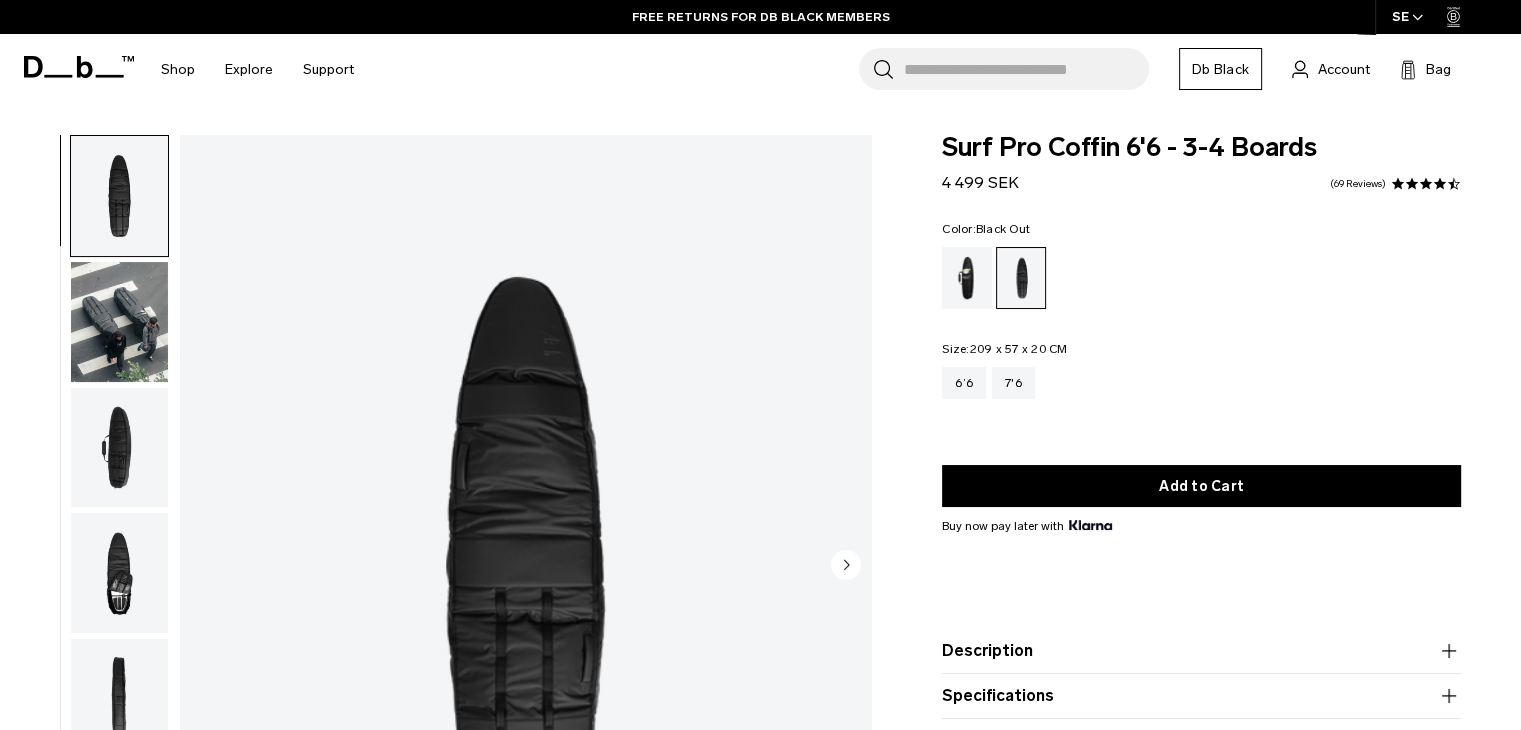 click at bounding box center (1021, 278) 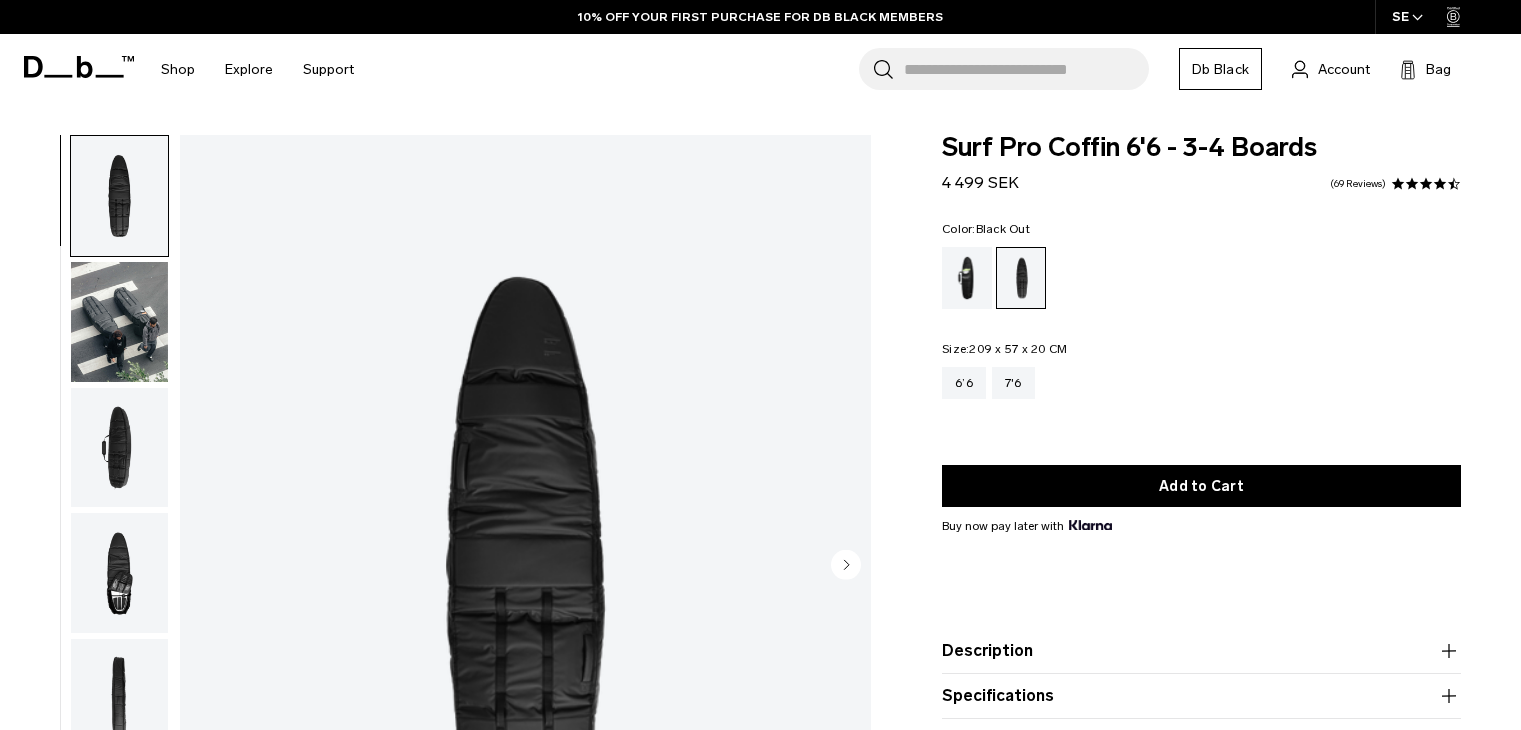 click on "7'6" at bounding box center (1013, 383) 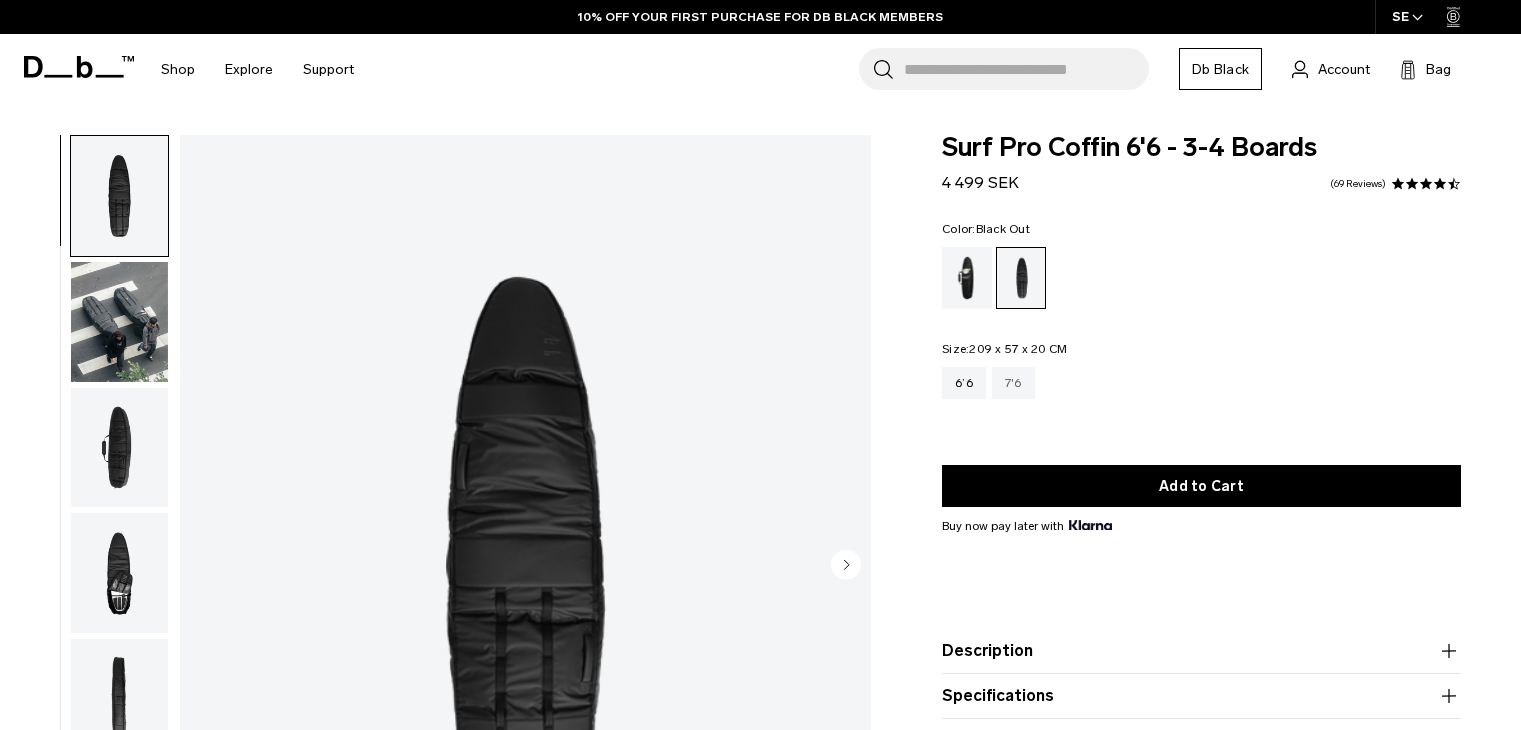 scroll, scrollTop: 0, scrollLeft: 0, axis: both 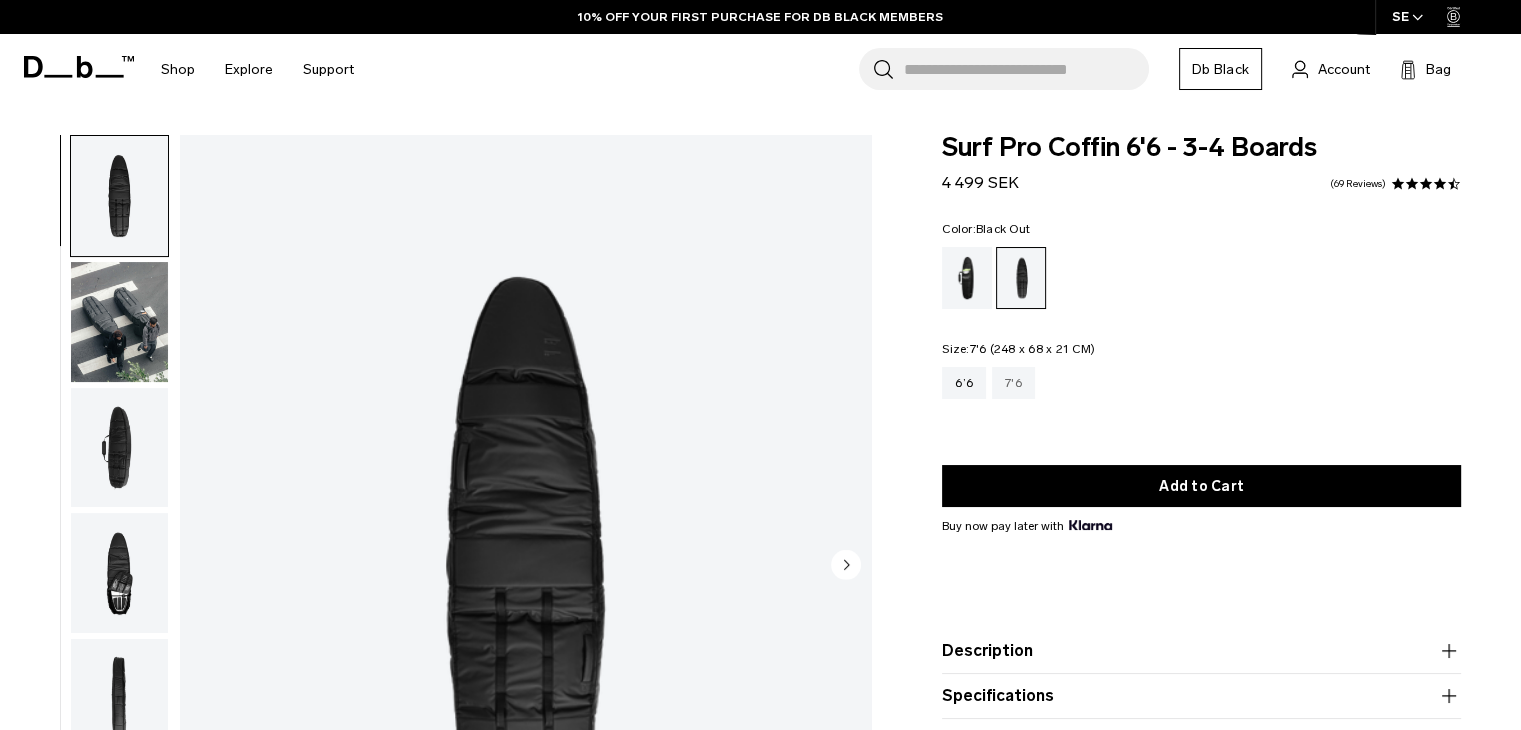 click on "7'6" at bounding box center [1013, 383] 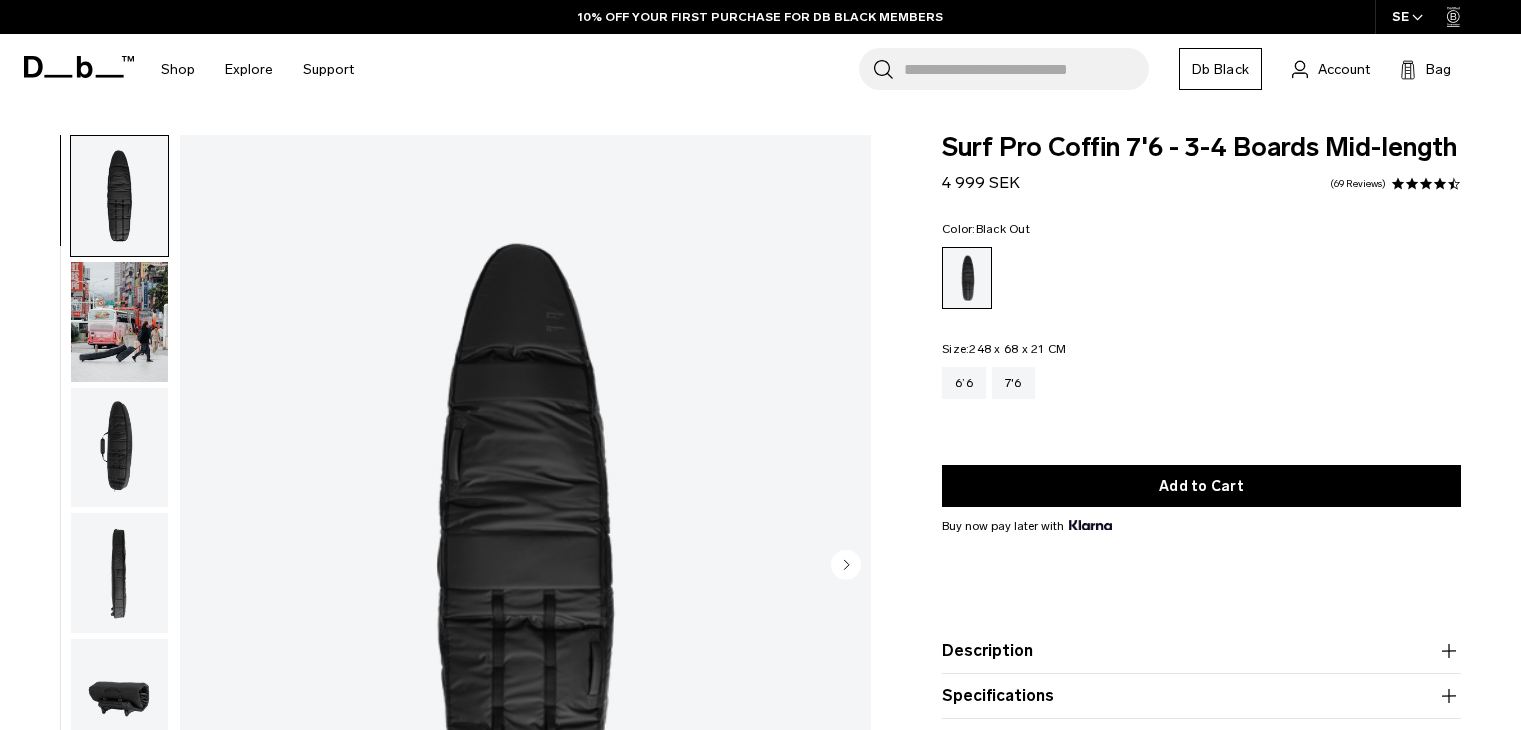 scroll, scrollTop: 0, scrollLeft: 0, axis: both 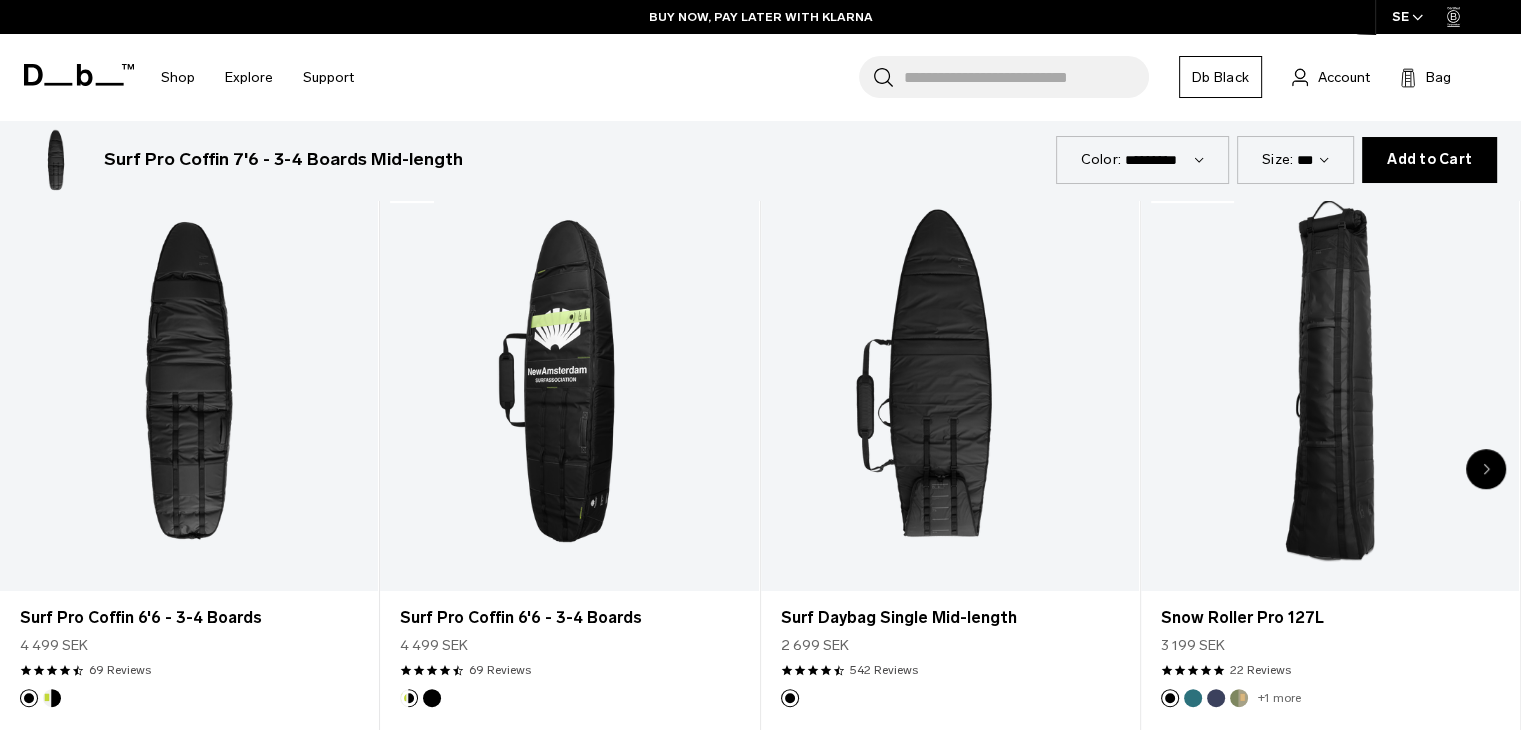 click at bounding box center (1486, 469) 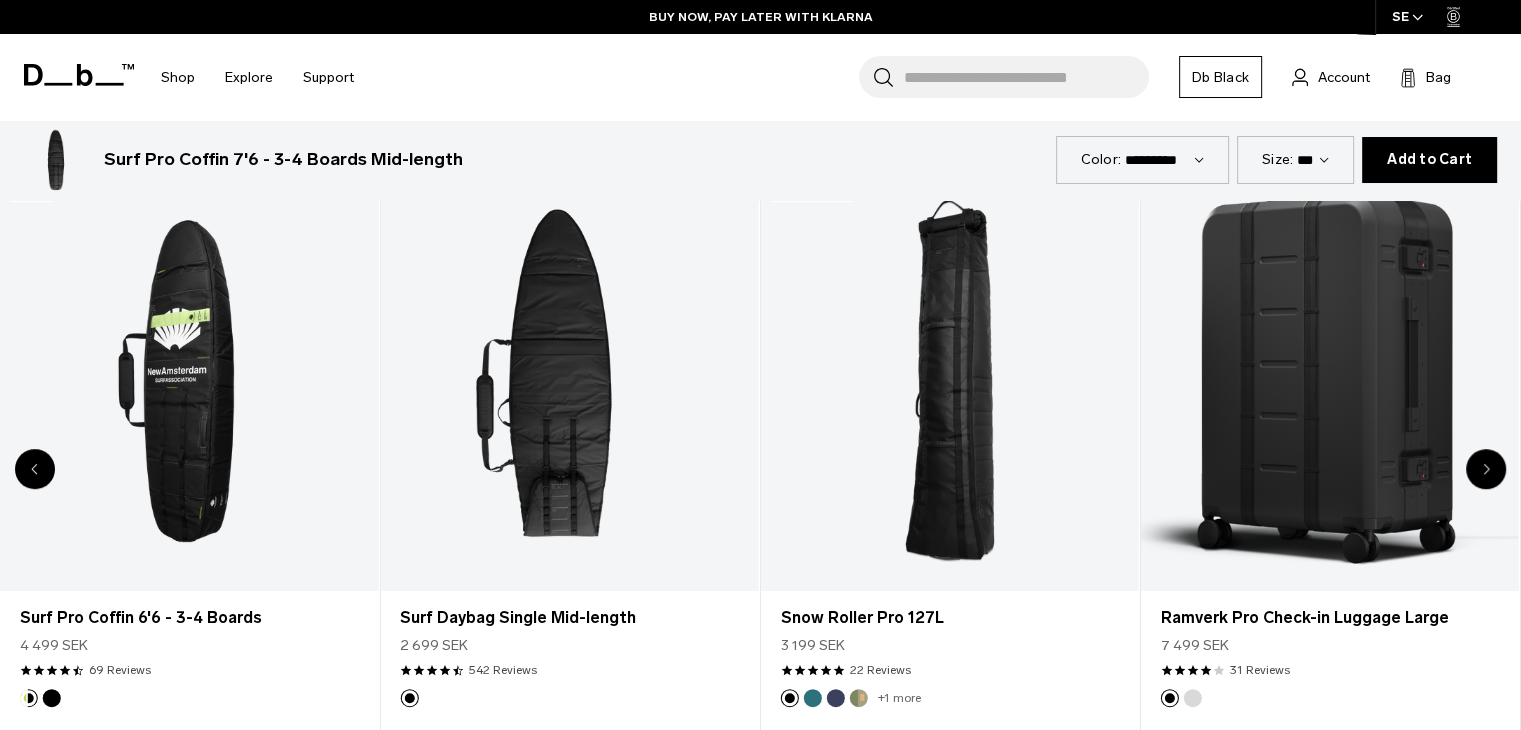 click at bounding box center [1486, 469] 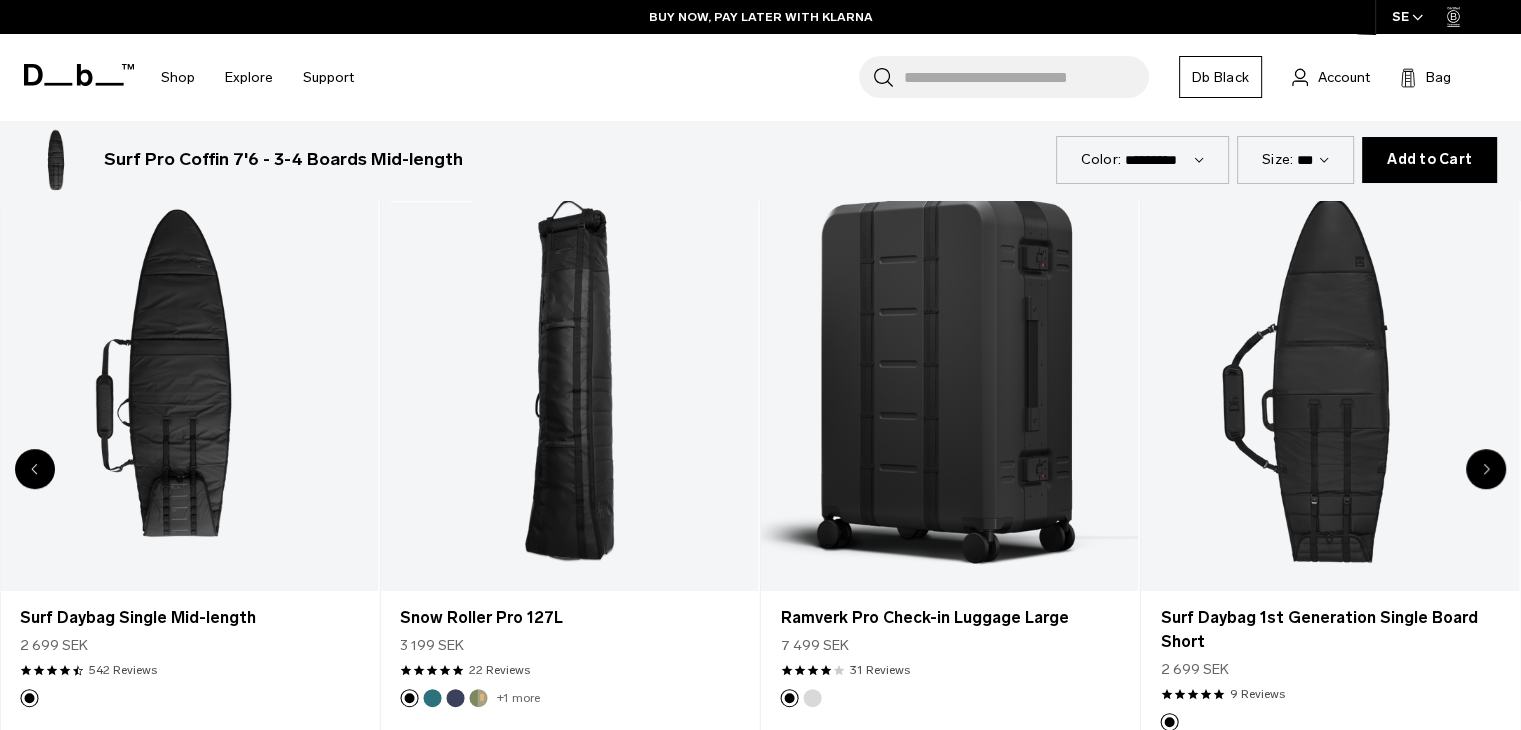 click at bounding box center (1486, 469) 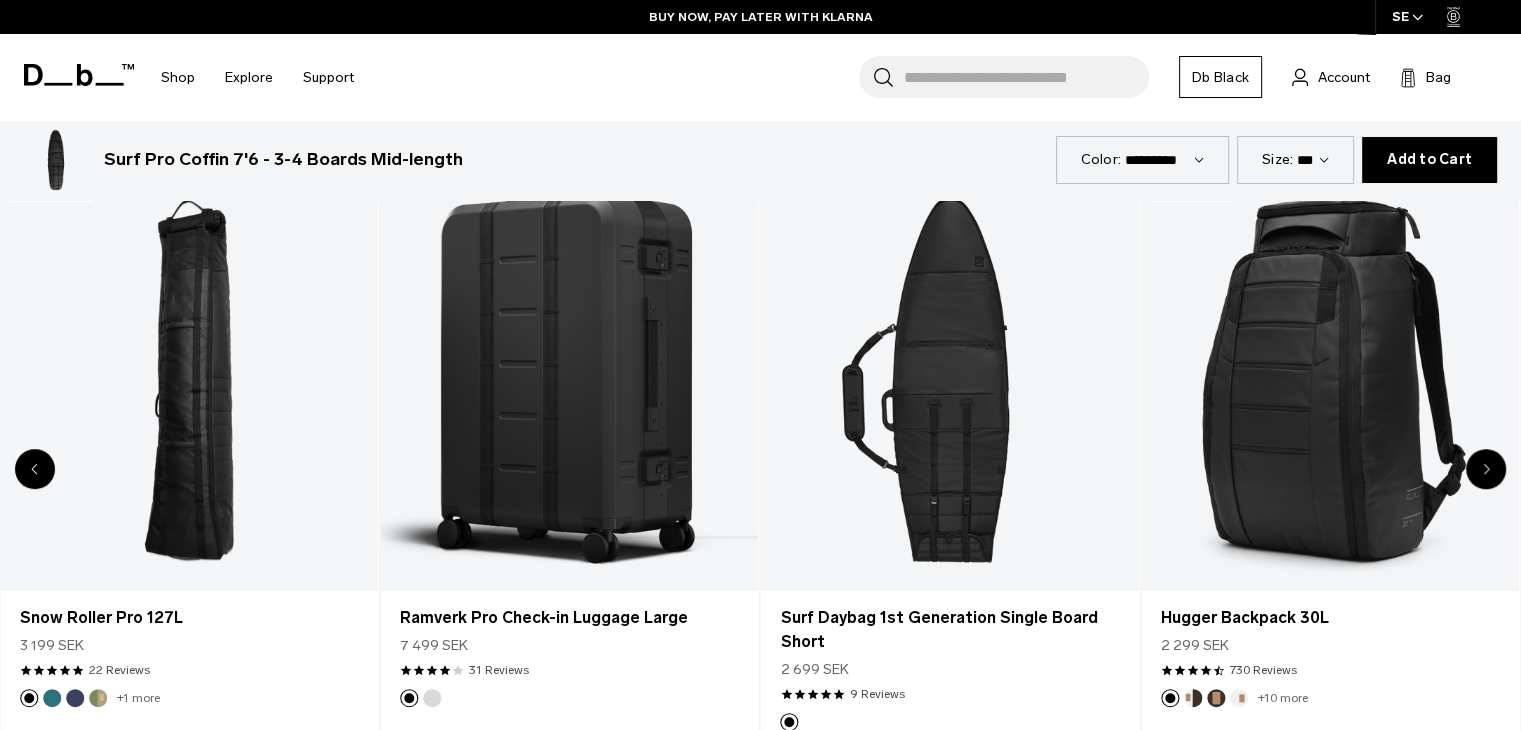 click at bounding box center [1486, 469] 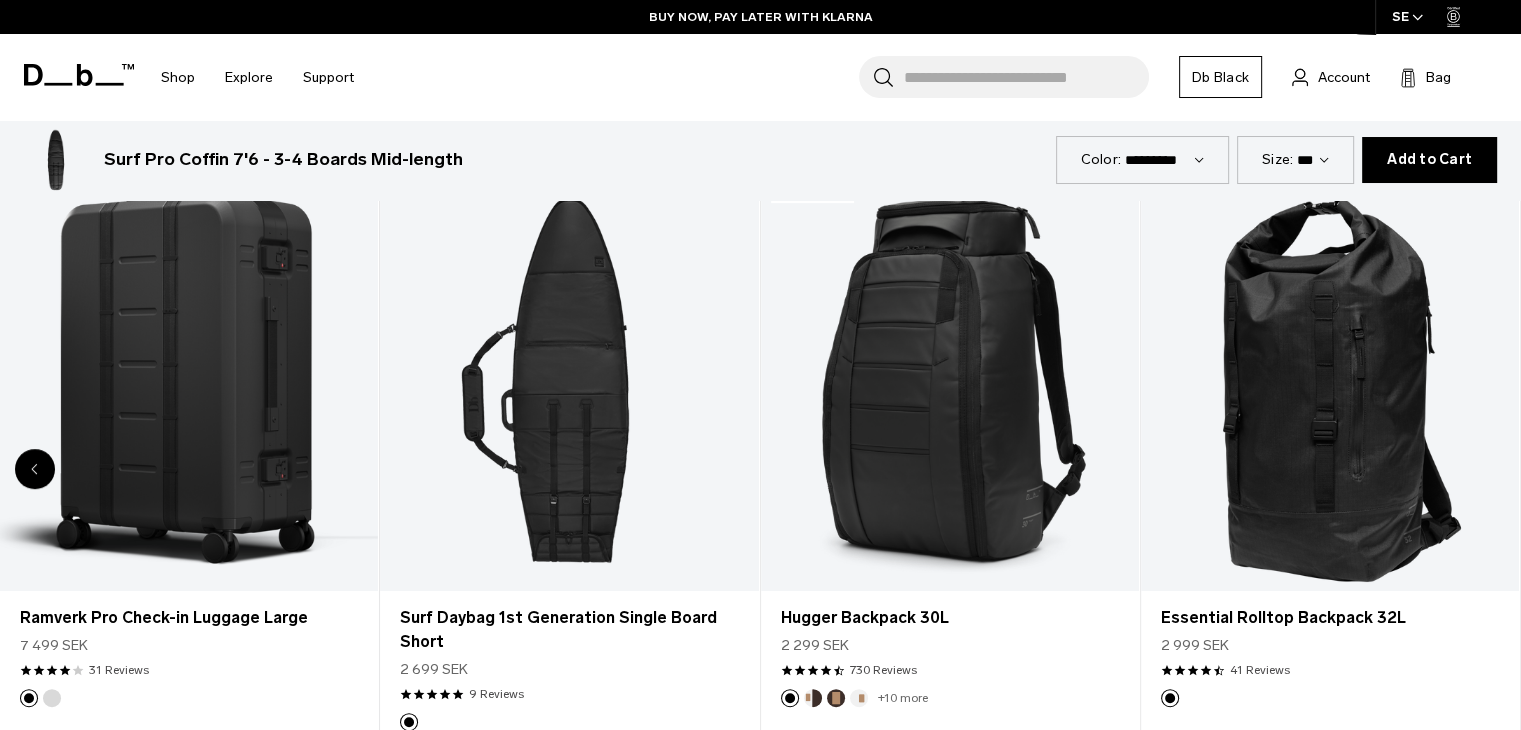 click at bounding box center (1330, 381) 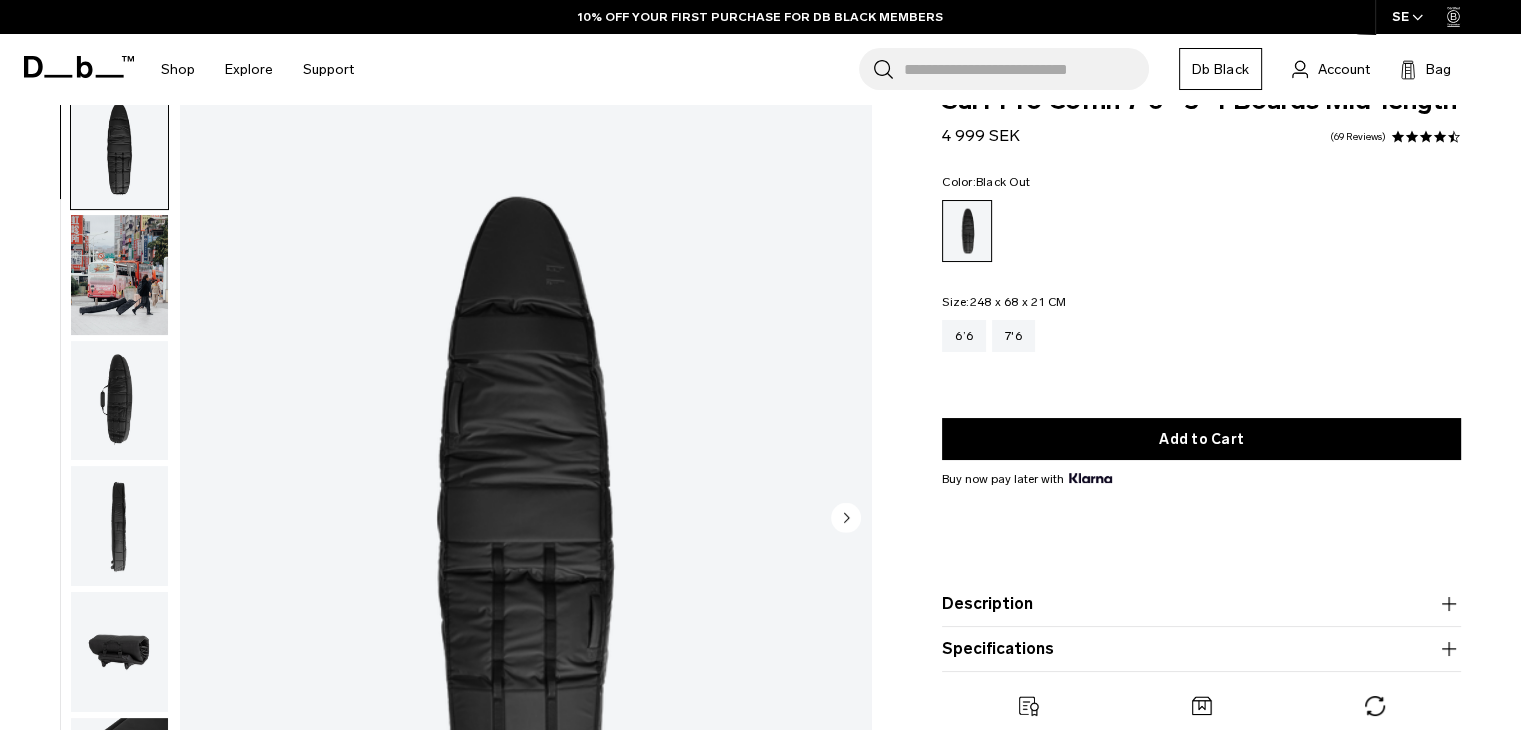 scroll, scrollTop: 0, scrollLeft: 0, axis: both 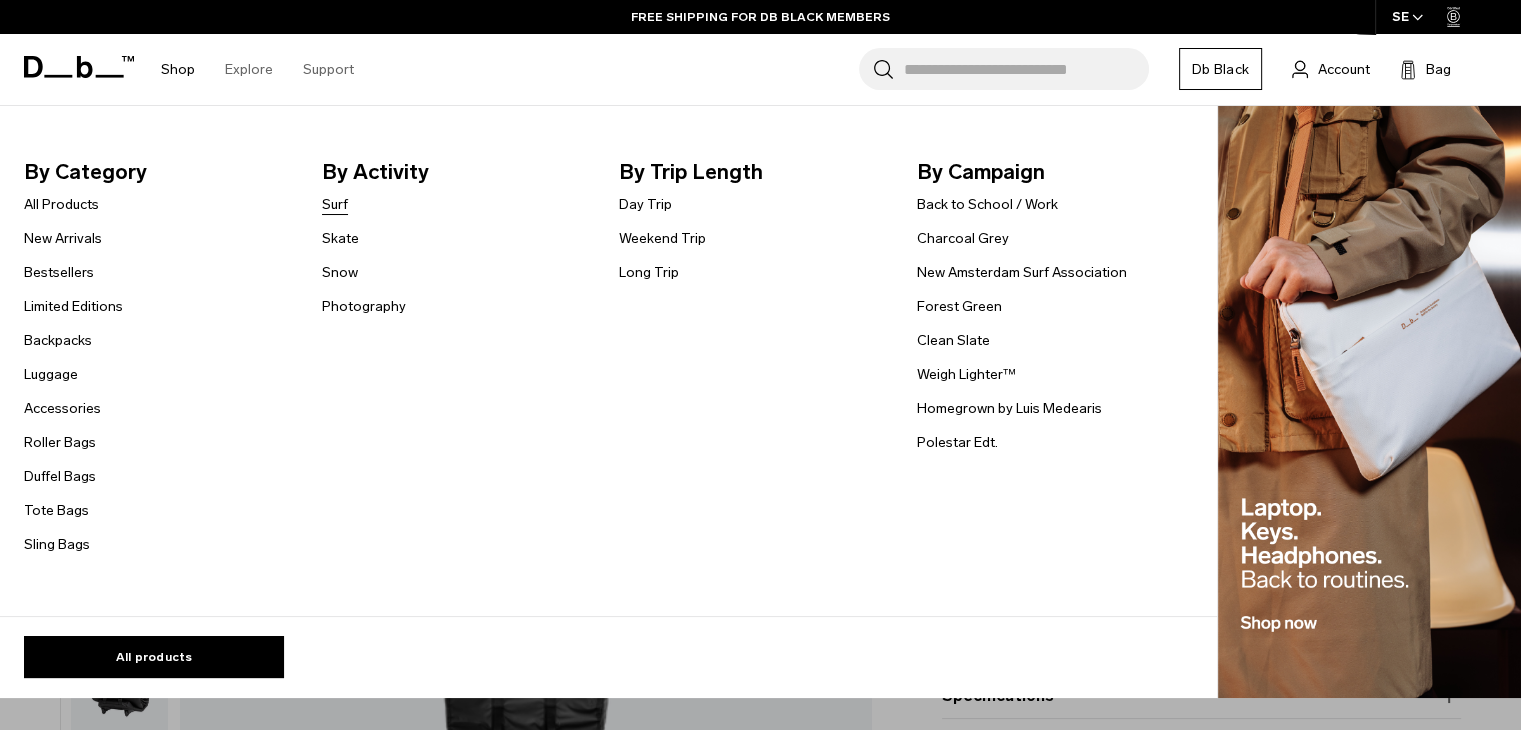 click on "Surf" at bounding box center [335, 204] 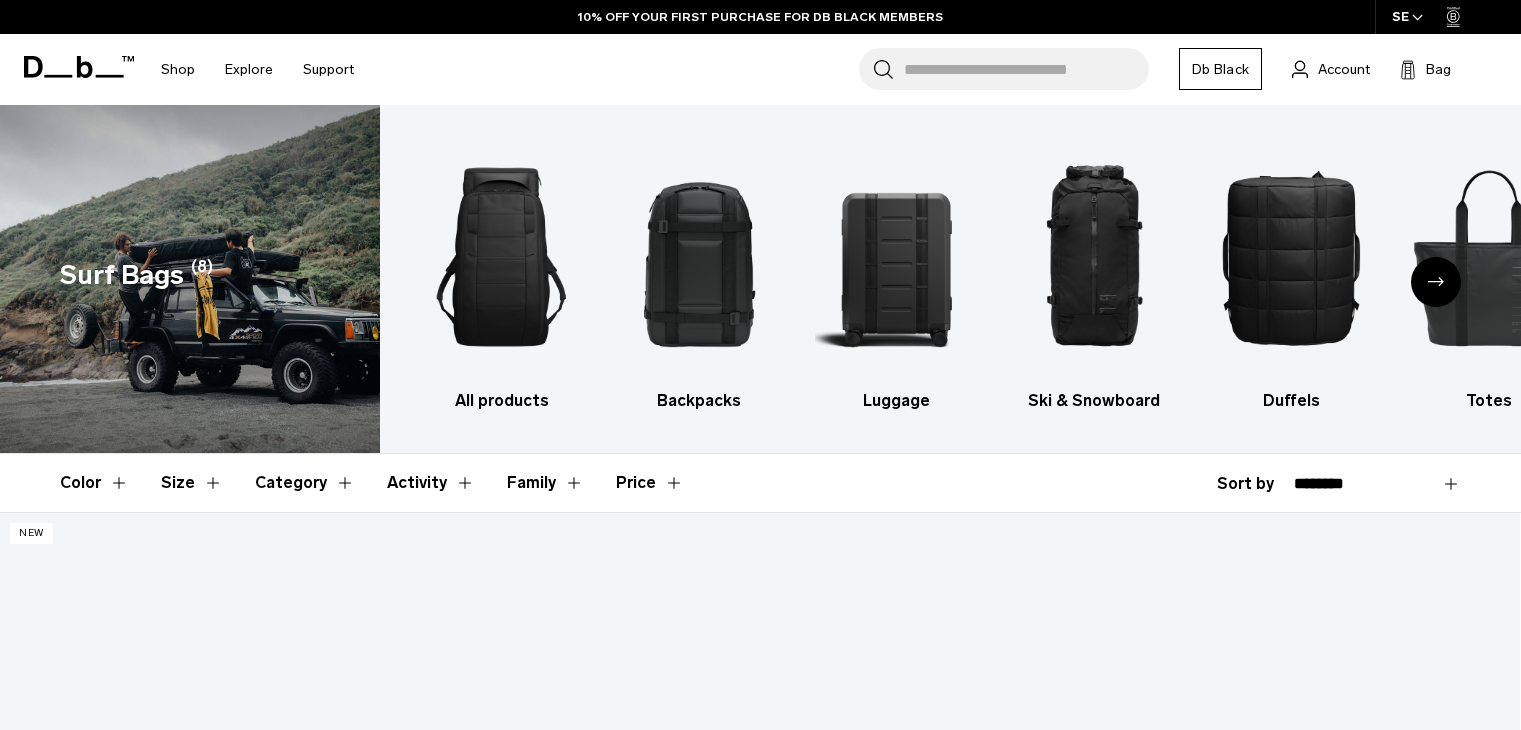 scroll, scrollTop: 380, scrollLeft: 0, axis: vertical 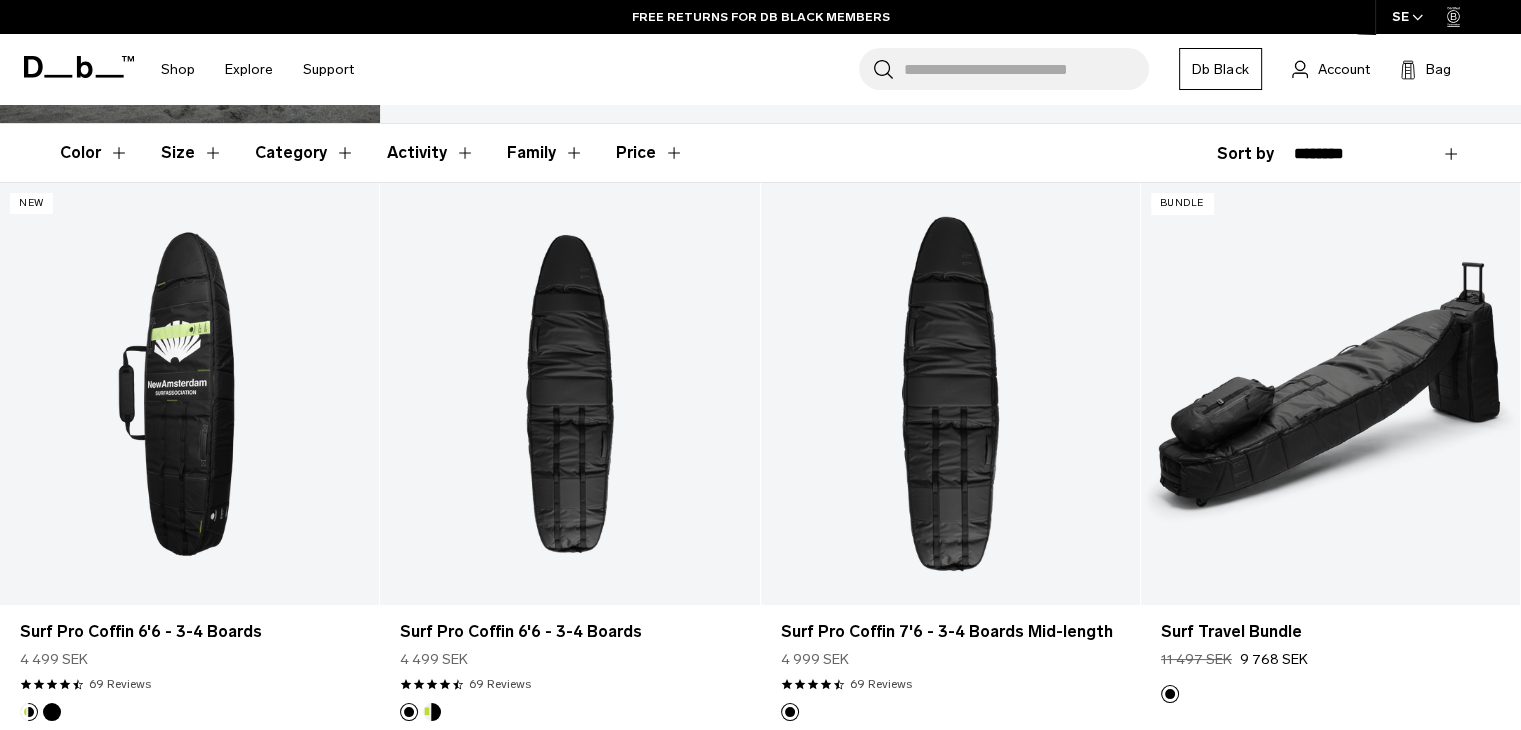 click on "Skip to content
Summer Sale Ends In:
00
days,
00
hours,
00
minutes ,
00
seconds
BUY NOW, PAY LATER WITH KLARNA
10% OFF YOUR FIRST PURCHASE FOR DB BLACK MEMBERS
FREE SHIPPING FOR DB BLACK MEMBERS
FREE RETURNS FOR DB BLACK MEMBERS
LIMITED LIFETIME WARRANTY FOR DB BLACK MEMBERS
BUY NOW, PAY LATER WITH KLARNA
10% OFF YOUR FIRST PURCHASE FOR DB BLACK MEMBERS
Summer Sale Ends In:
00
days,
00" at bounding box center (760, 35) 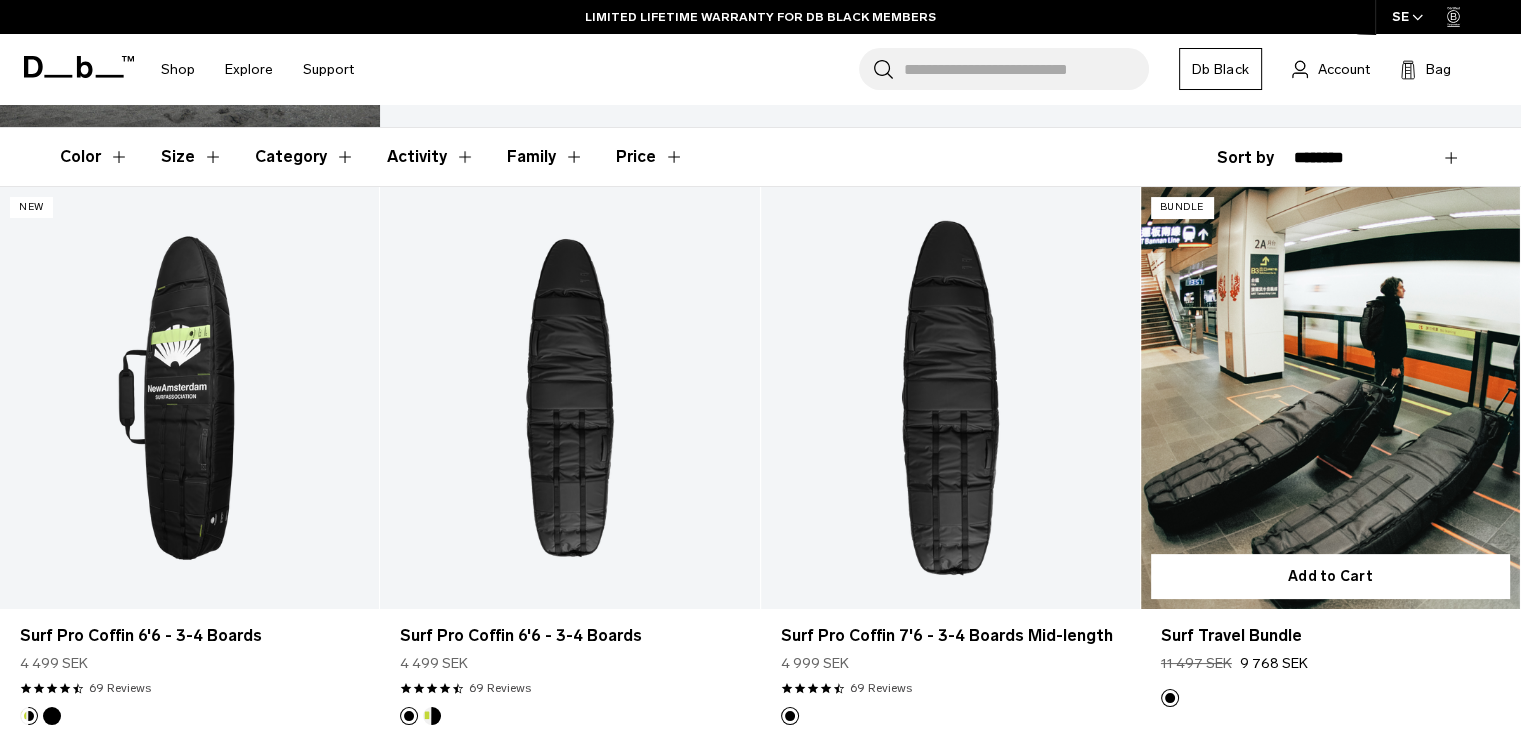 click at bounding box center (1330, 397) 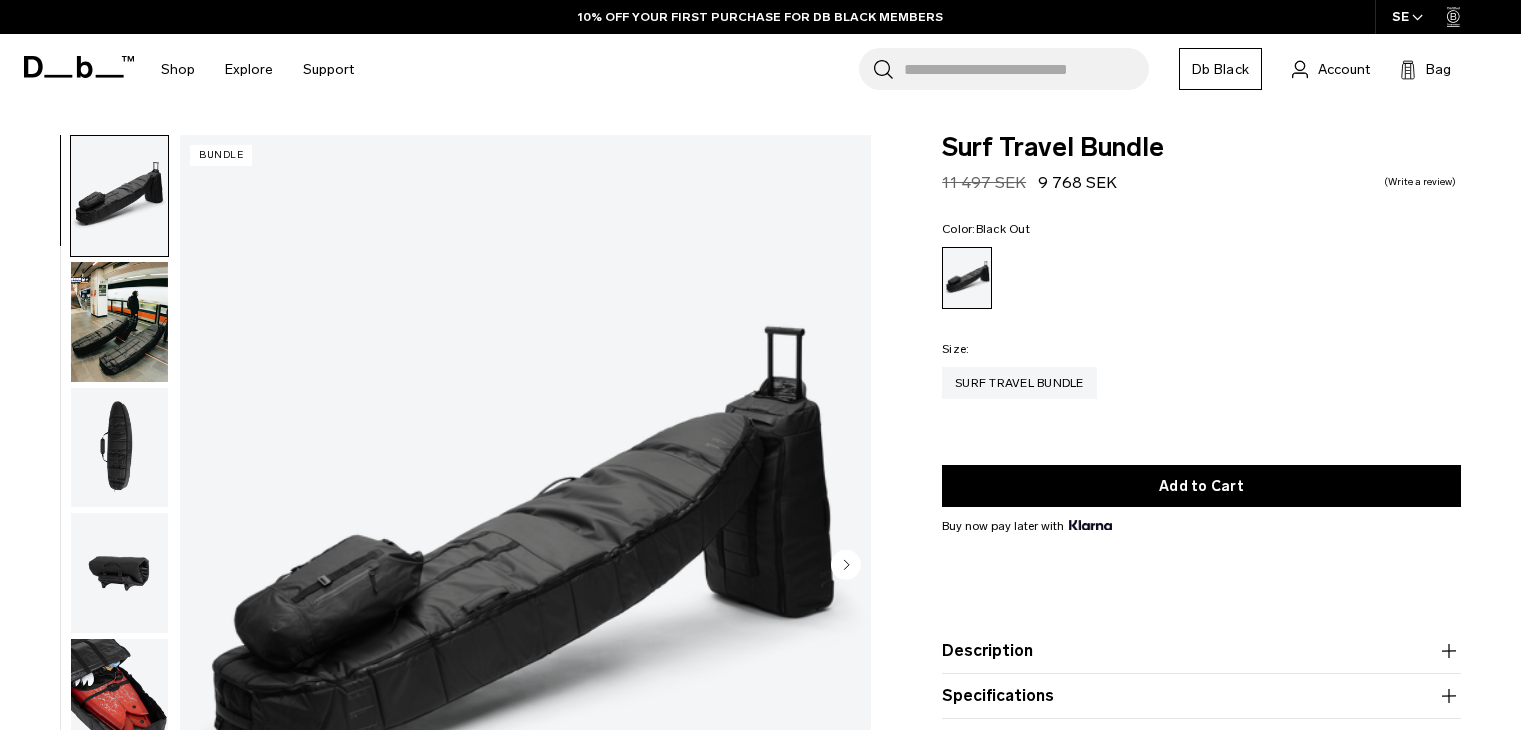 scroll, scrollTop: 0, scrollLeft: 0, axis: both 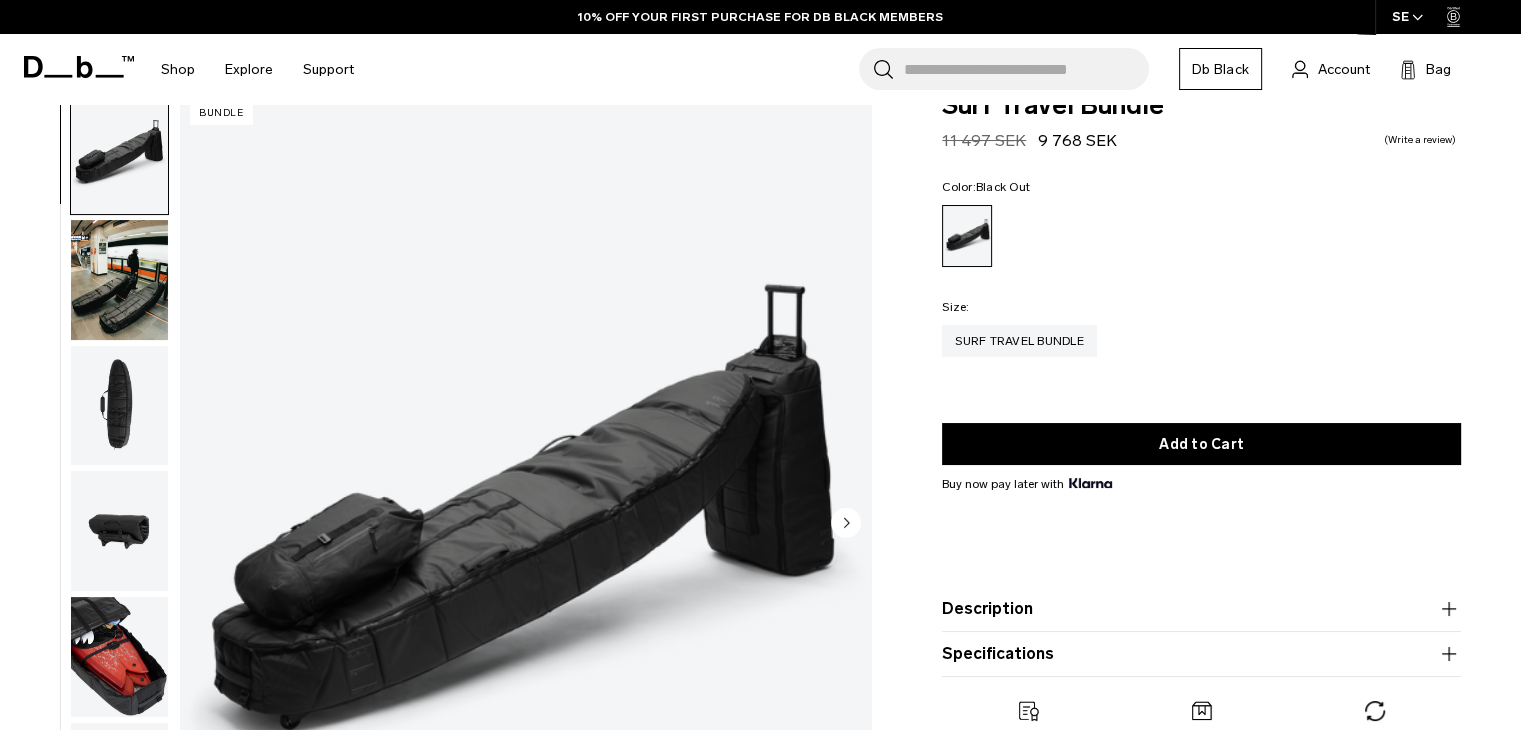 click at bounding box center (525, 524) 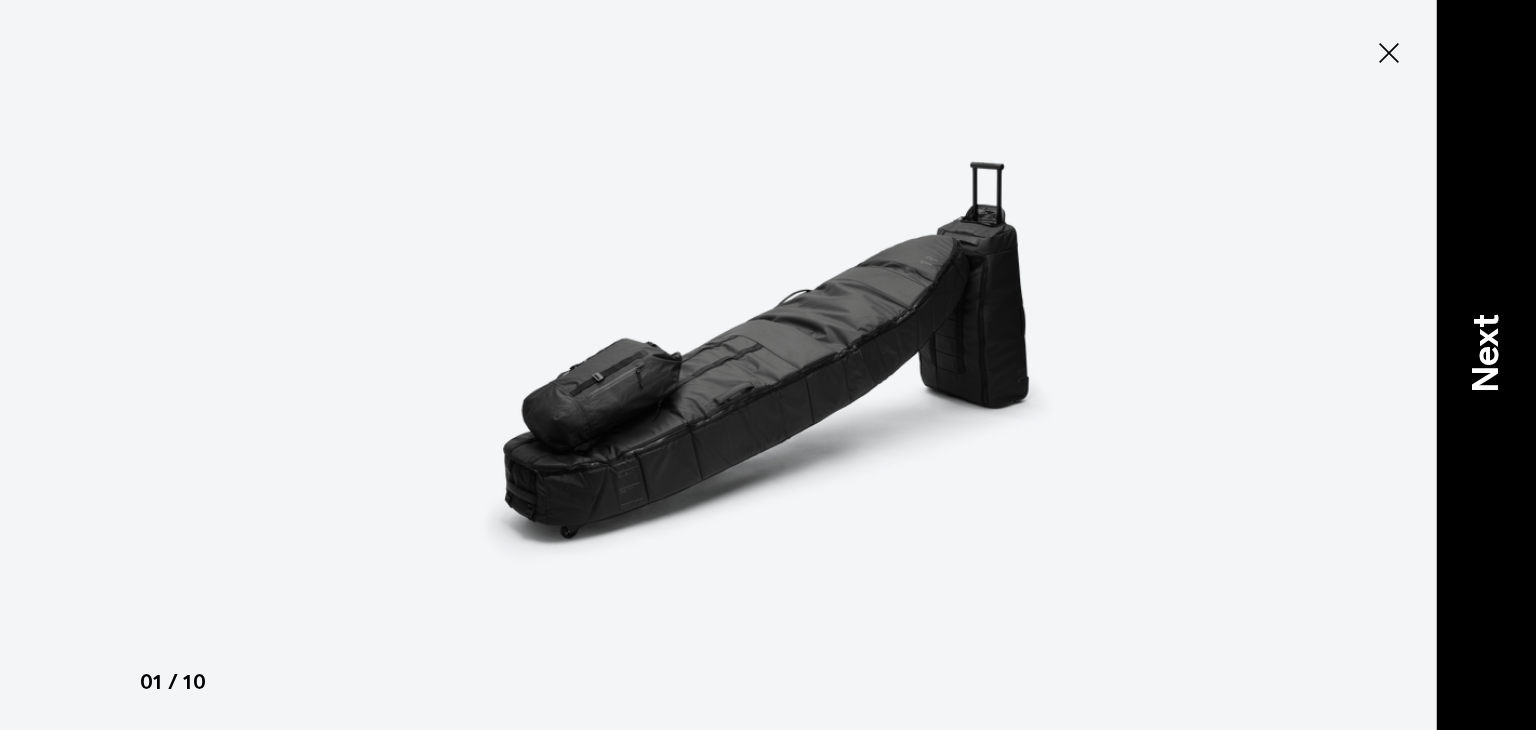 click on "Next" at bounding box center [1486, 352] 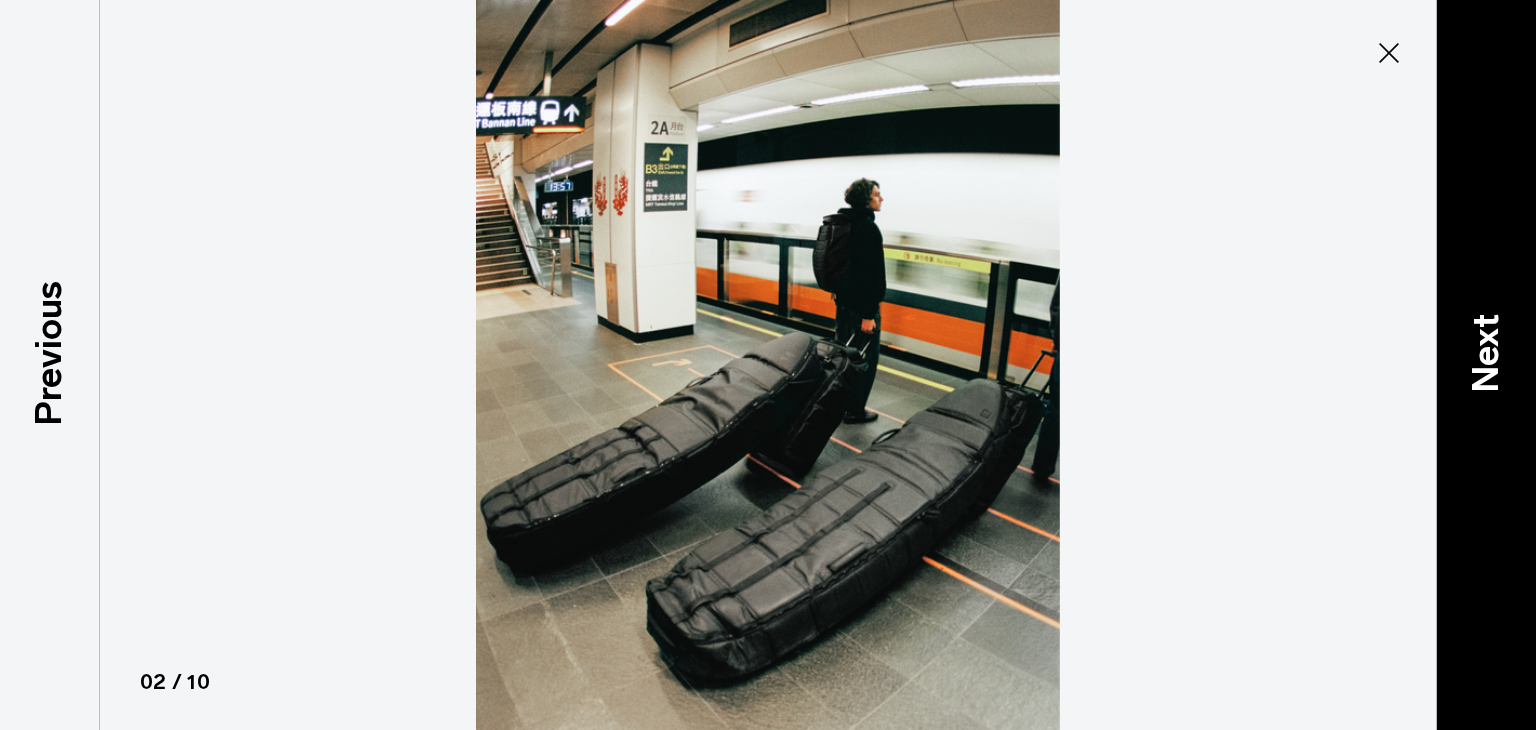 click on "Next" at bounding box center (1486, 352) 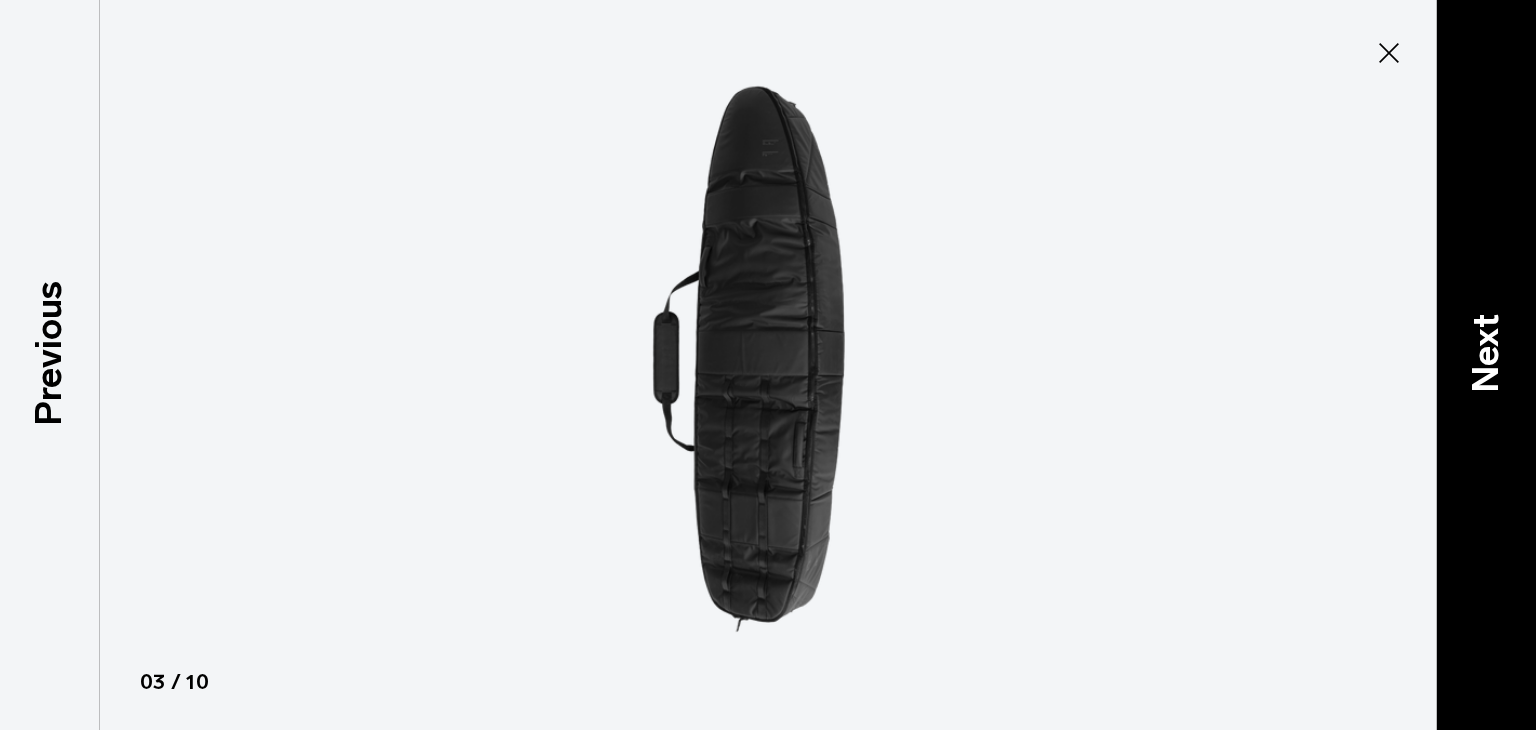 click on "Next" at bounding box center (1486, 352) 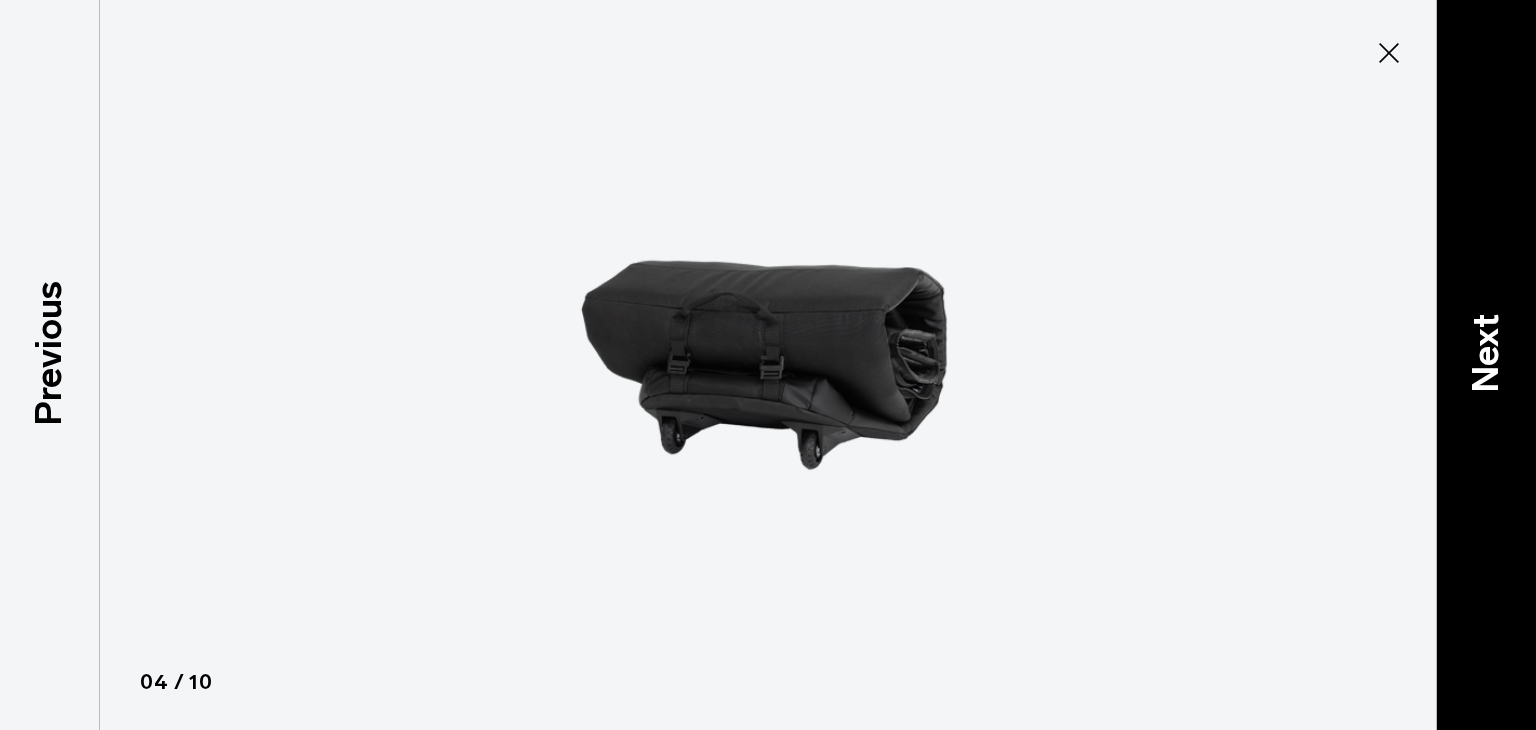 click on "Next" at bounding box center (1486, 352) 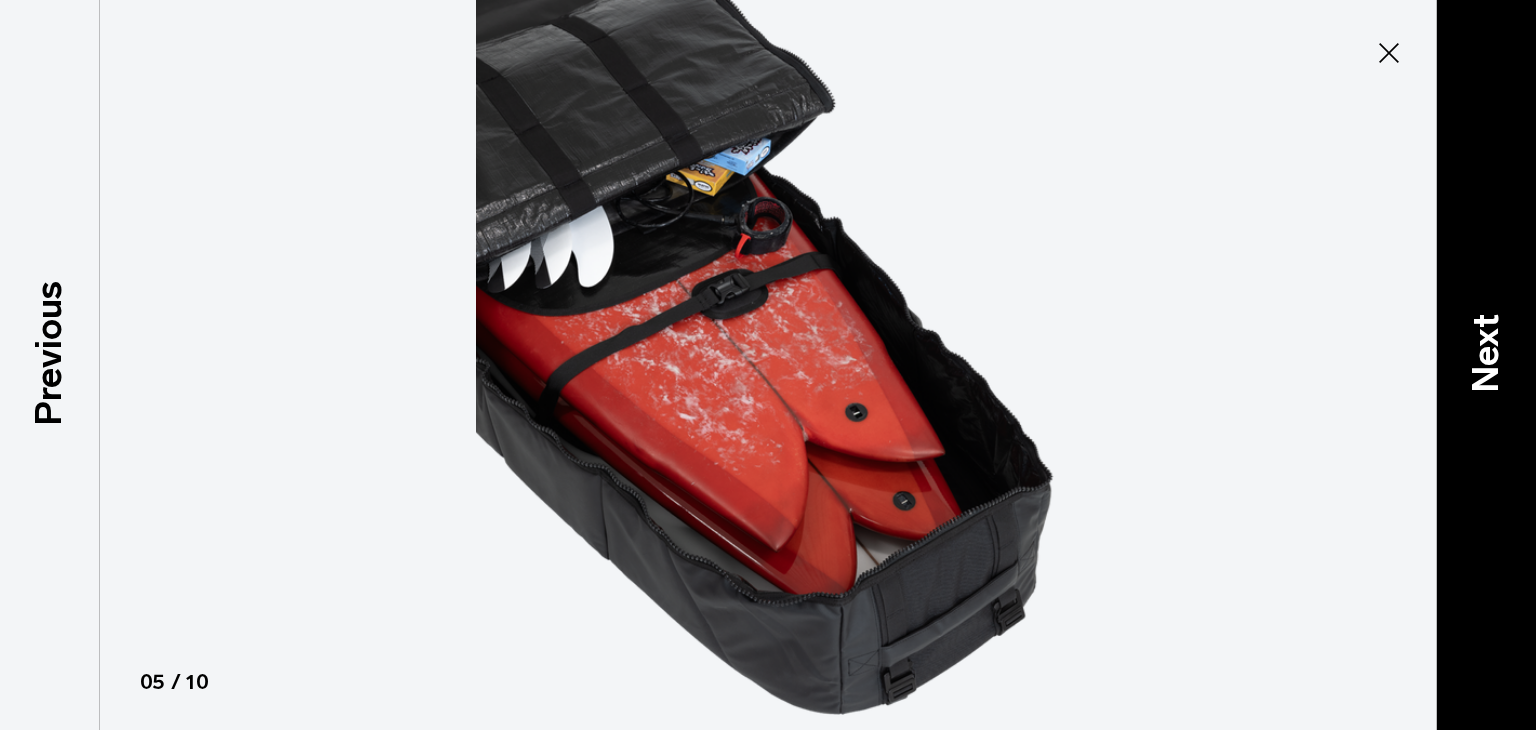 click on "Next" at bounding box center (1486, 352) 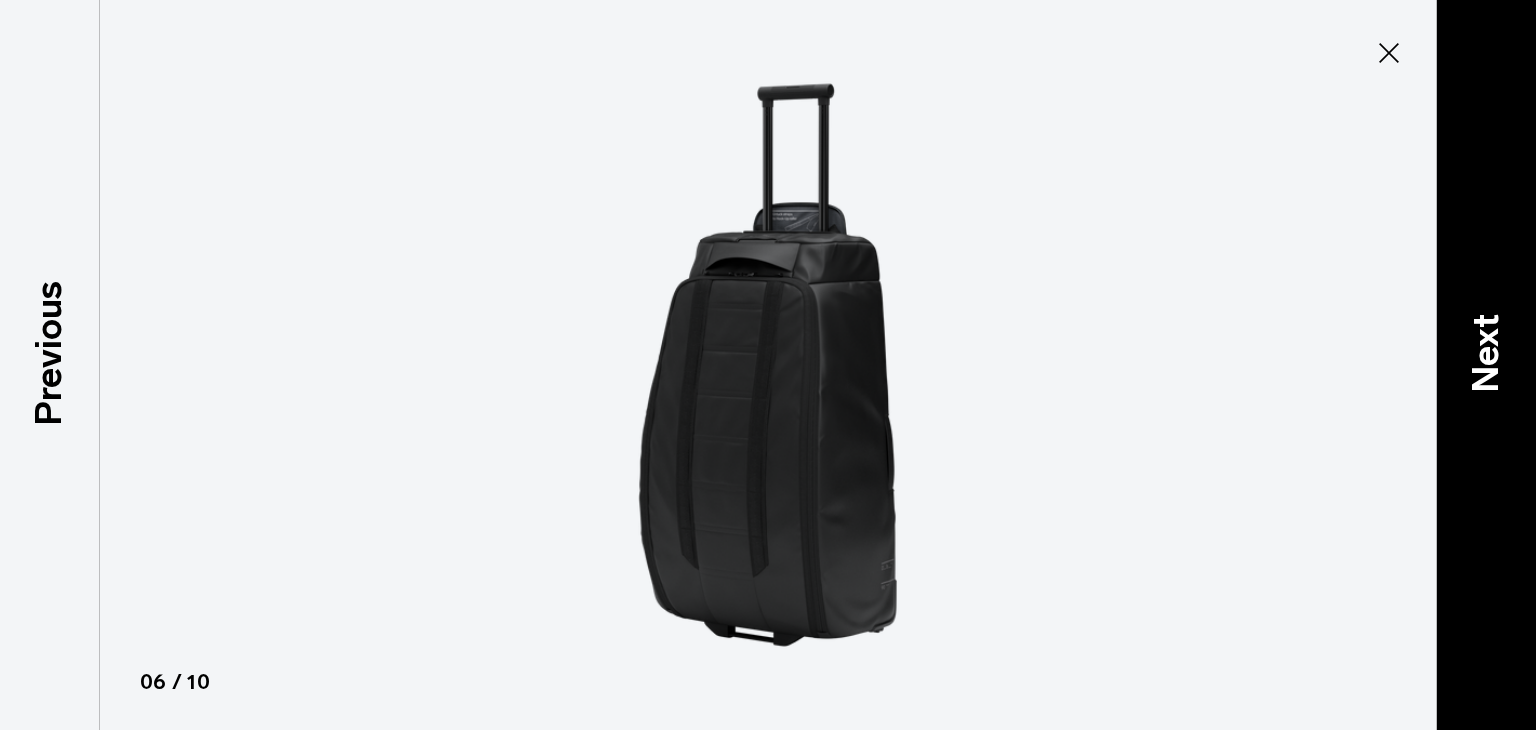 click on "Next" at bounding box center (1486, 352) 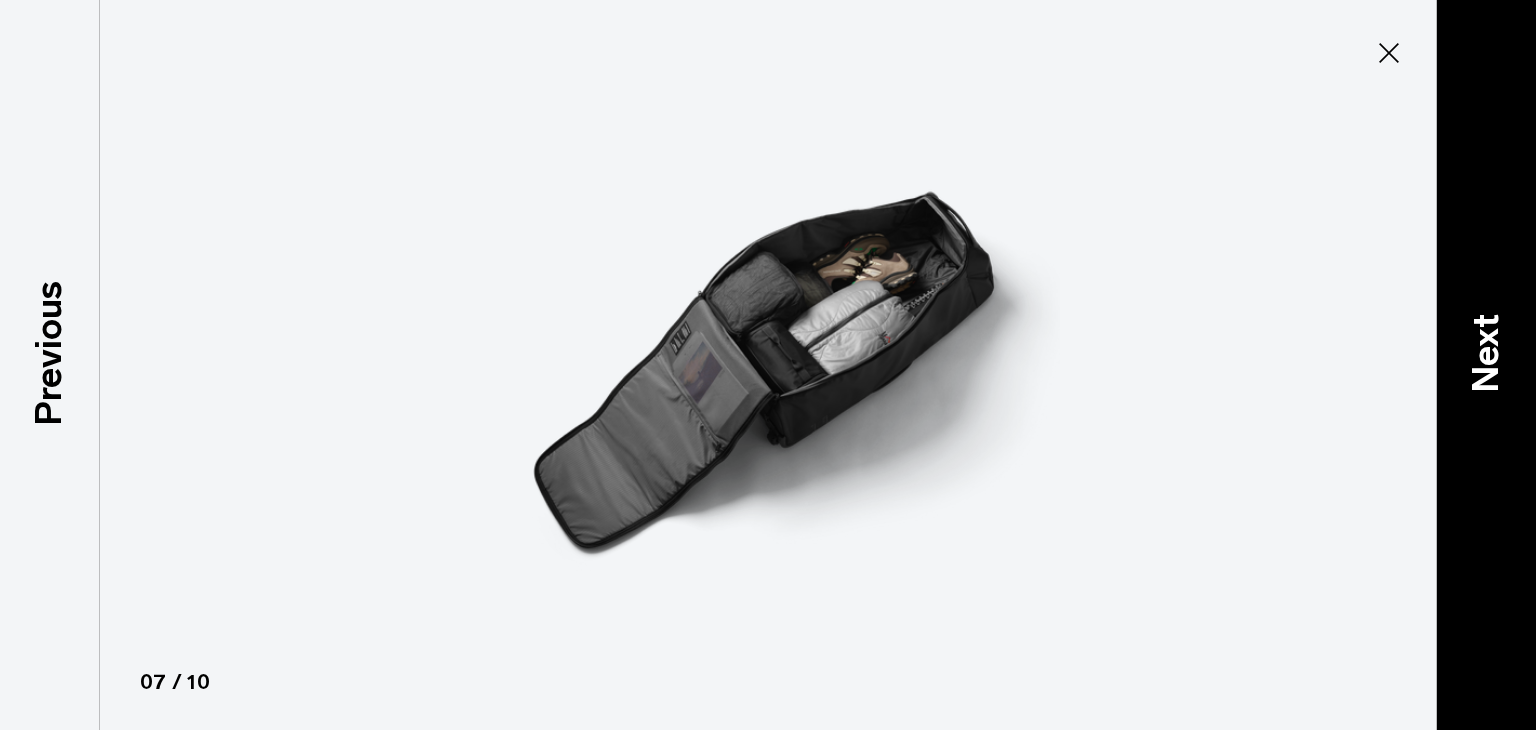 click on "Next" at bounding box center [1486, 352] 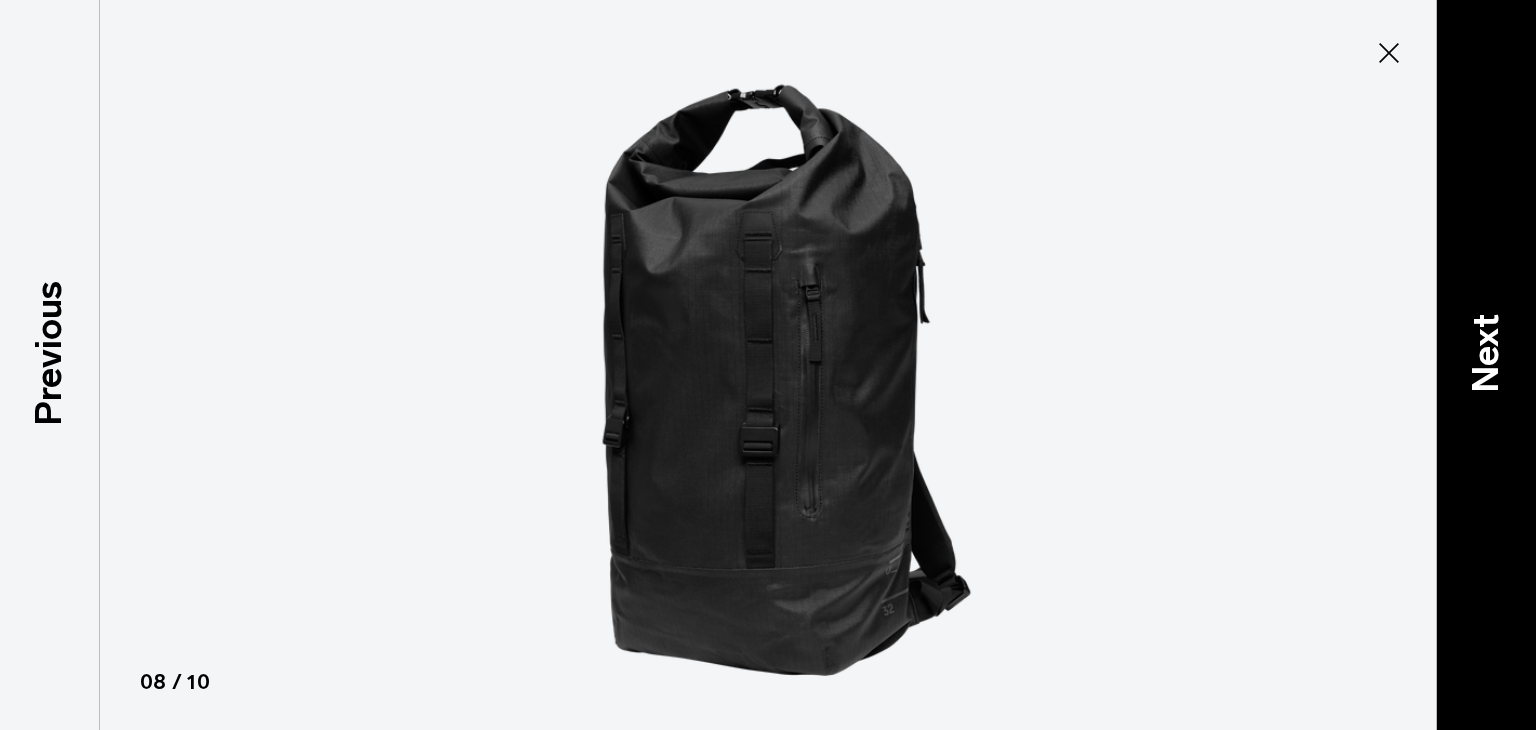 click on "Next" at bounding box center (1486, 352) 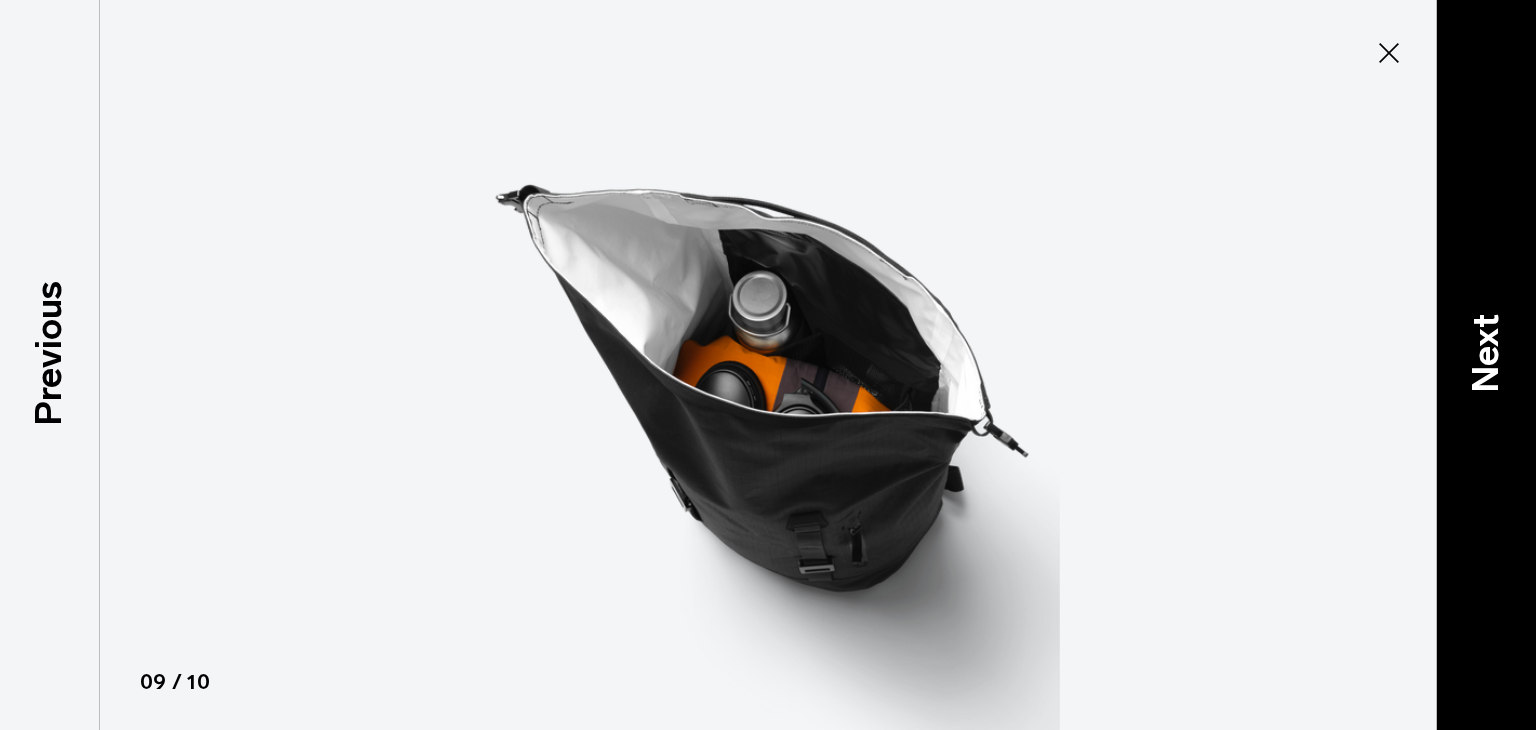 click on "Next" at bounding box center [1486, 352] 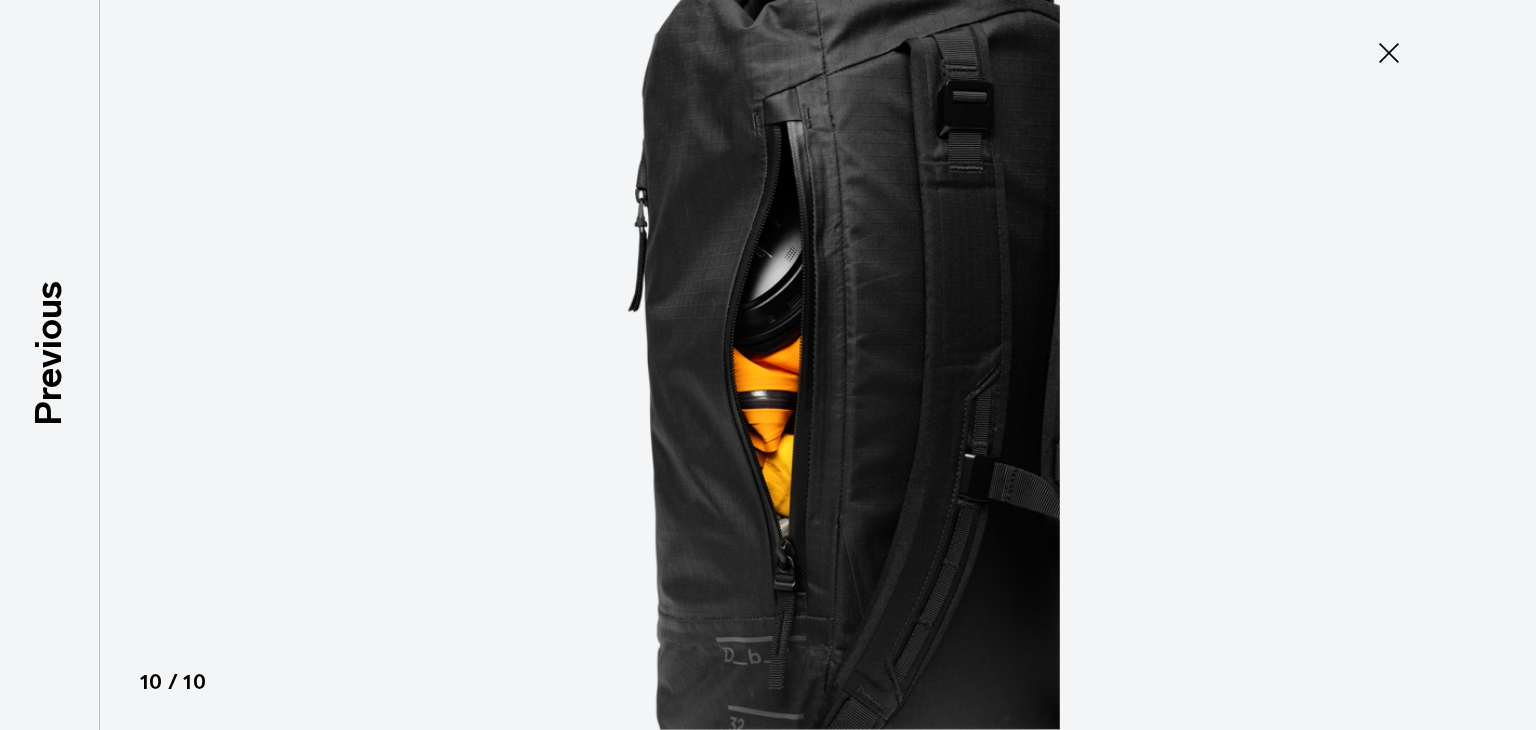 click at bounding box center [768, 365] 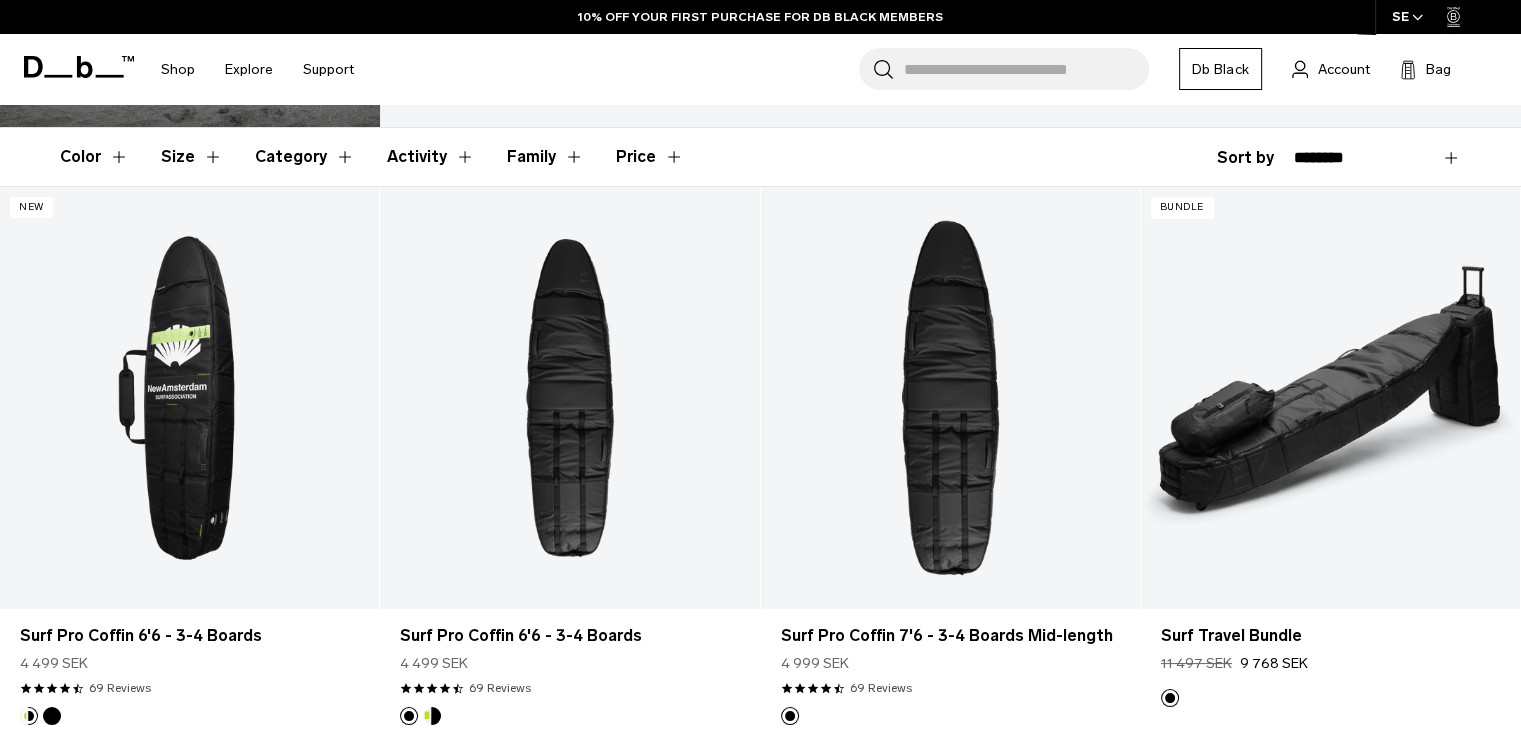 scroll, scrollTop: 326, scrollLeft: 0, axis: vertical 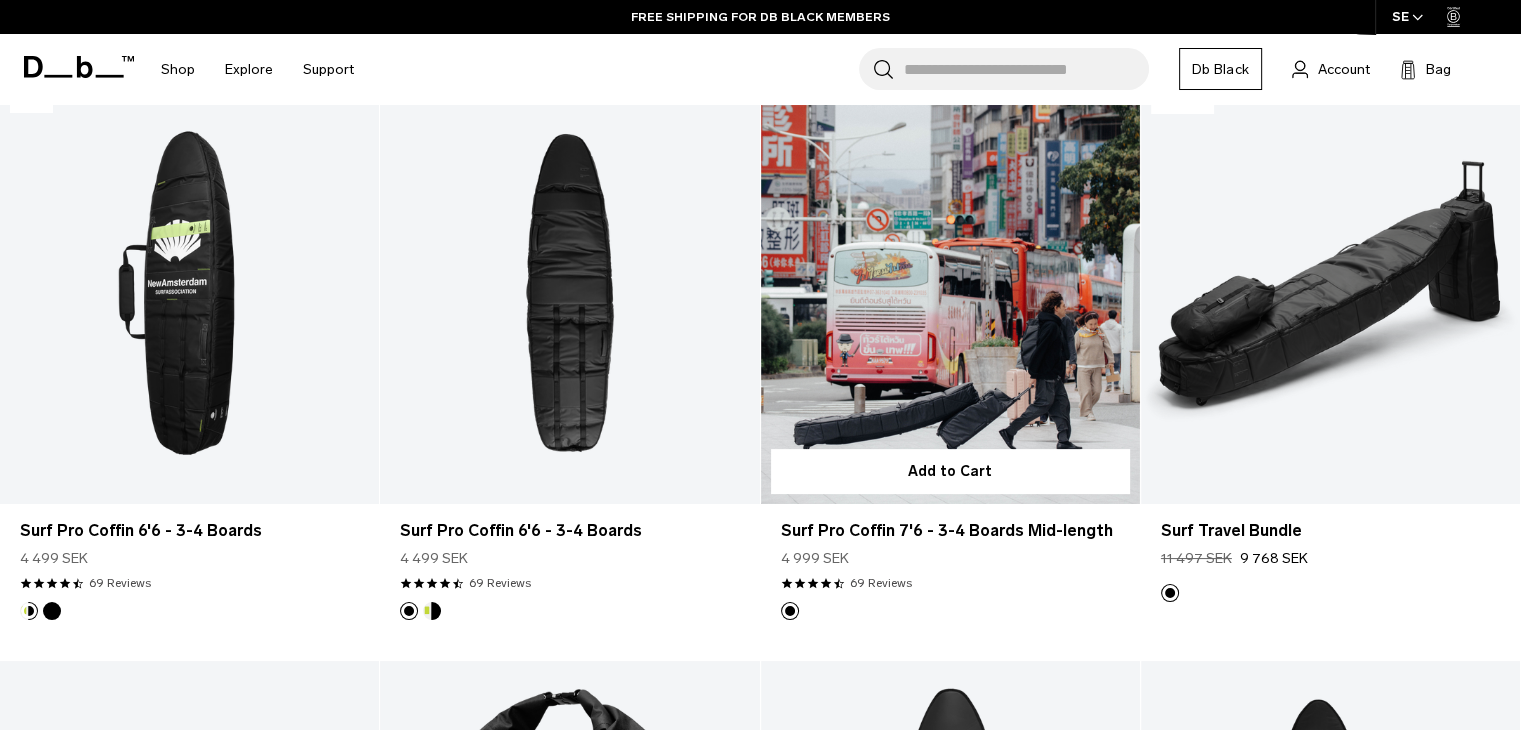 click at bounding box center [950, 292] 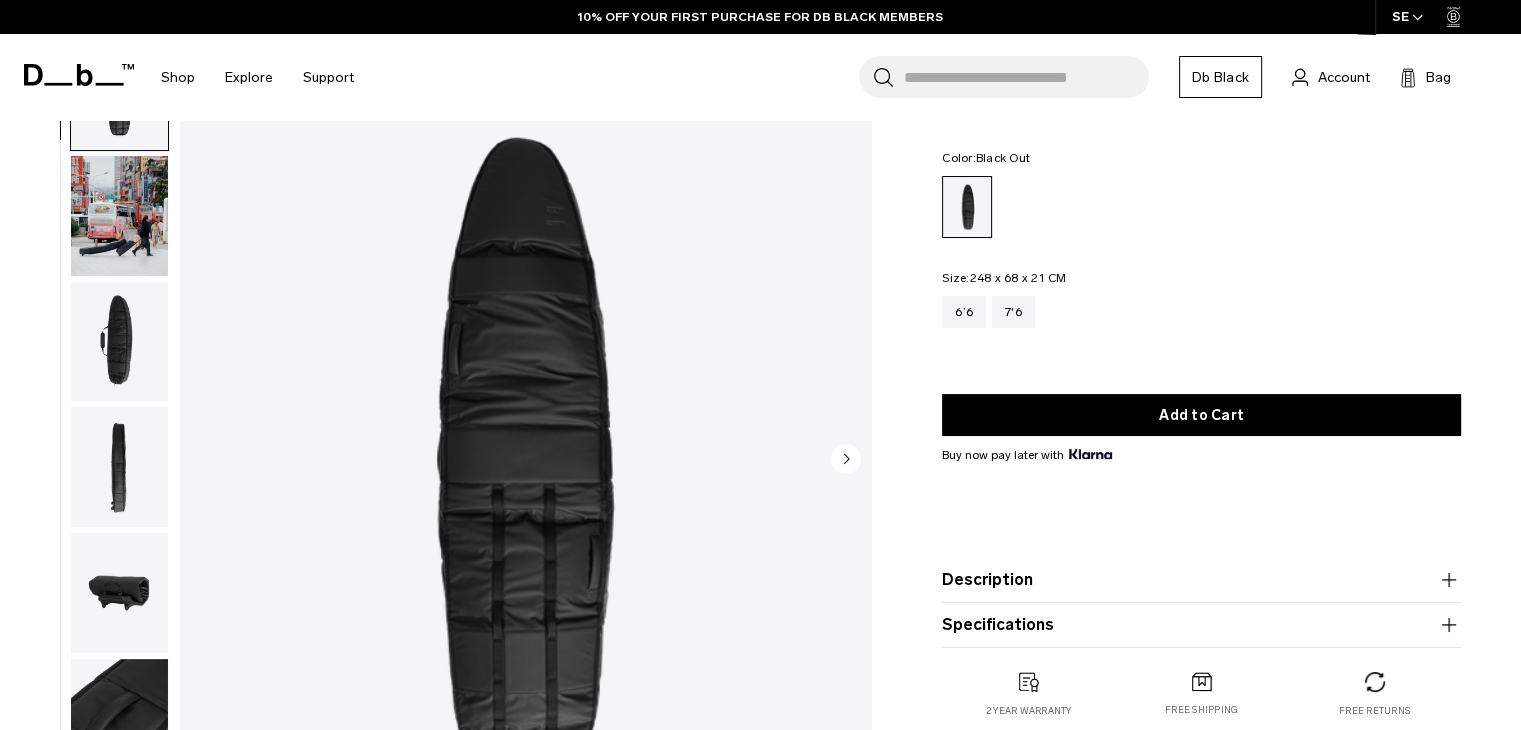 scroll, scrollTop: 505, scrollLeft: 0, axis: vertical 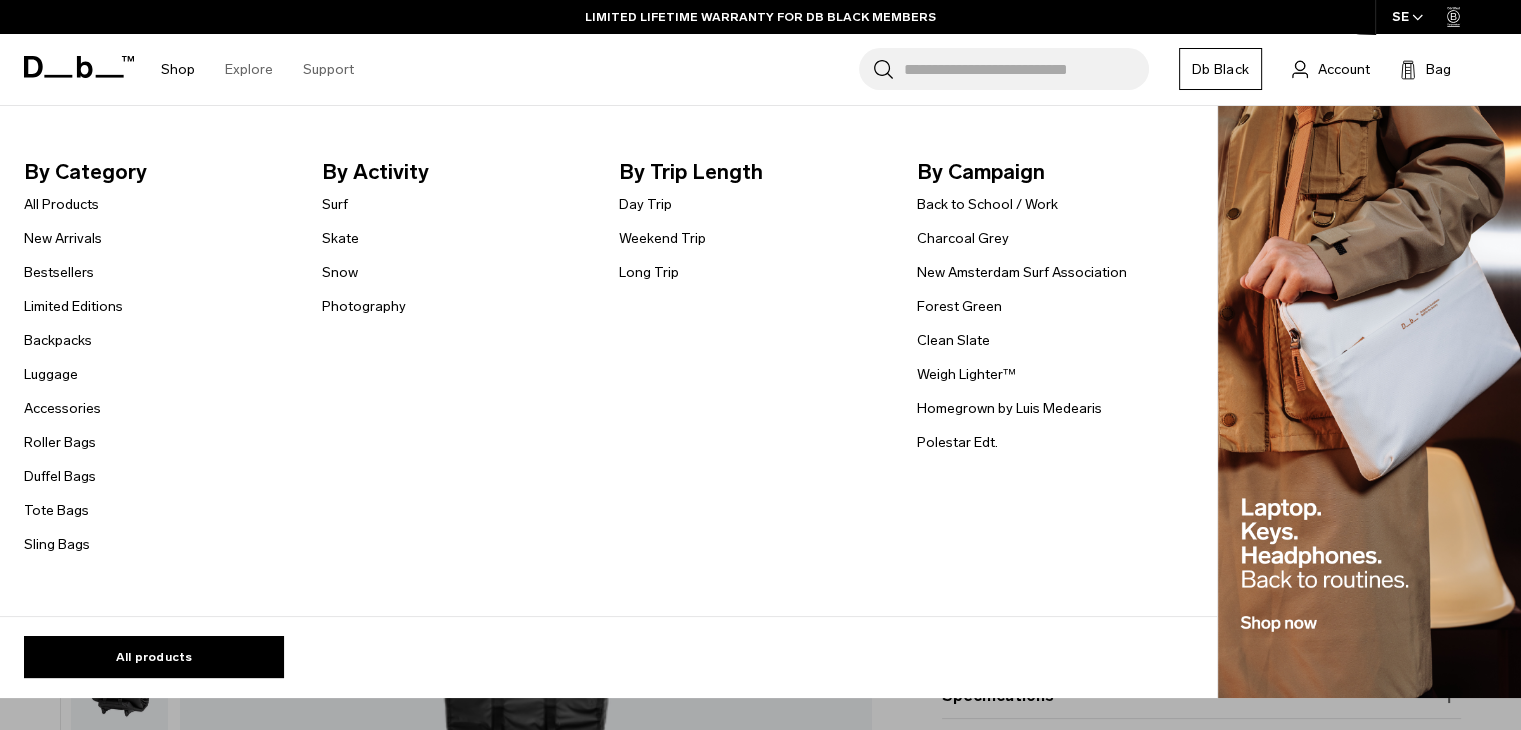 click on "Shop" at bounding box center [178, 69] 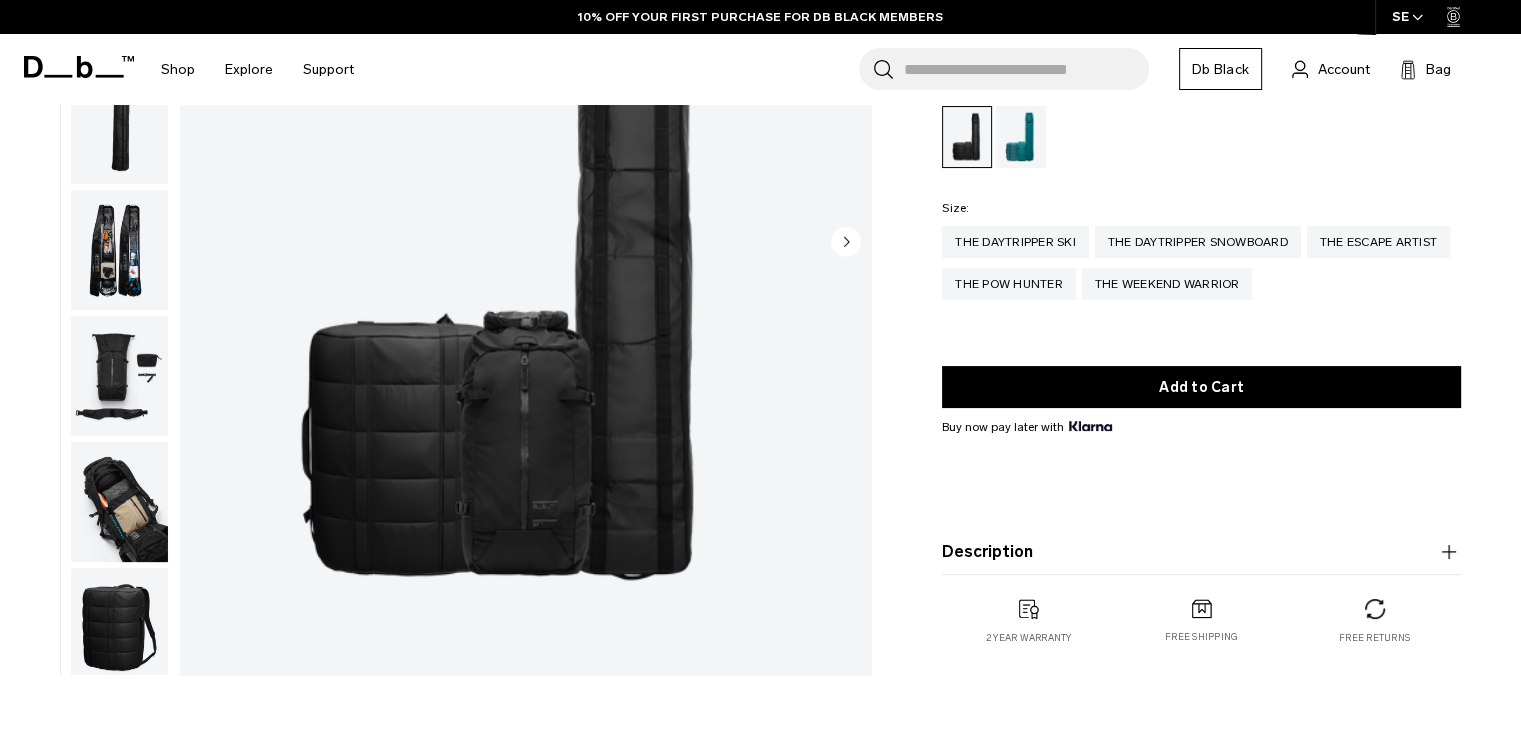 scroll, scrollTop: 323, scrollLeft: 0, axis: vertical 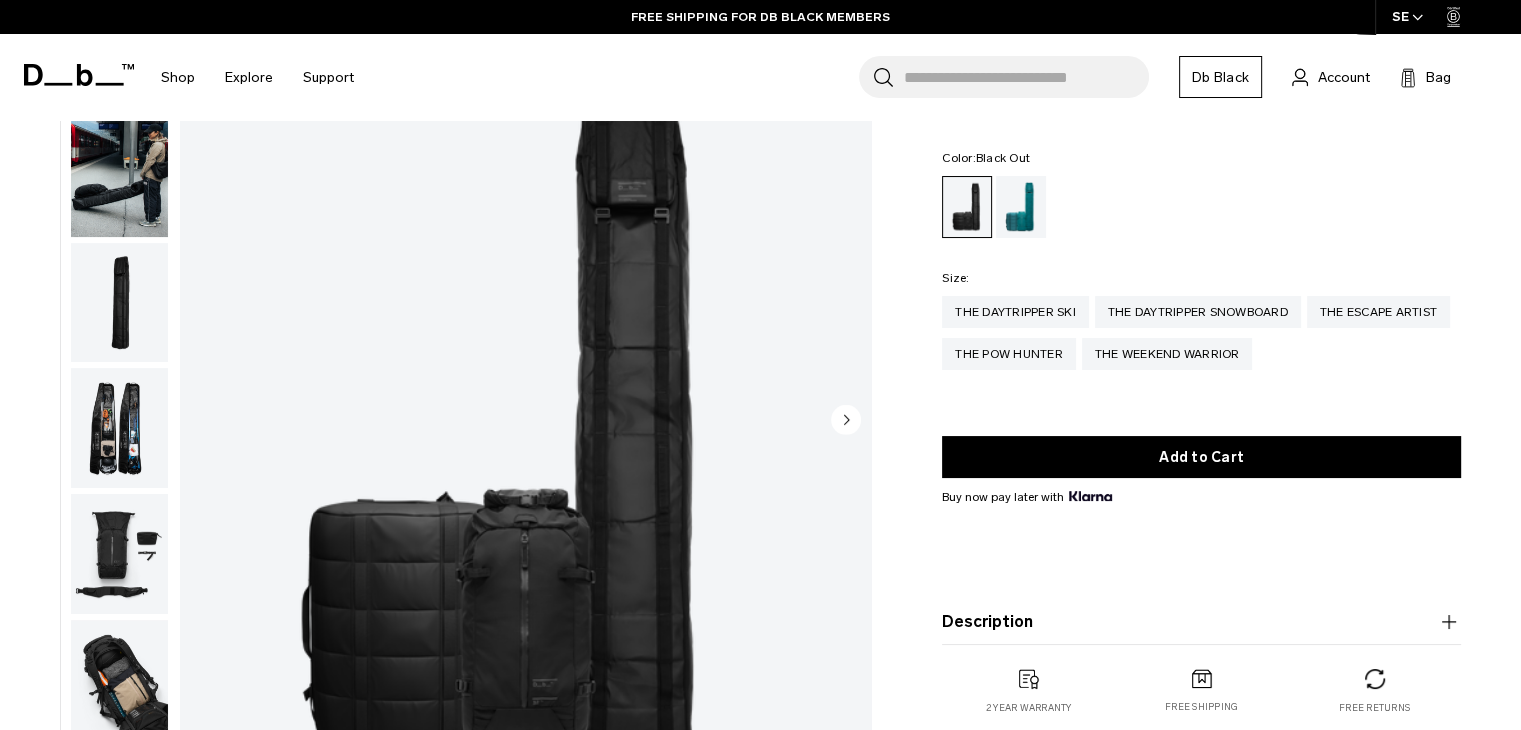 click on "Skip to content
Summer Sale Ends In:
00
days,
00
hours,
00
minutes ,
00
seconds
BUY NOW, PAY LATER WITH KLARNA
10% OFF YOUR FIRST PURCHASE FOR DB BLACK MEMBERS
FREE SHIPPING FOR DB BLACK MEMBERS
FREE RETURNS FOR DB BLACK MEMBERS
LIMITED LIFETIME WARRANTY FOR DB BLACK MEMBERS
BUY NOW, PAY LATER WITH KLARNA
10% OFF YOUR FIRST PURCHASE FOR DB BLACK MEMBERS
Summer Sale Ends In:
00" at bounding box center [760, 220] 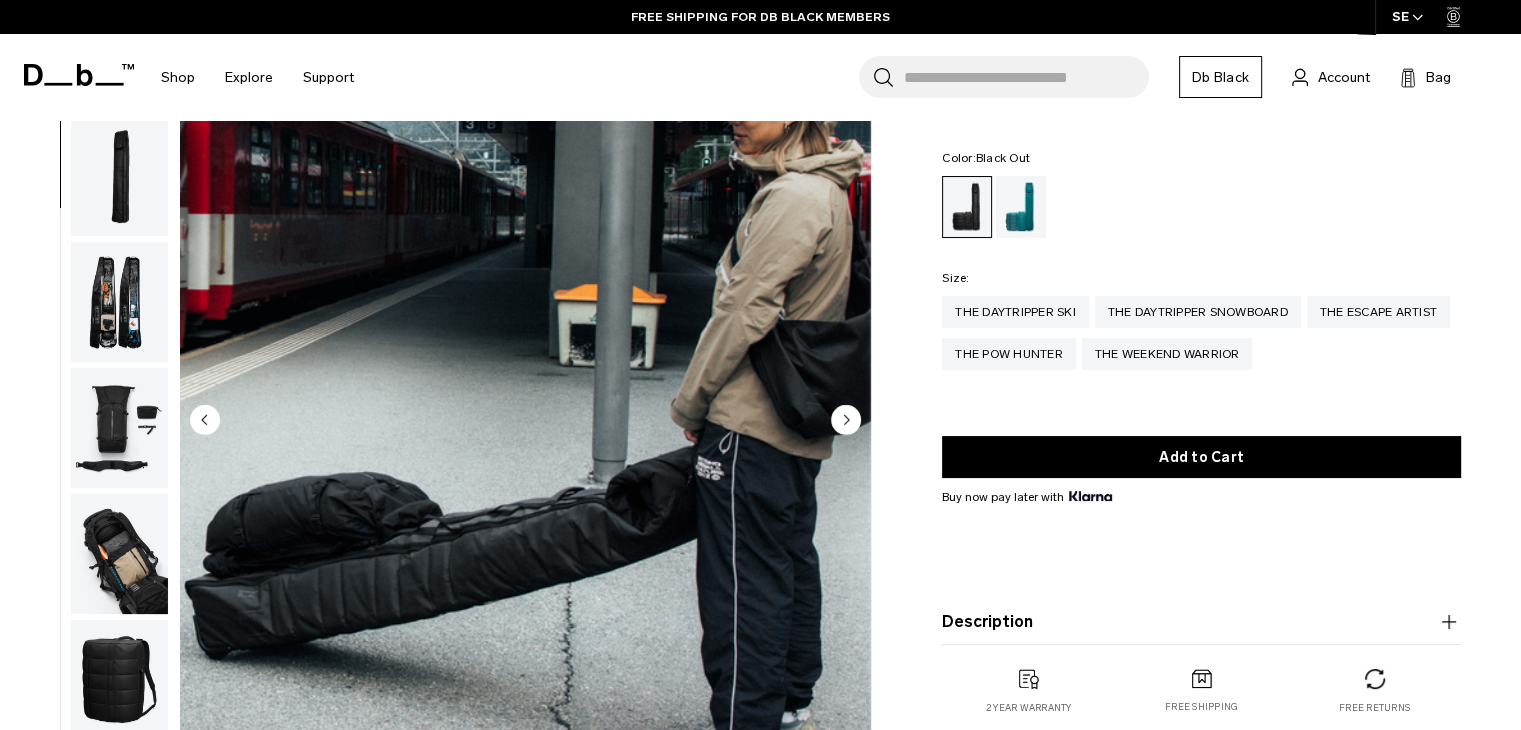 click 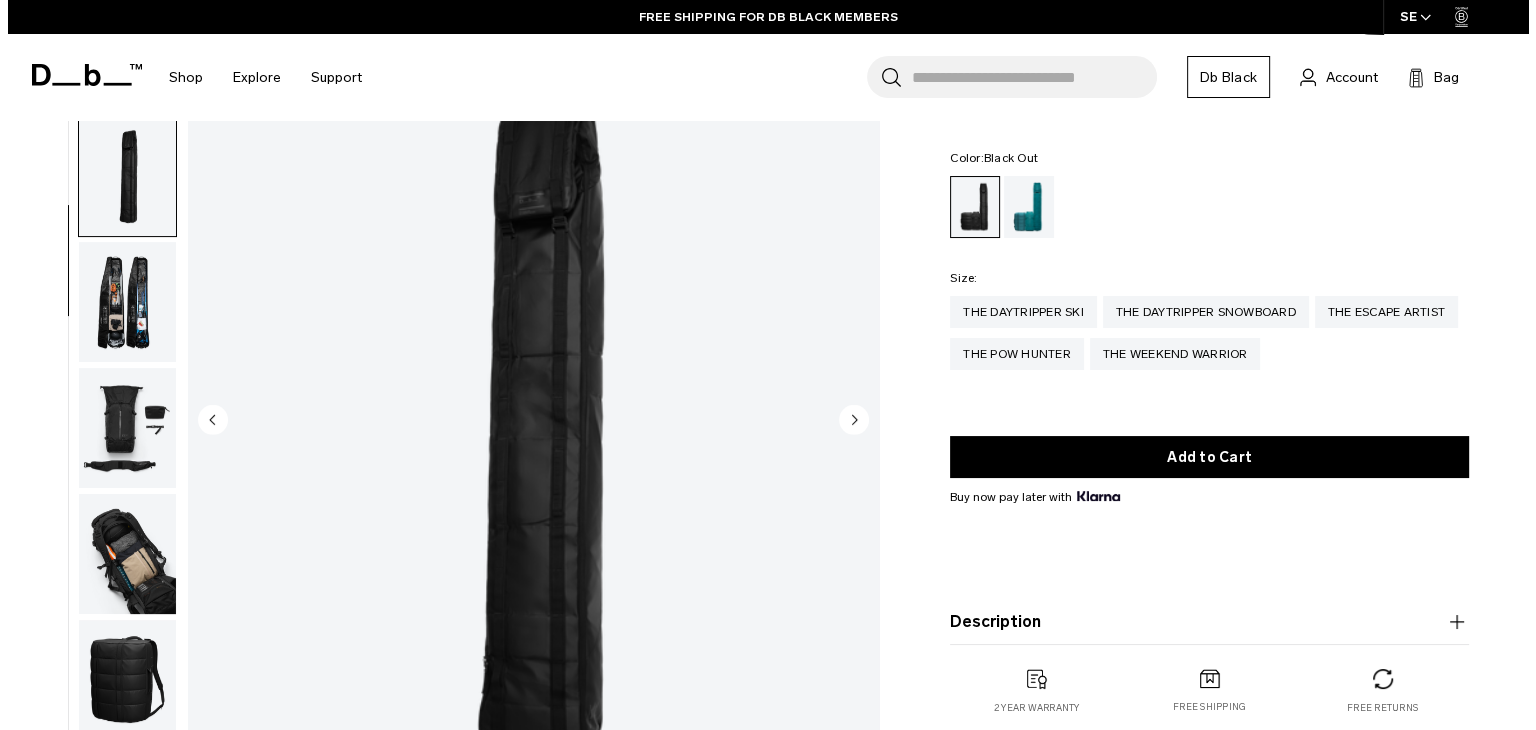 scroll, scrollTop: 140, scrollLeft: 0, axis: vertical 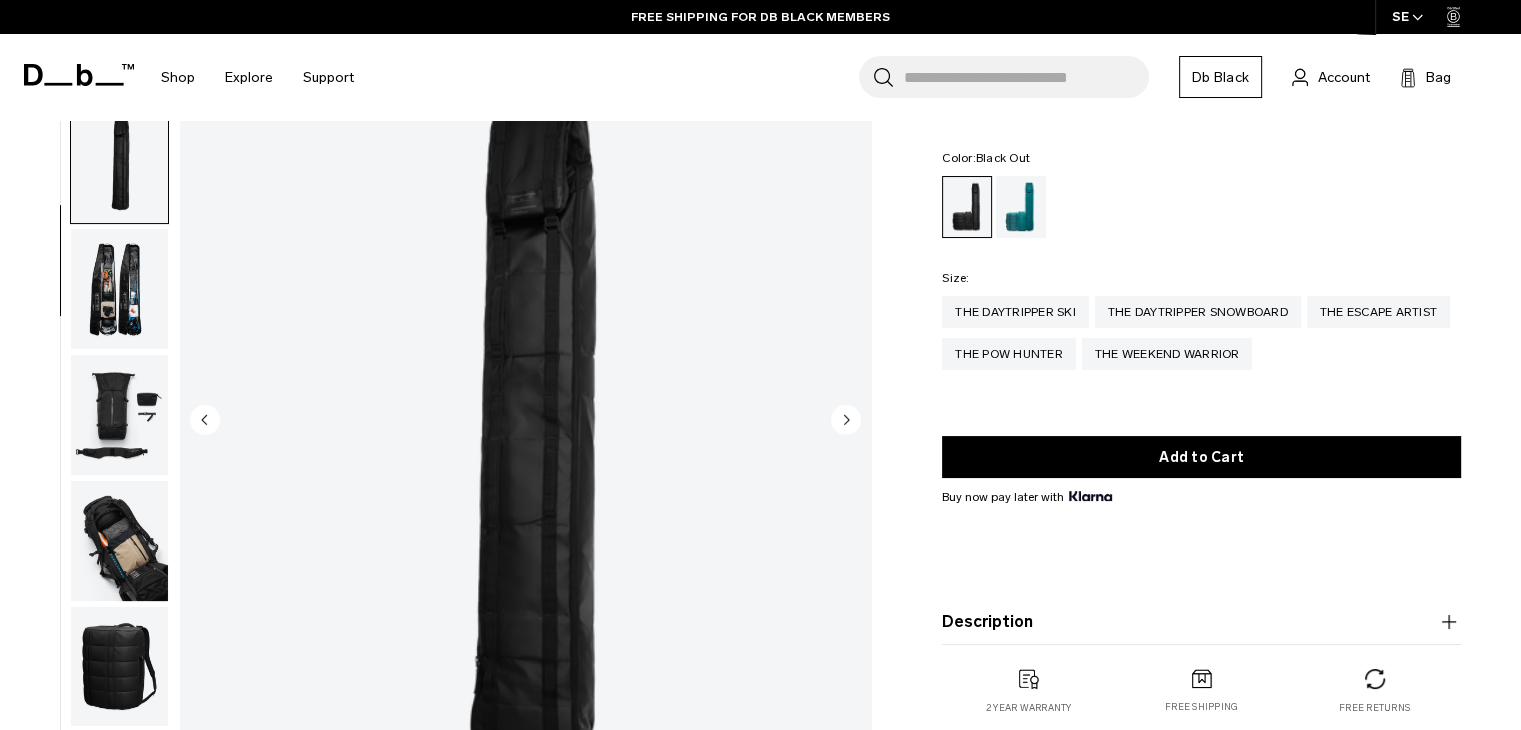 click 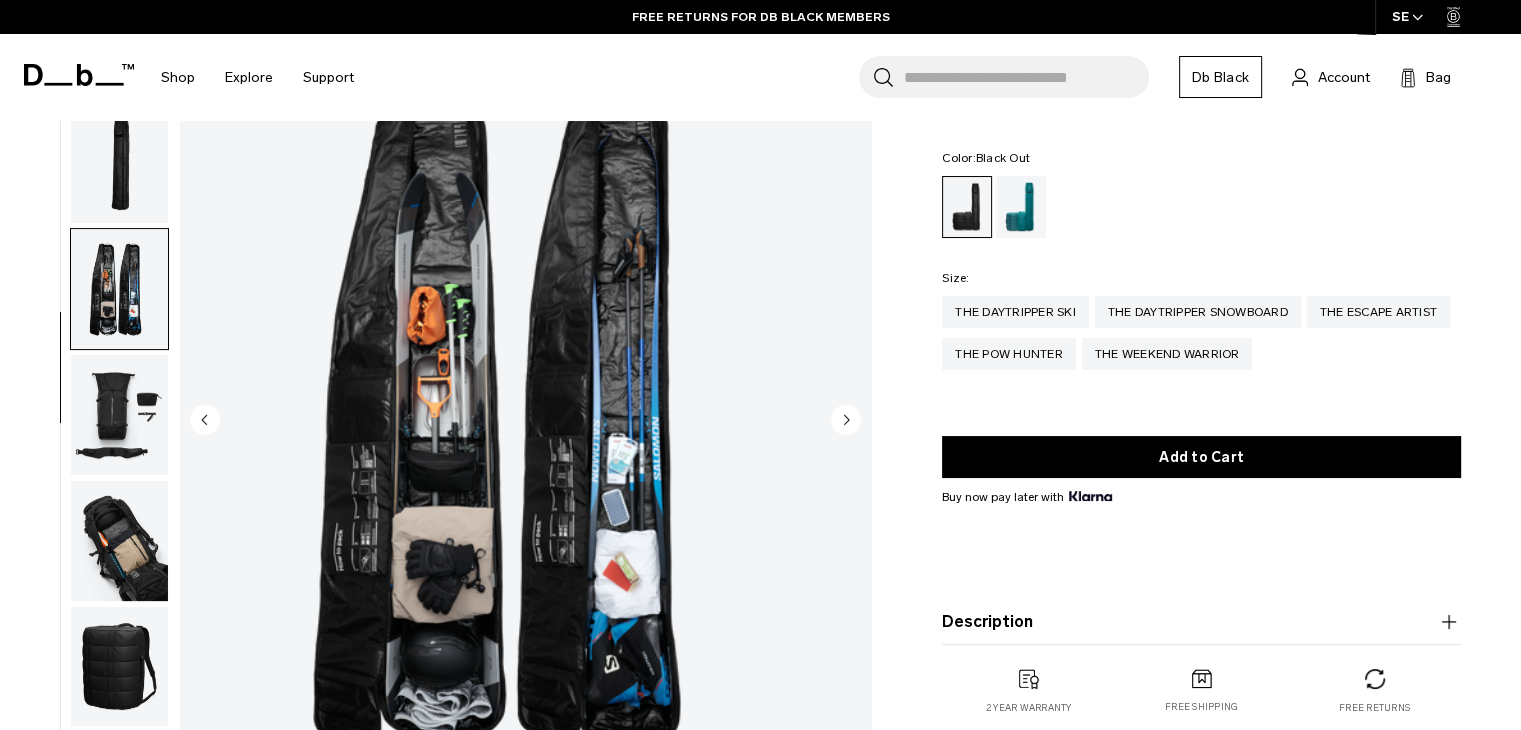 click 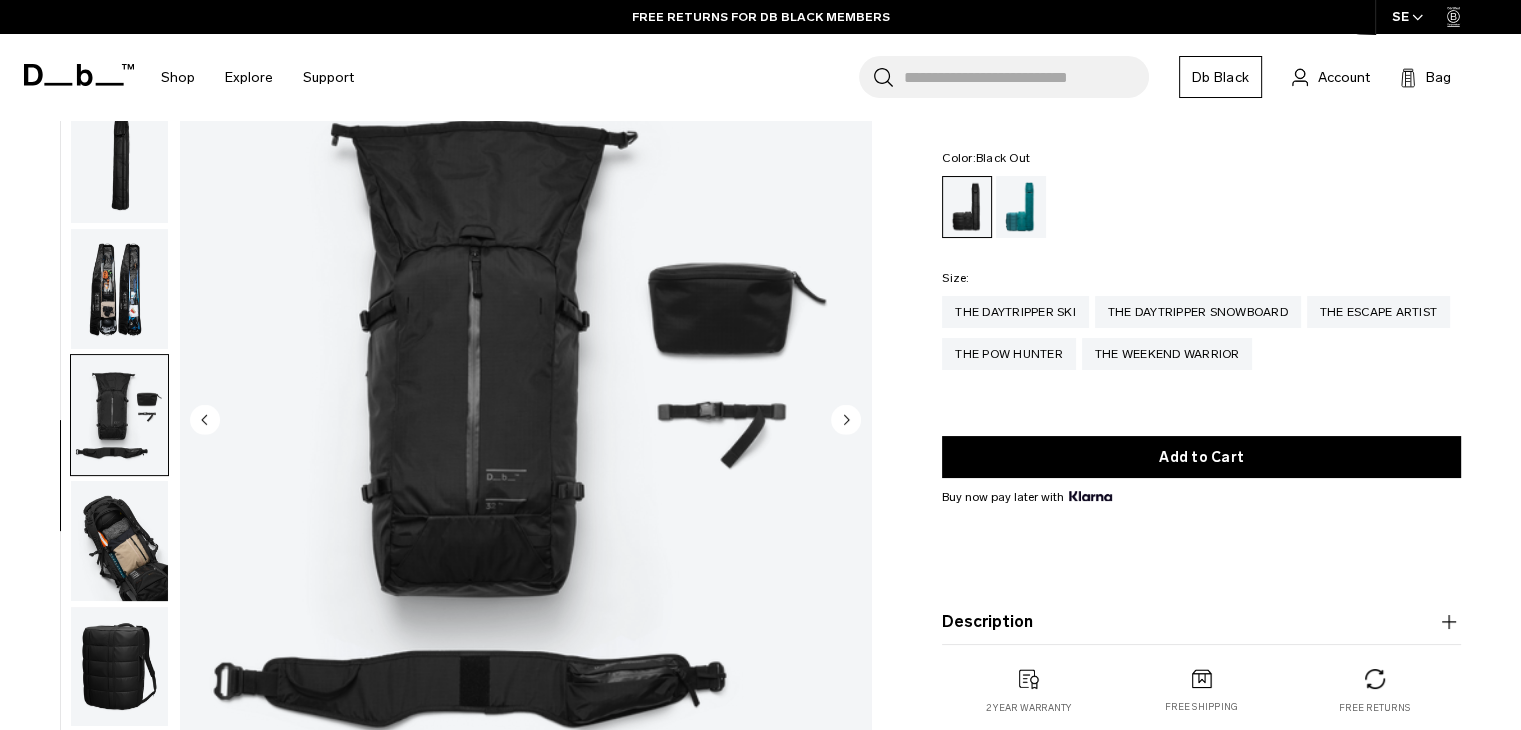 click 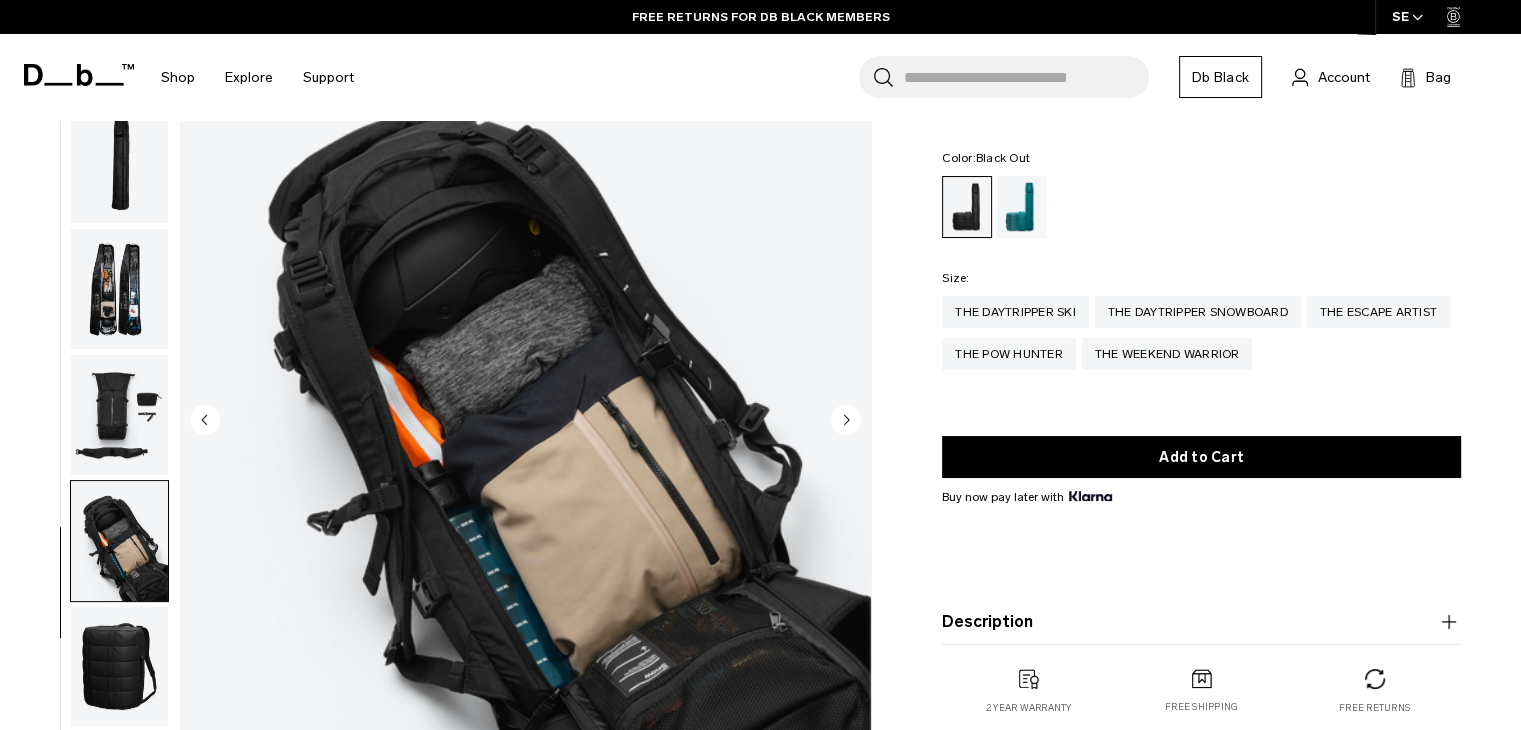 click 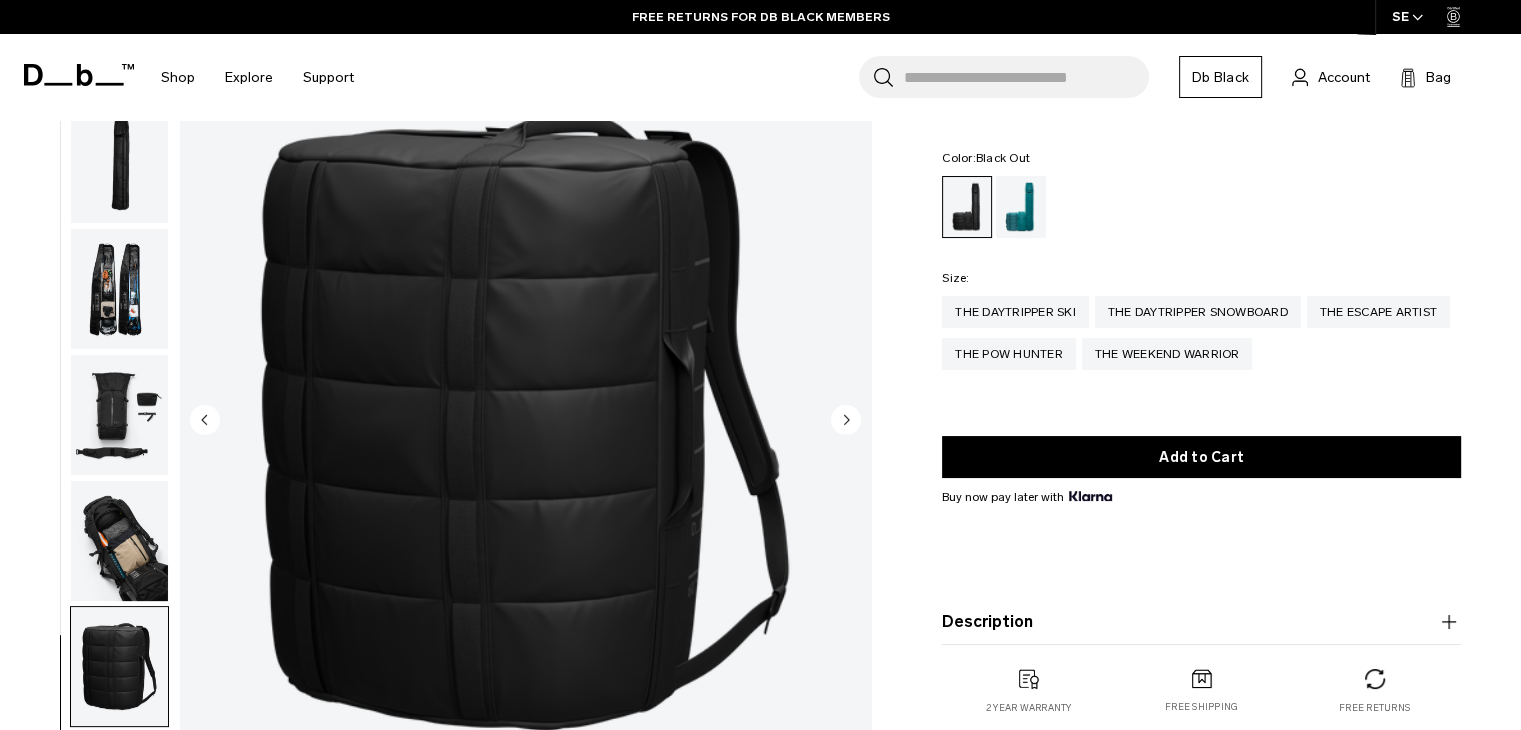 click 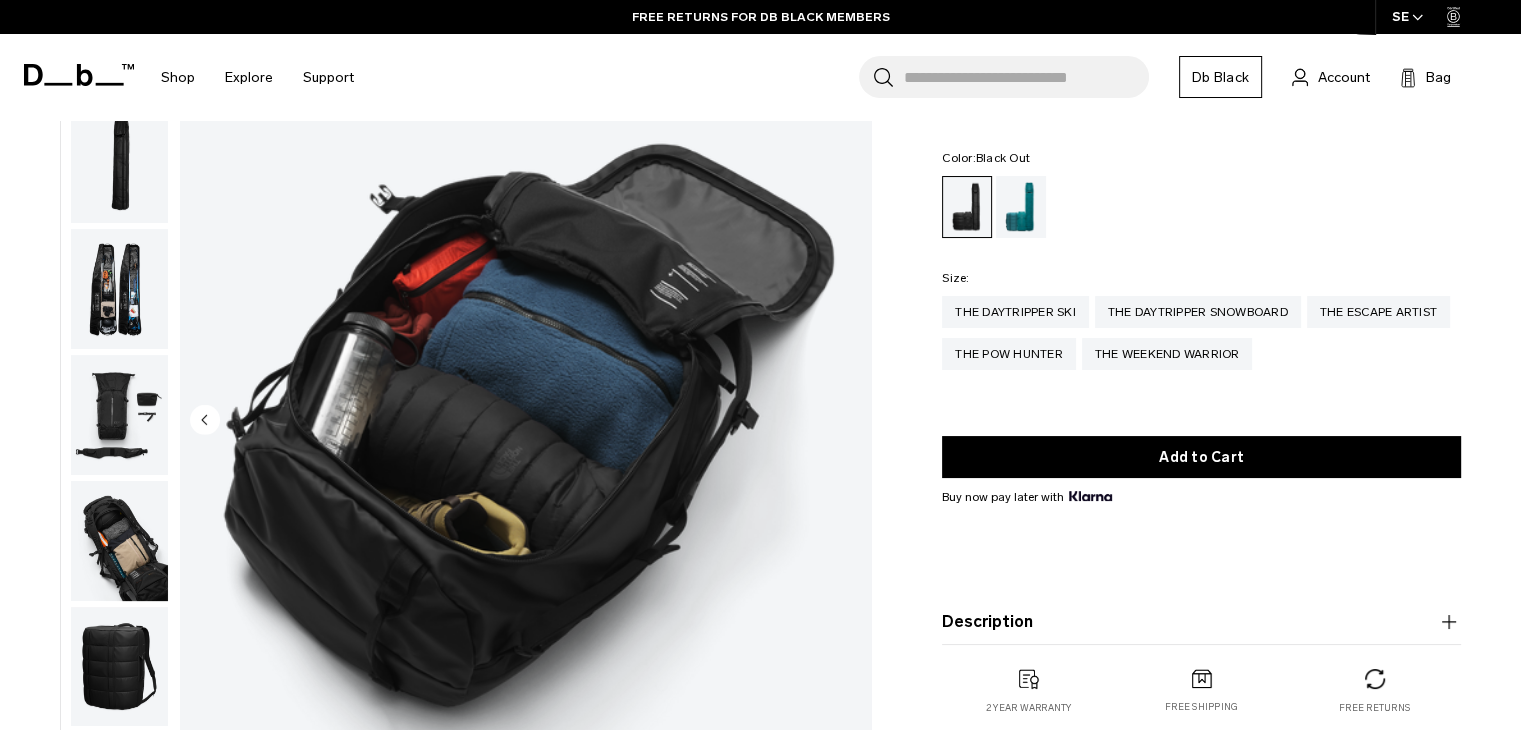 click at bounding box center [525, 421] 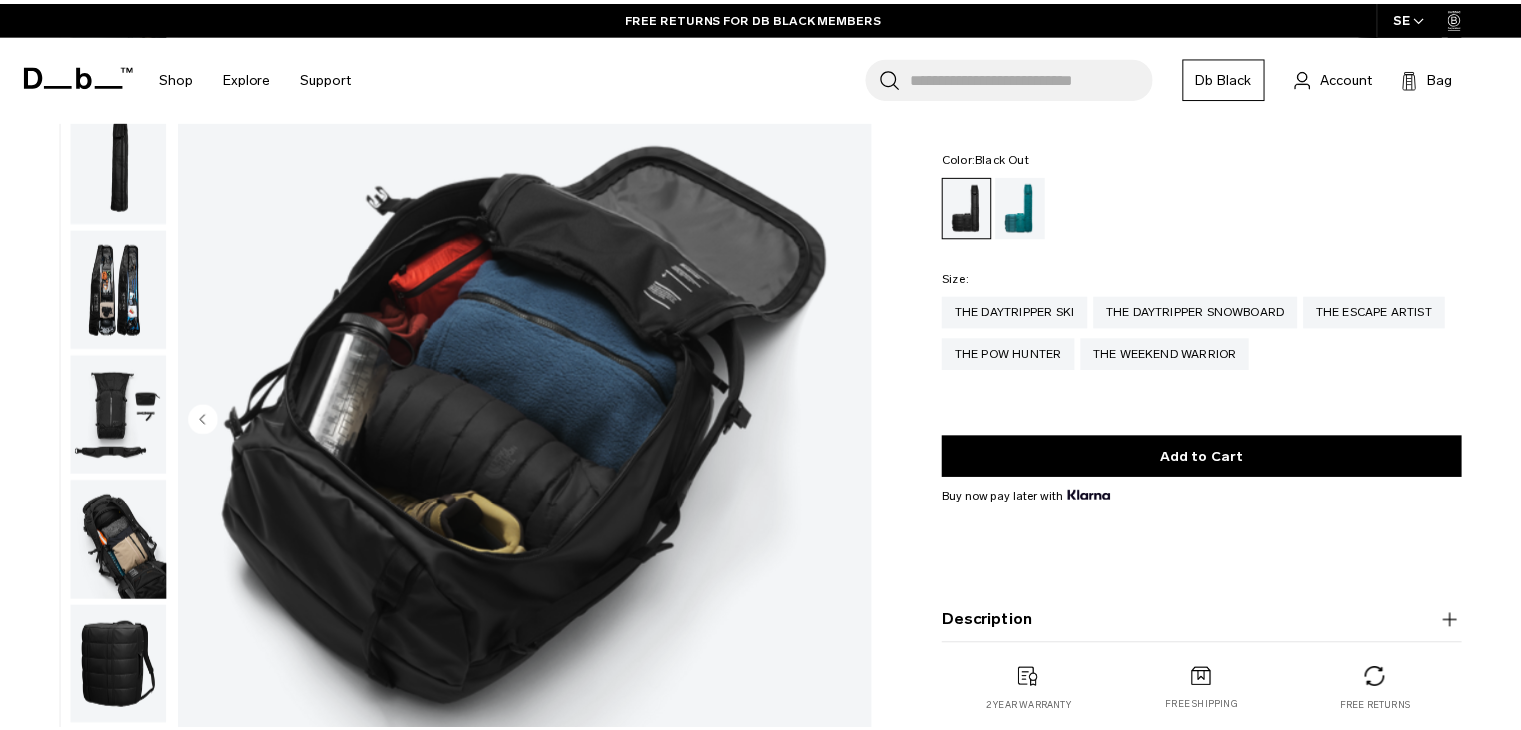scroll, scrollTop: 128, scrollLeft: 0, axis: vertical 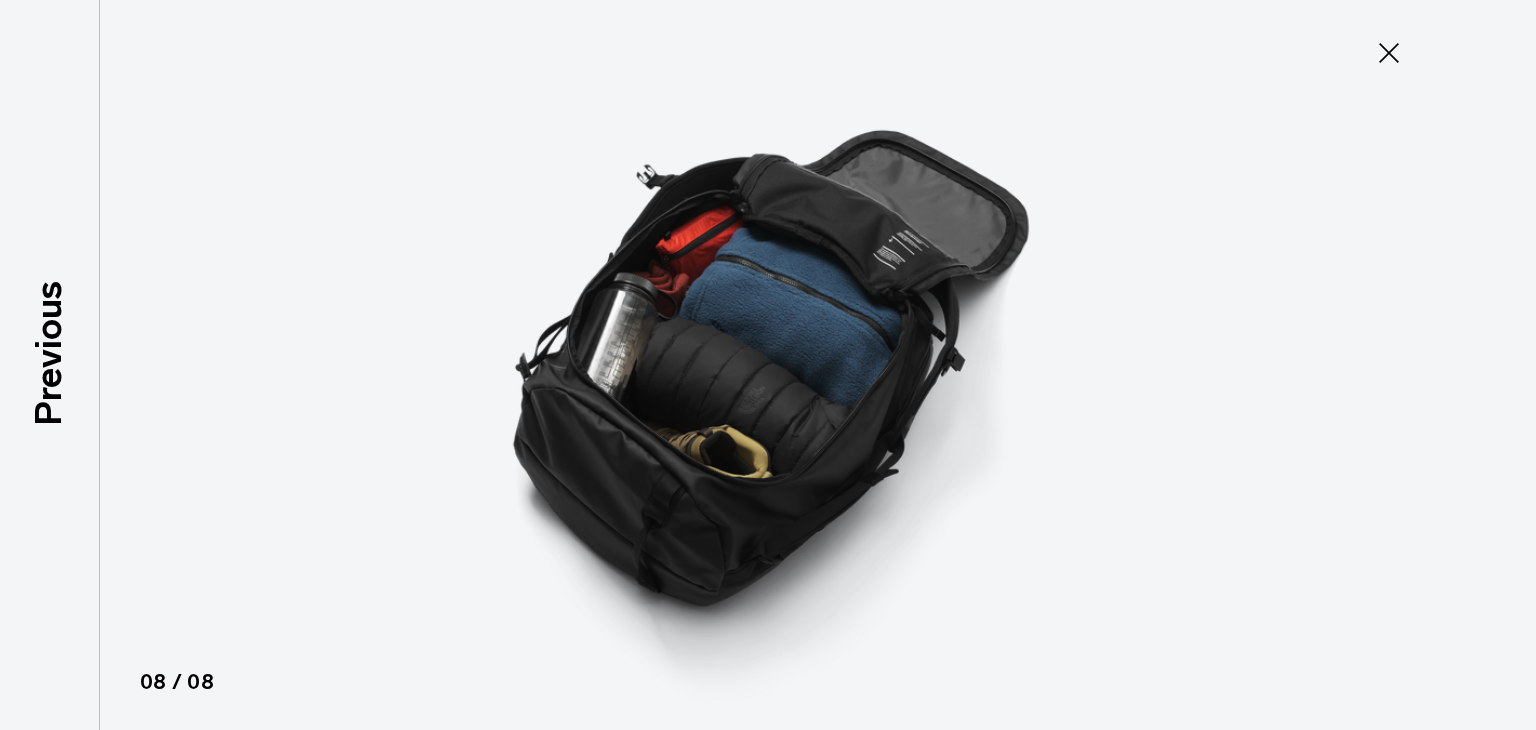 click 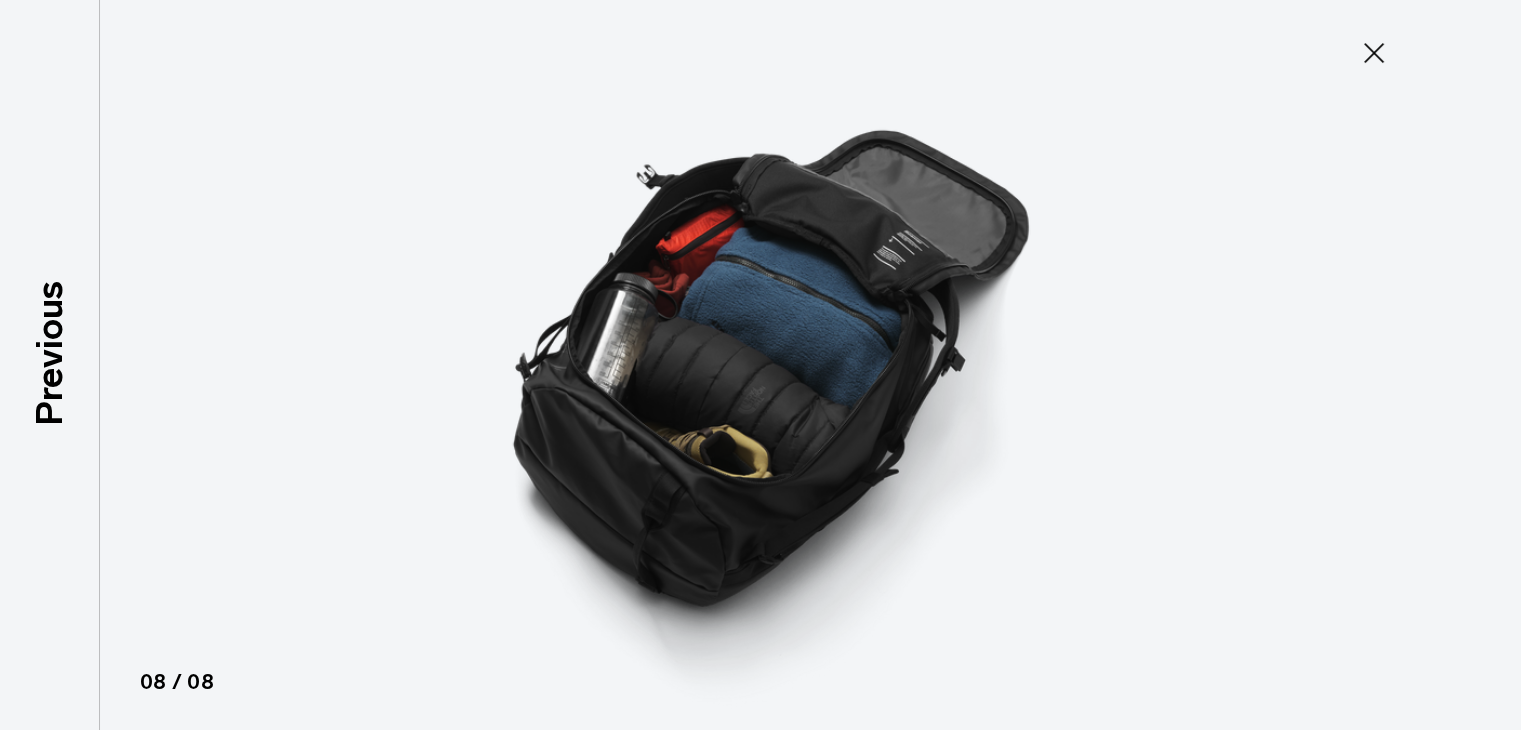 scroll, scrollTop: 140, scrollLeft: 0, axis: vertical 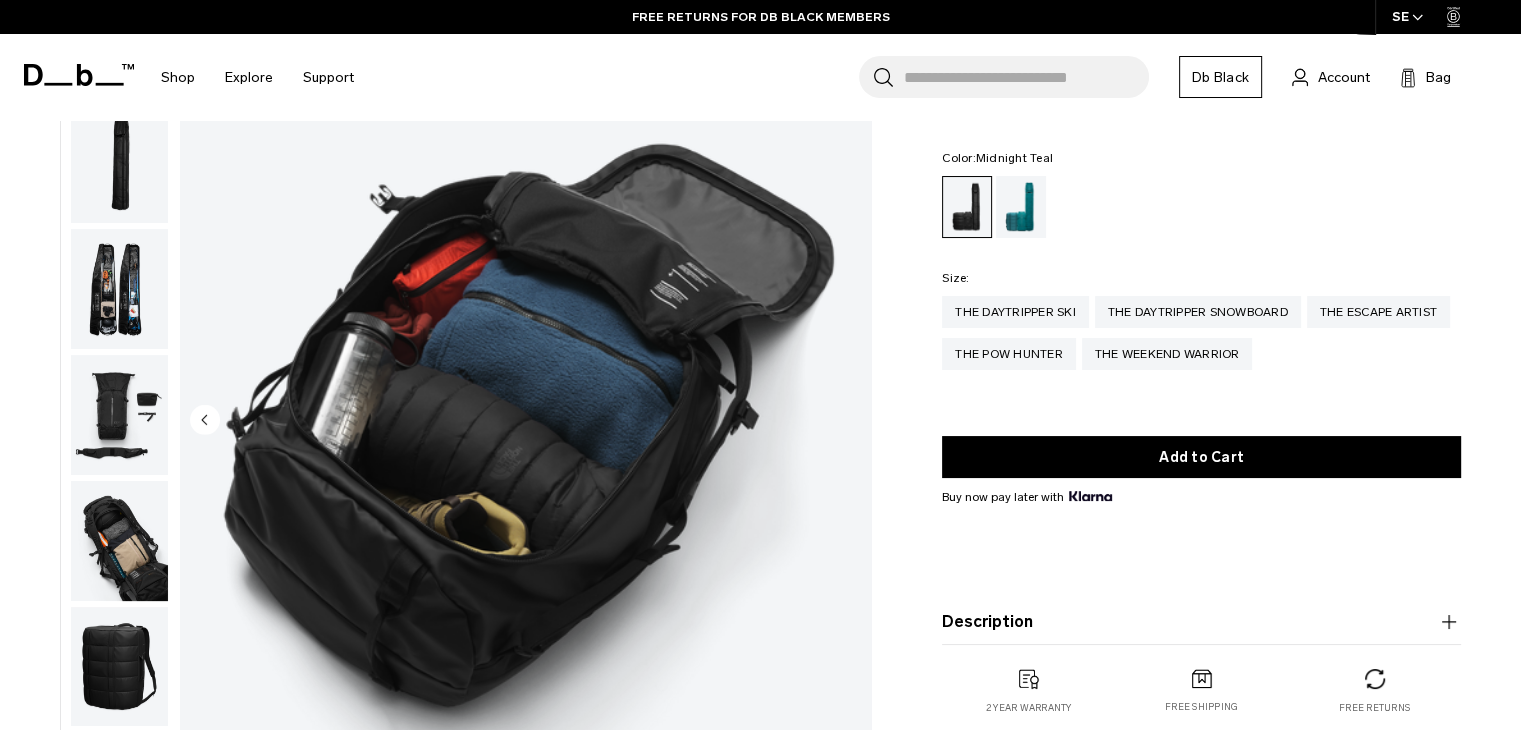 click at bounding box center [1021, 207] 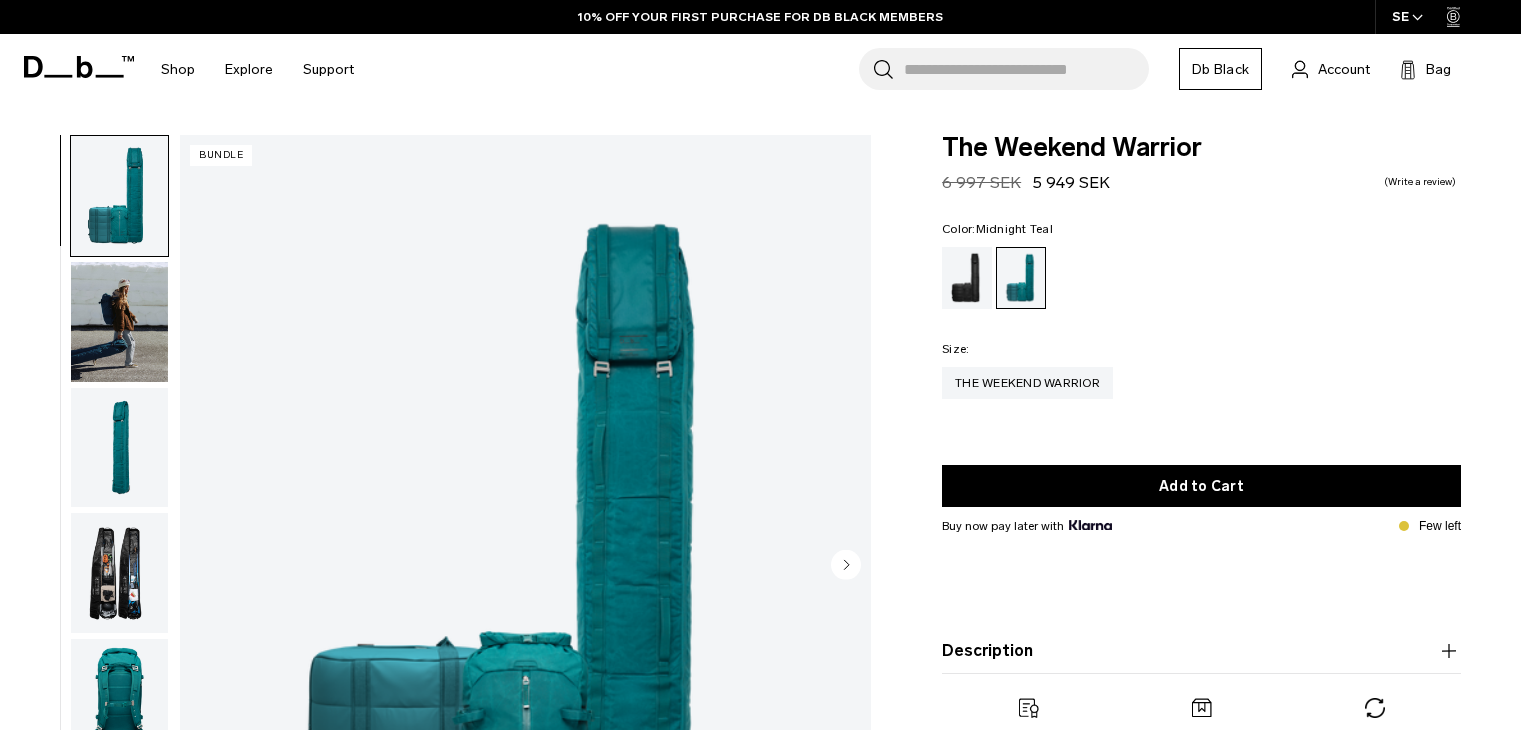 scroll, scrollTop: 0, scrollLeft: 0, axis: both 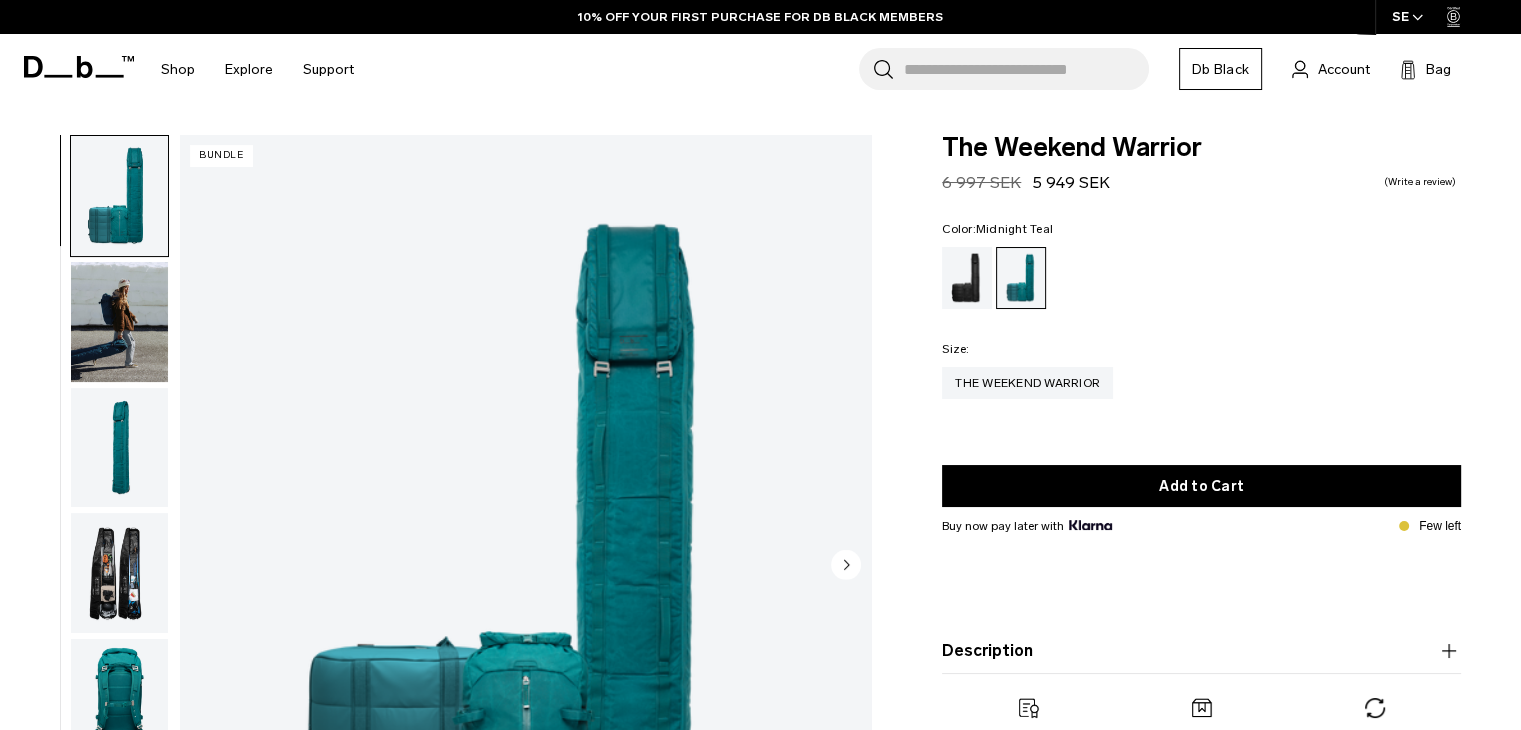 click 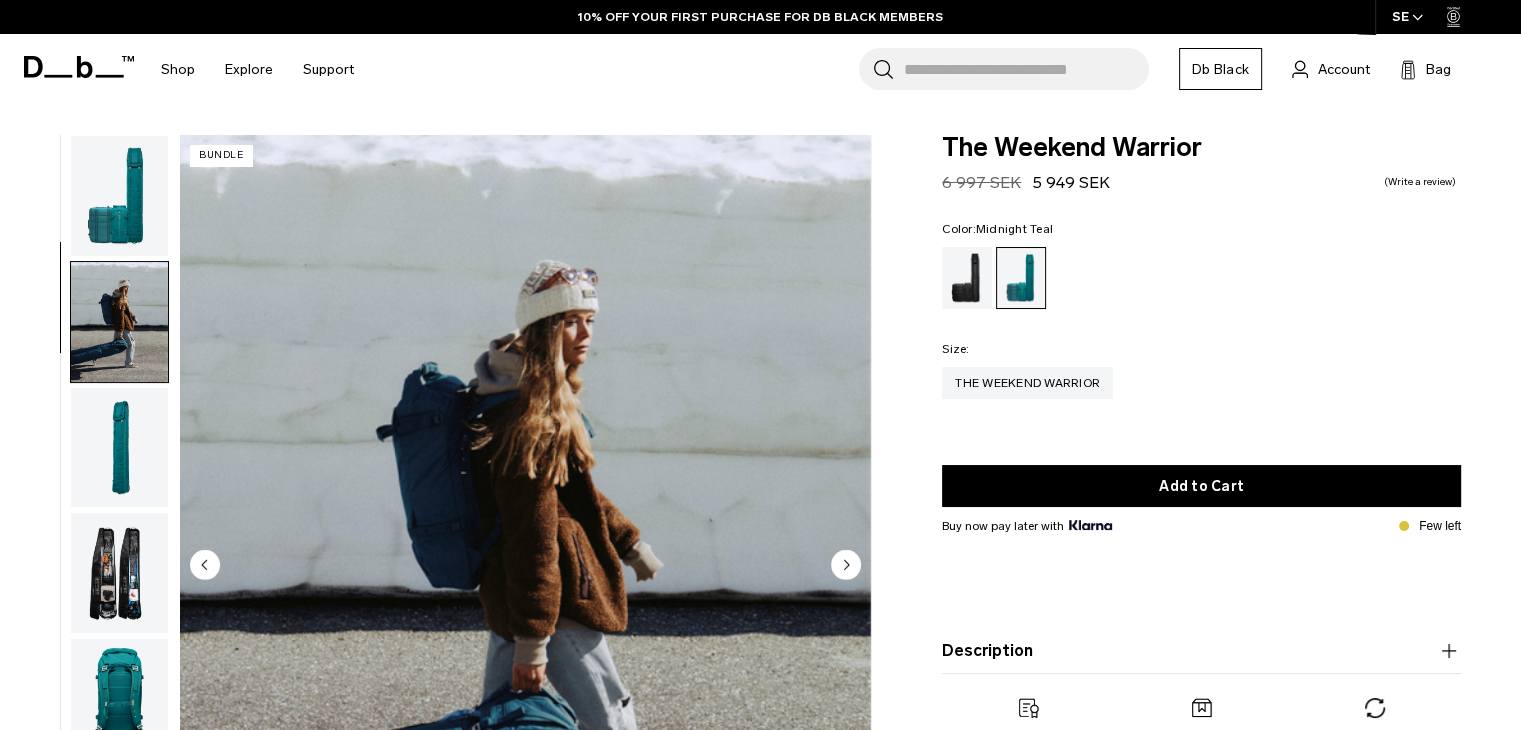 scroll, scrollTop: 0, scrollLeft: 0, axis: both 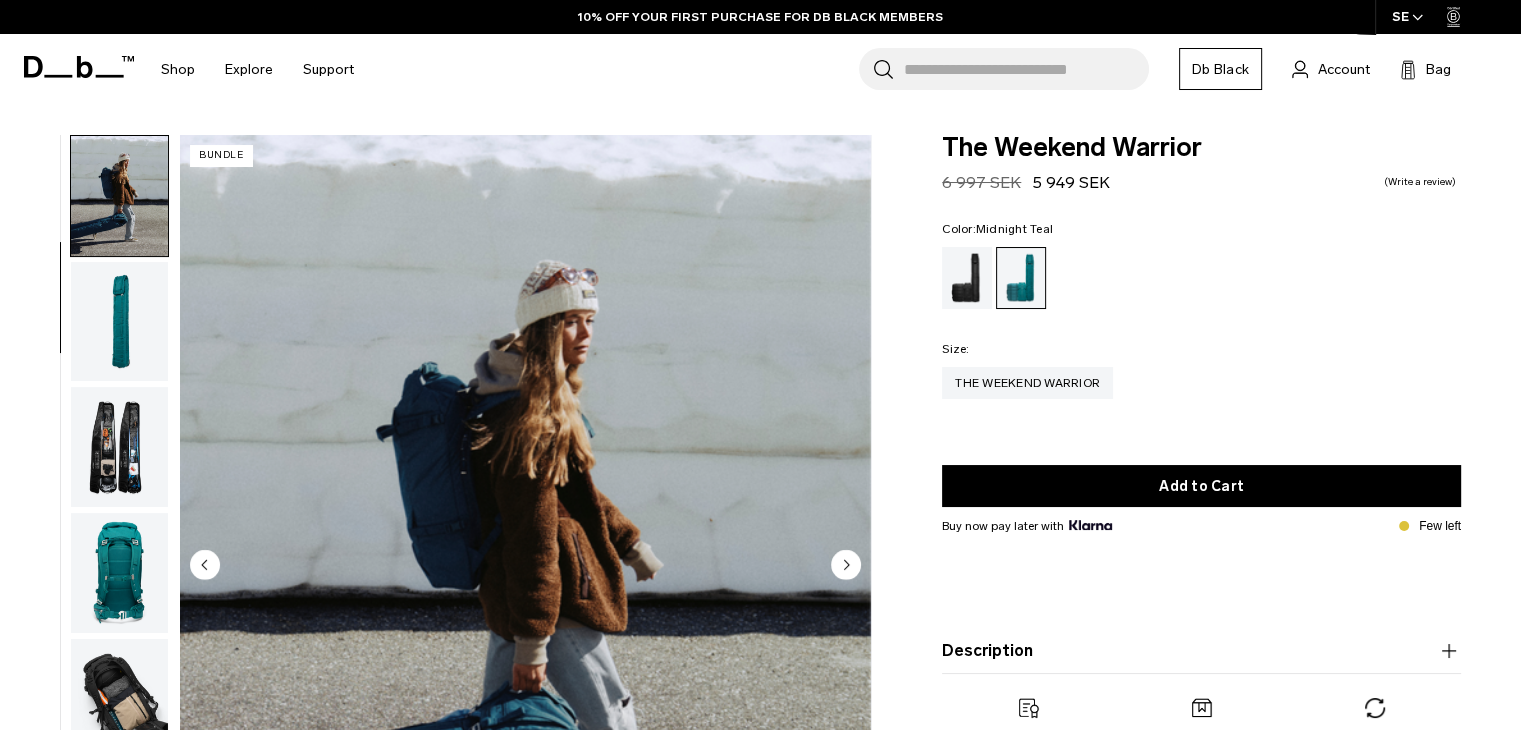 click 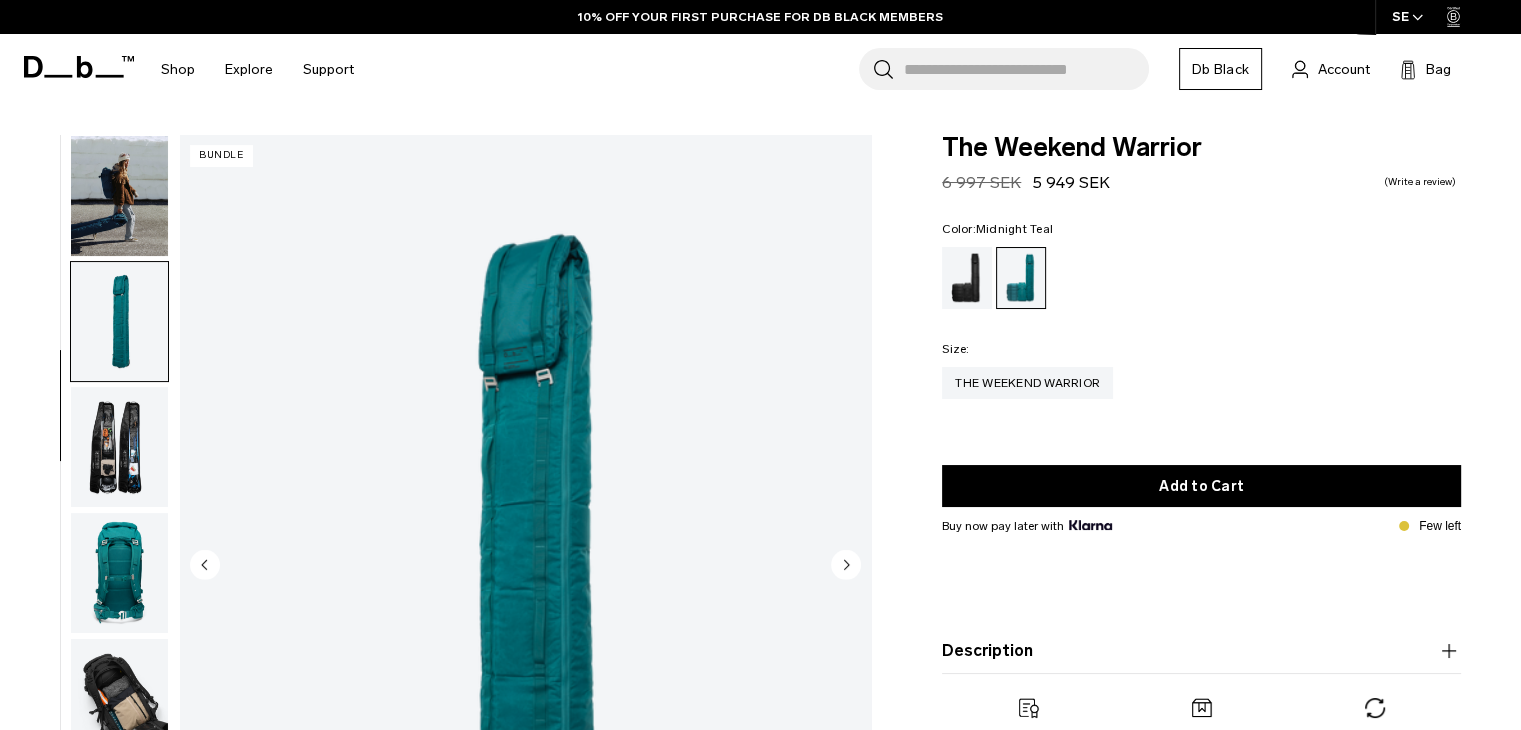 scroll, scrollTop: 140, scrollLeft: 0, axis: vertical 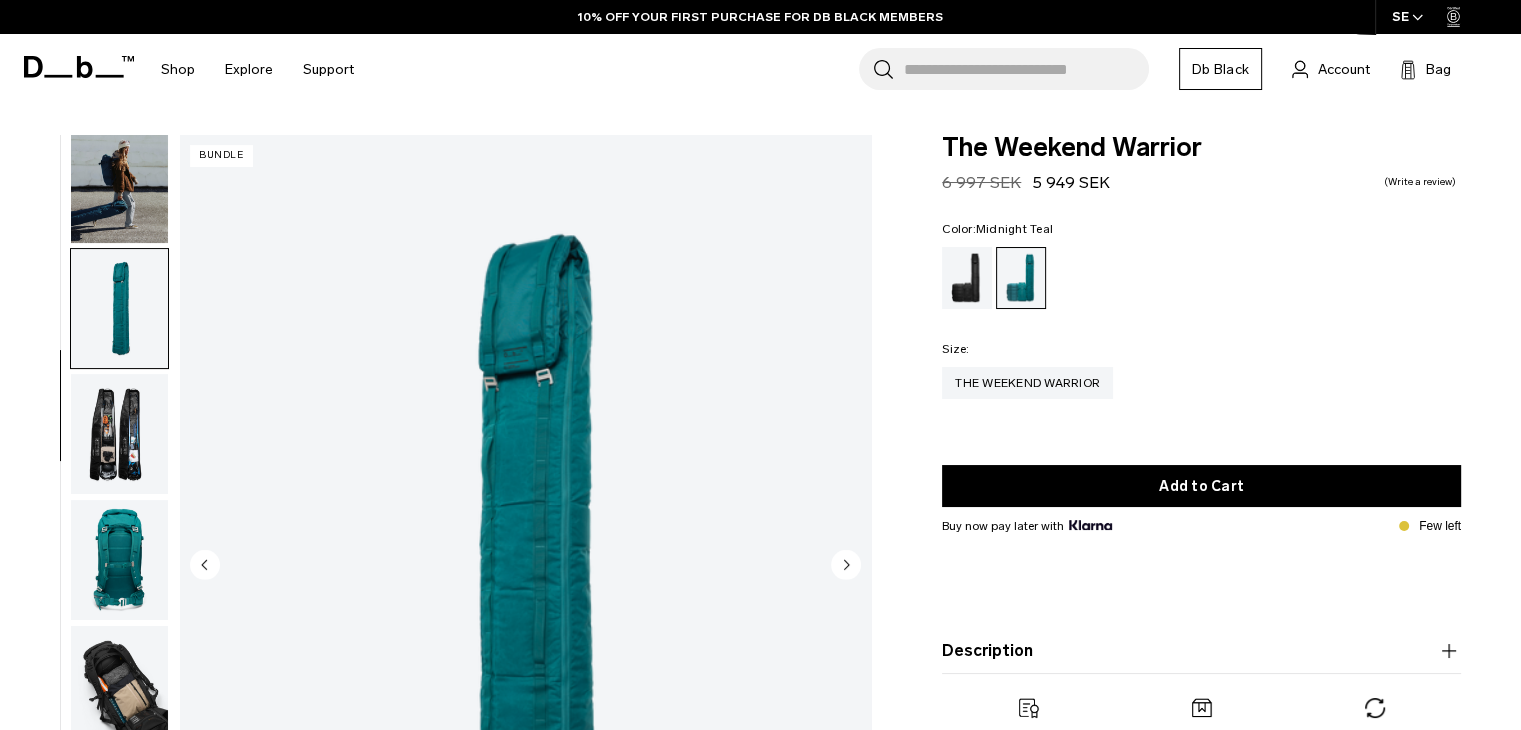 click 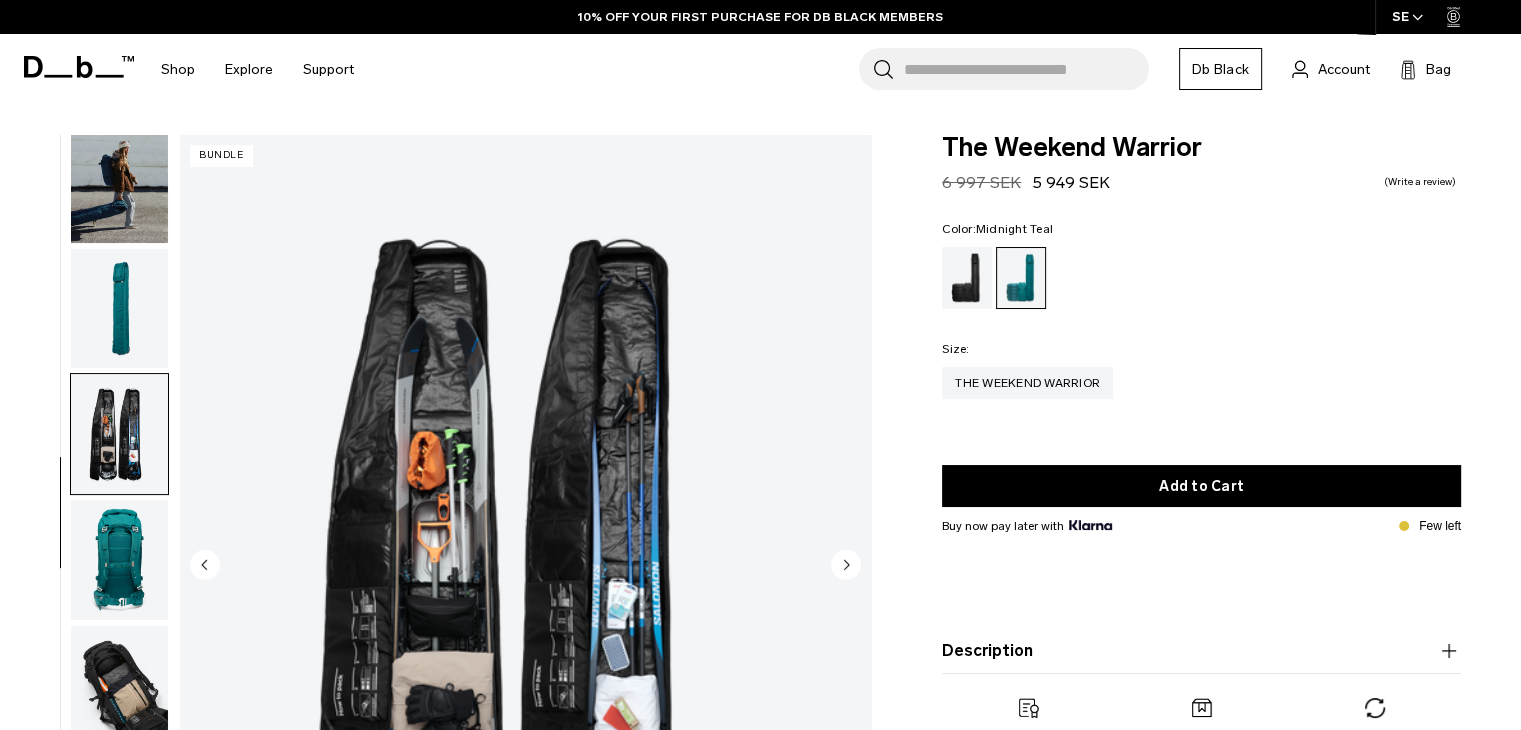 click 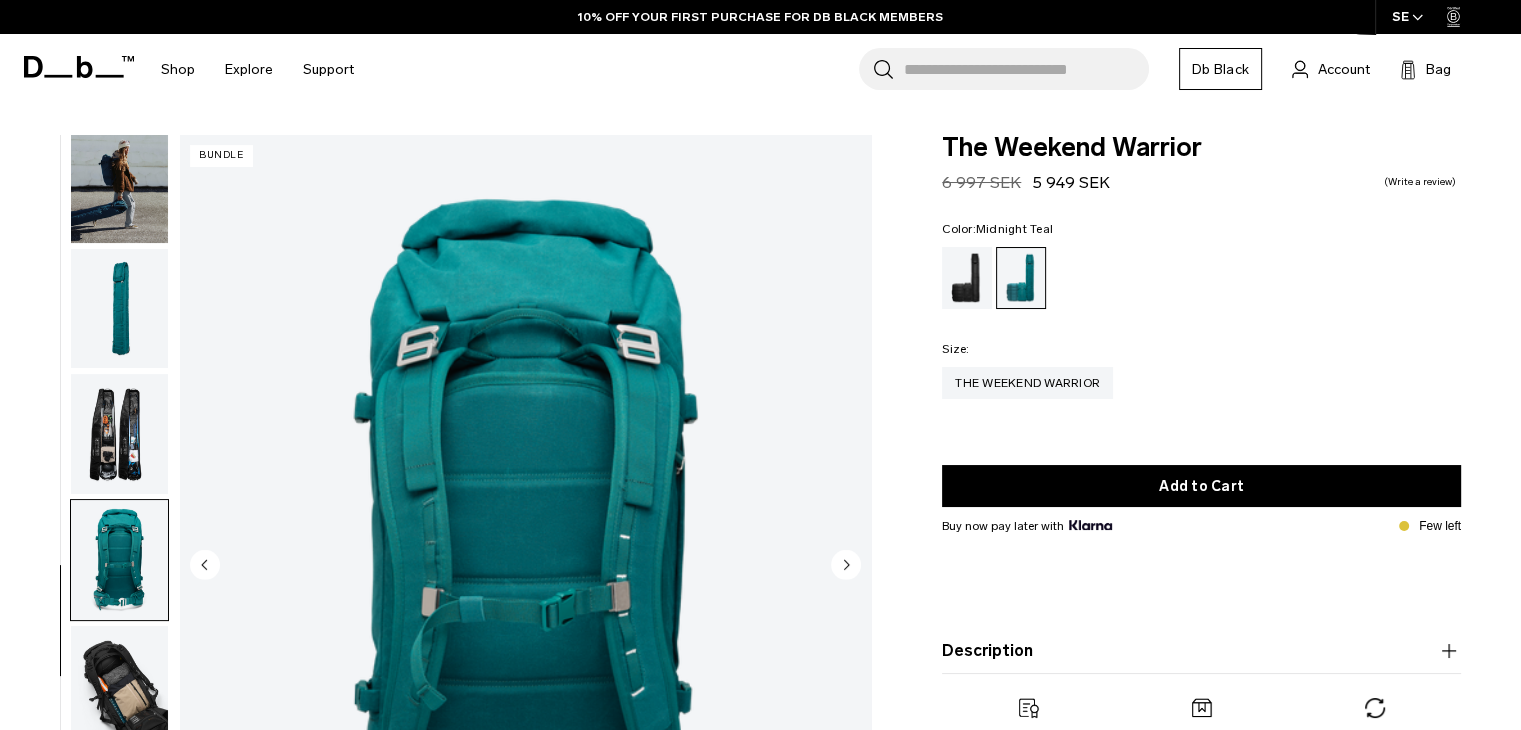 click 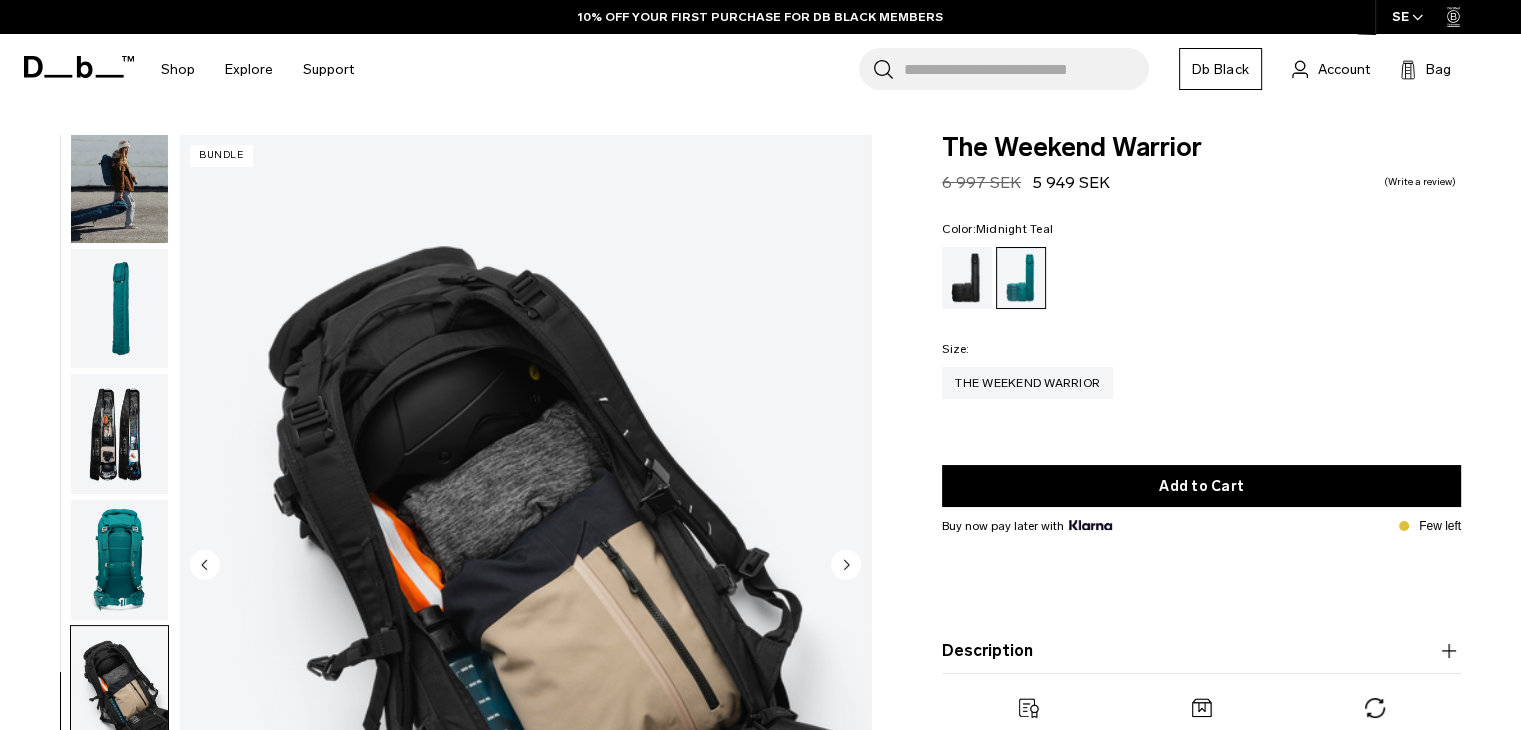 click 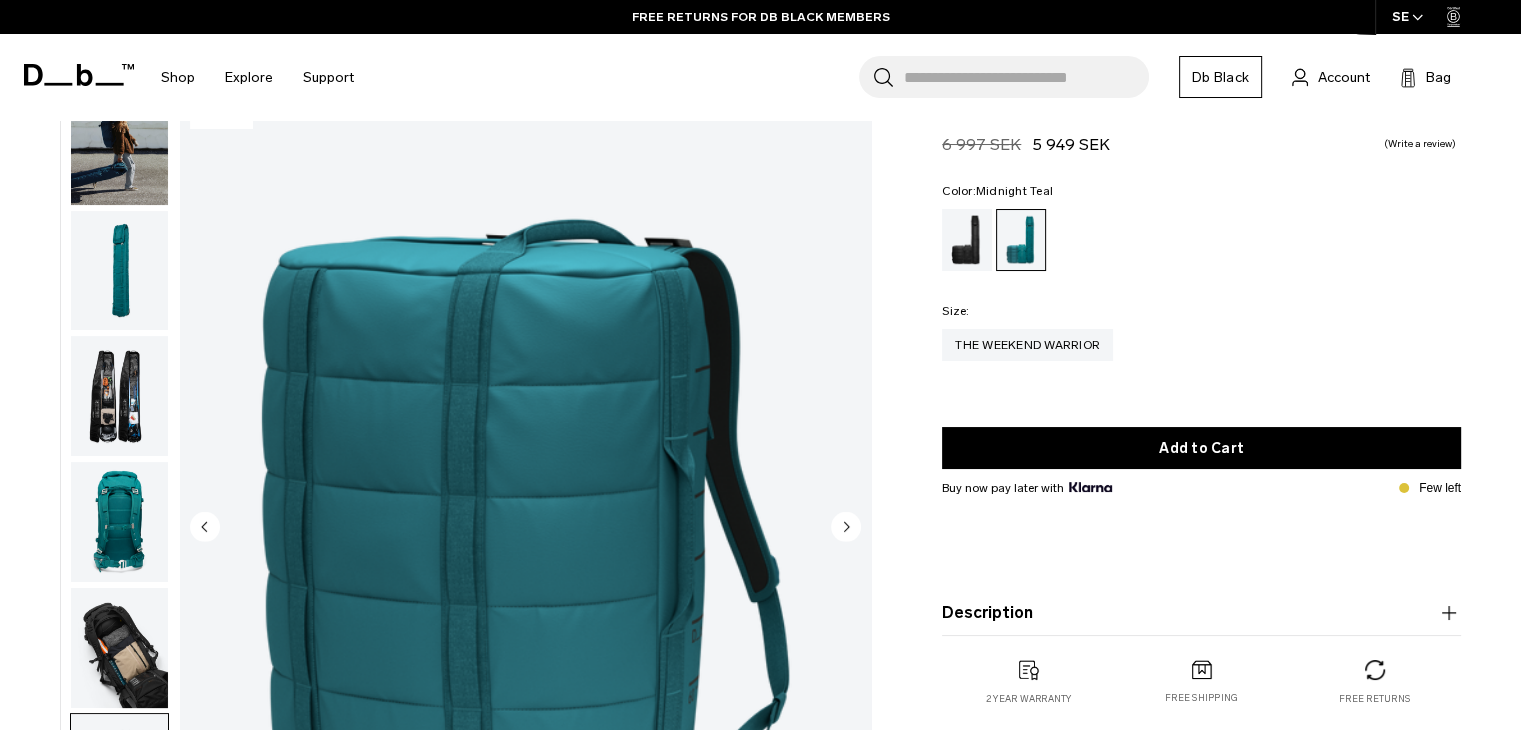 scroll, scrollTop: 0, scrollLeft: 0, axis: both 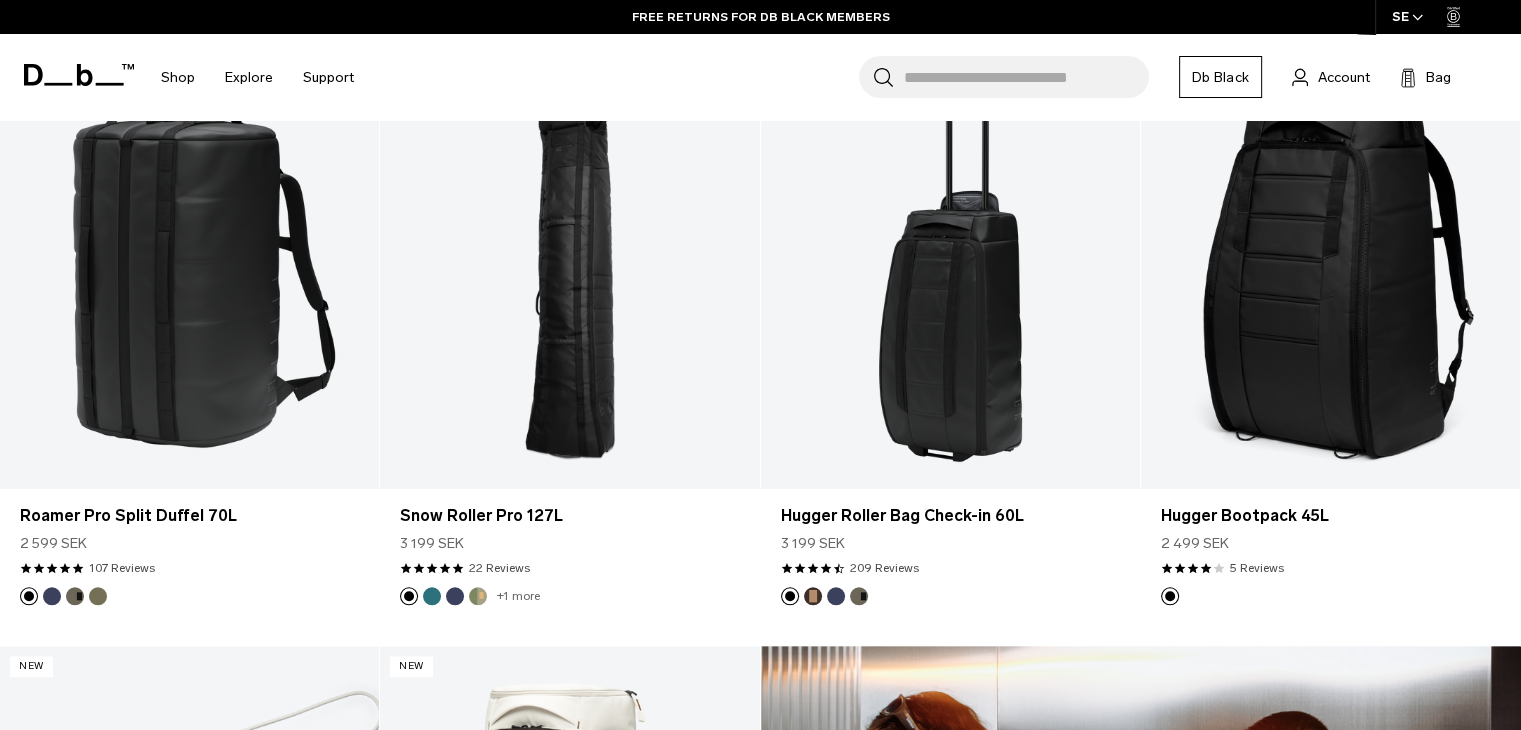 click on "Skip to content
Summer Sale Ends In:
00
days,
00
hours,
00
minutes ,
00
seconds
BUY NOW, PAY LATER WITH KLARNA
10% OFF YOUR FIRST PURCHASE FOR DB BLACK MEMBERS
FREE SHIPPING FOR DB BLACK MEMBERS
FREE RETURNS FOR DB BLACK MEMBERS
LIMITED LIFETIME WARRANTY FOR DB BLACK MEMBERS
BUY NOW, PAY LATER WITH KLARNA
10% OFF YOUR FIRST PURCHASE FOR DB BLACK MEMBERS
Summer Sale Ends In:
00
days,
00" at bounding box center [760, -1237] 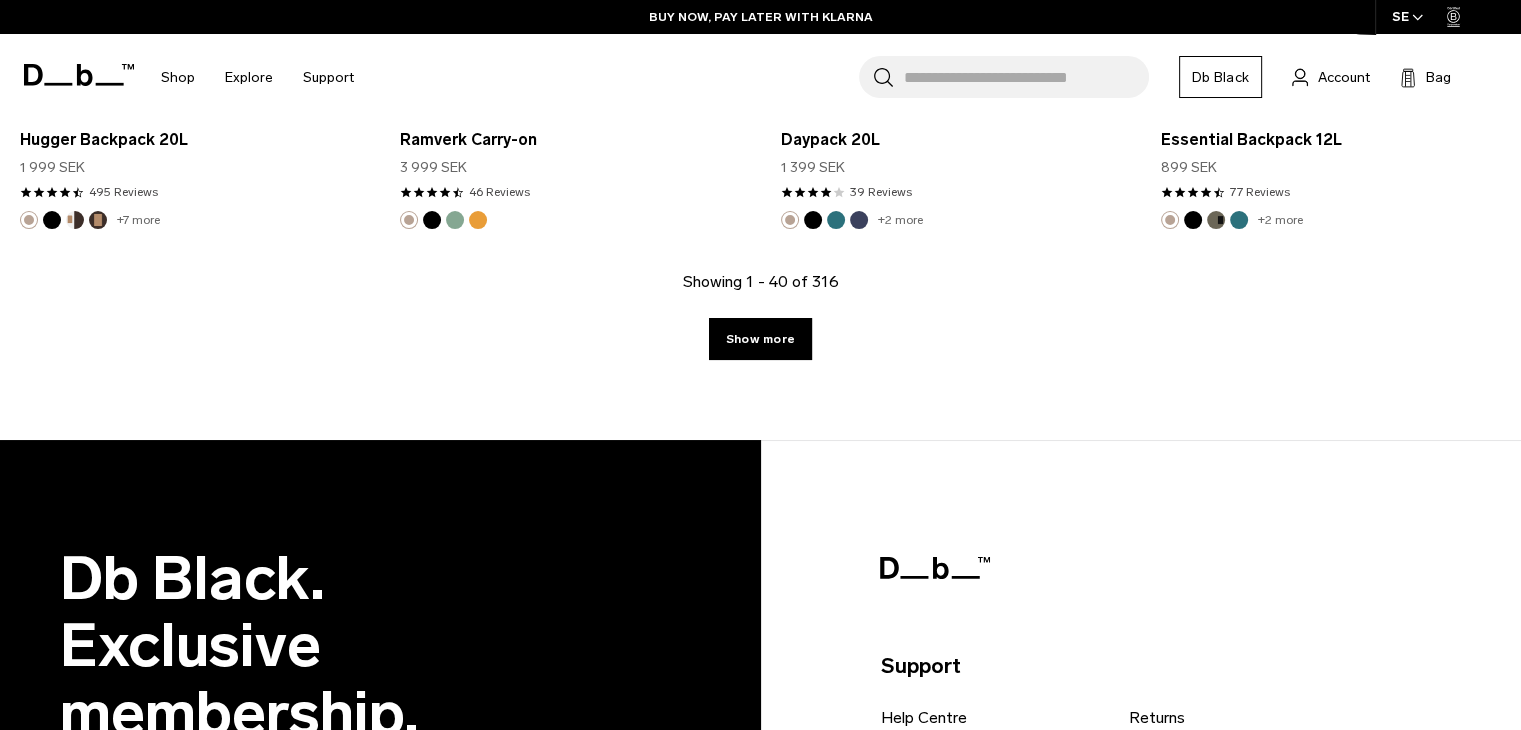 scroll, scrollTop: 6642, scrollLeft: 0, axis: vertical 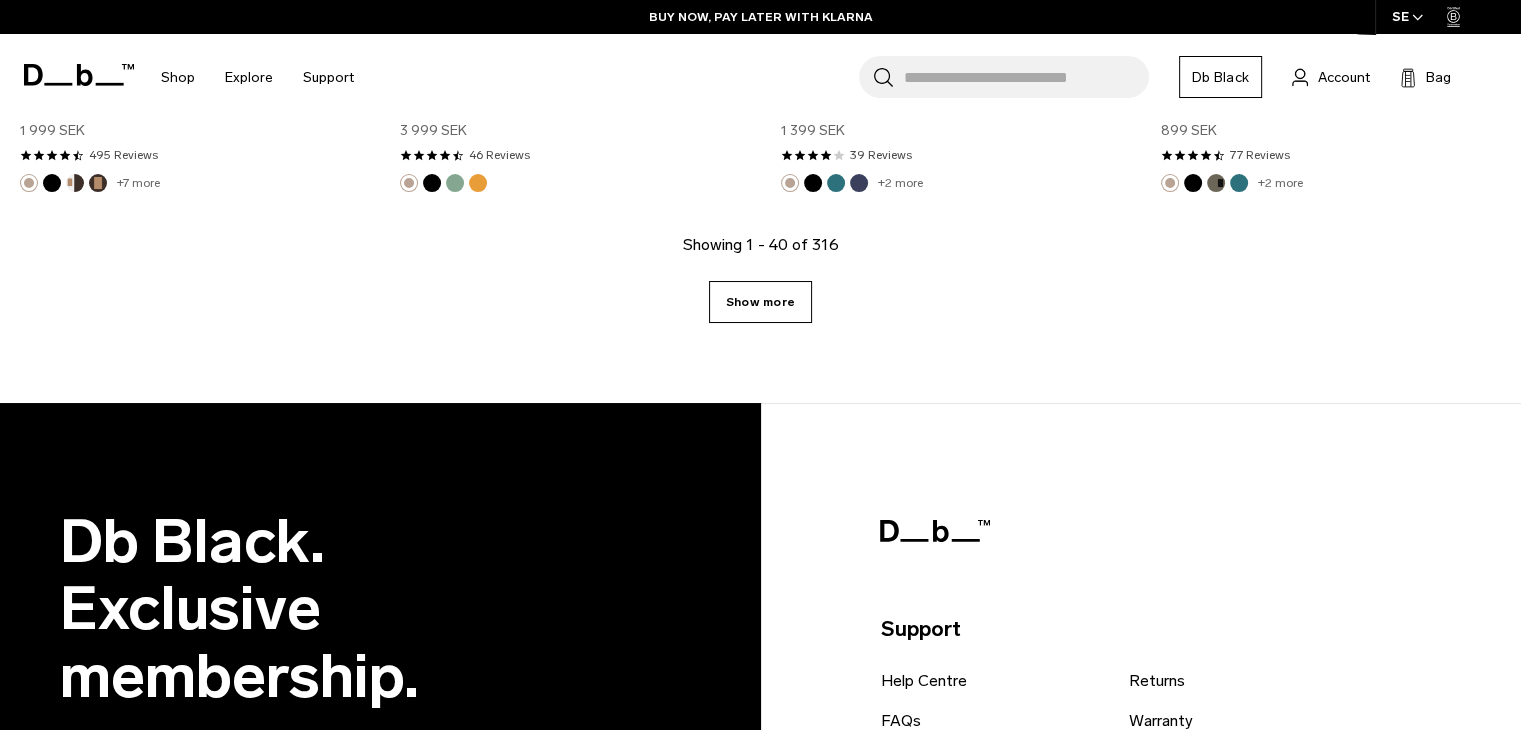 click on "Show more" at bounding box center (760, 302) 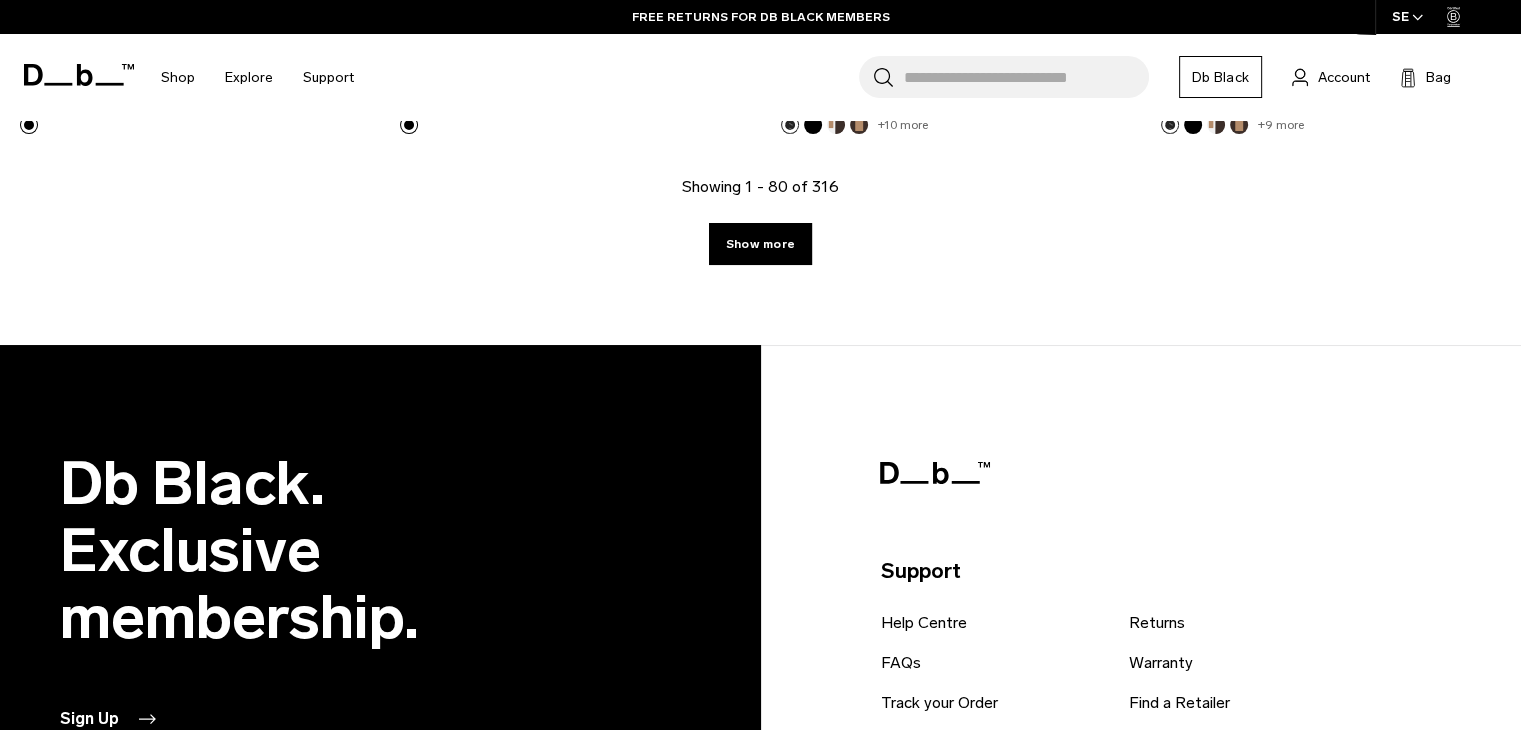 scroll, scrollTop: 12500, scrollLeft: 0, axis: vertical 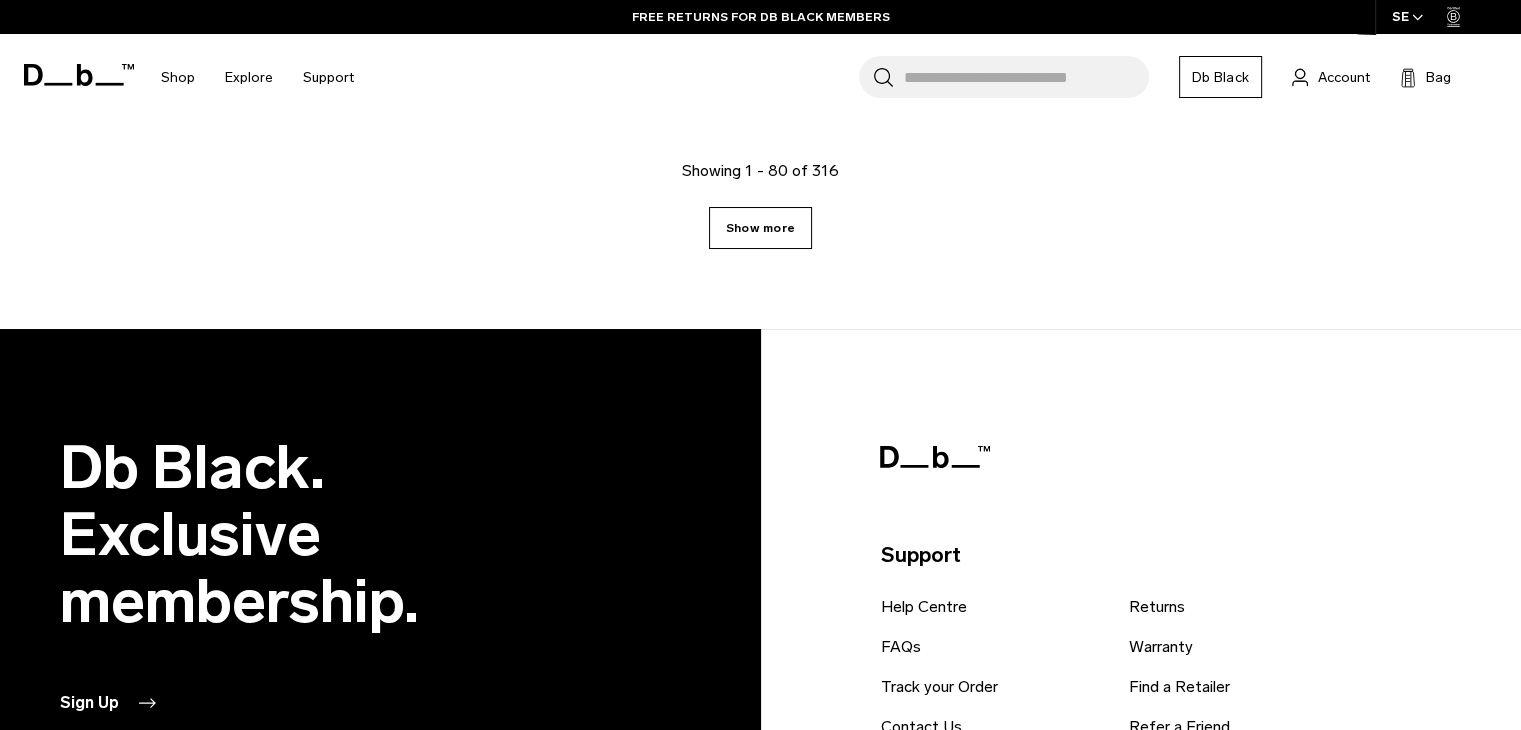 click on "Show more" at bounding box center (760, 228) 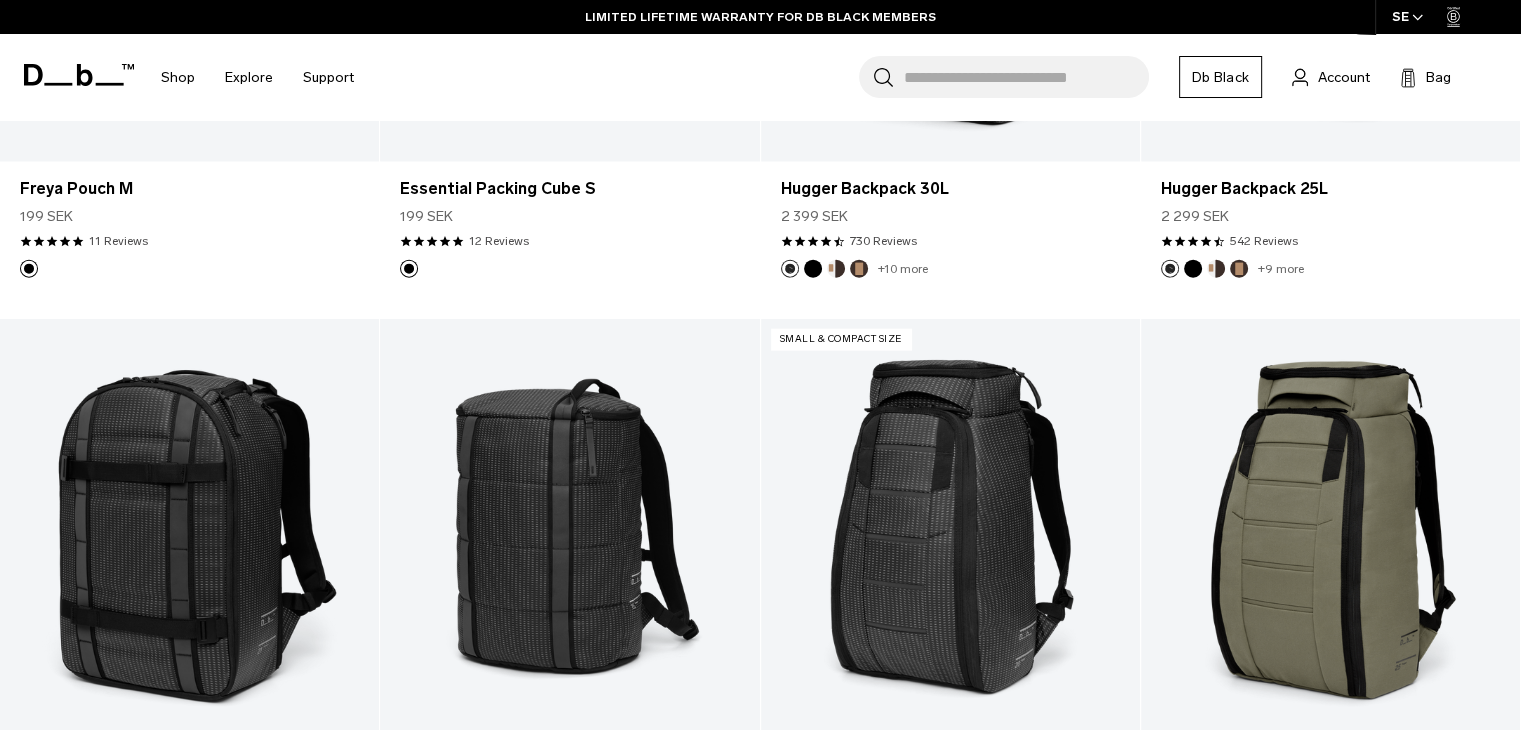 scroll, scrollTop: 12500, scrollLeft: 0, axis: vertical 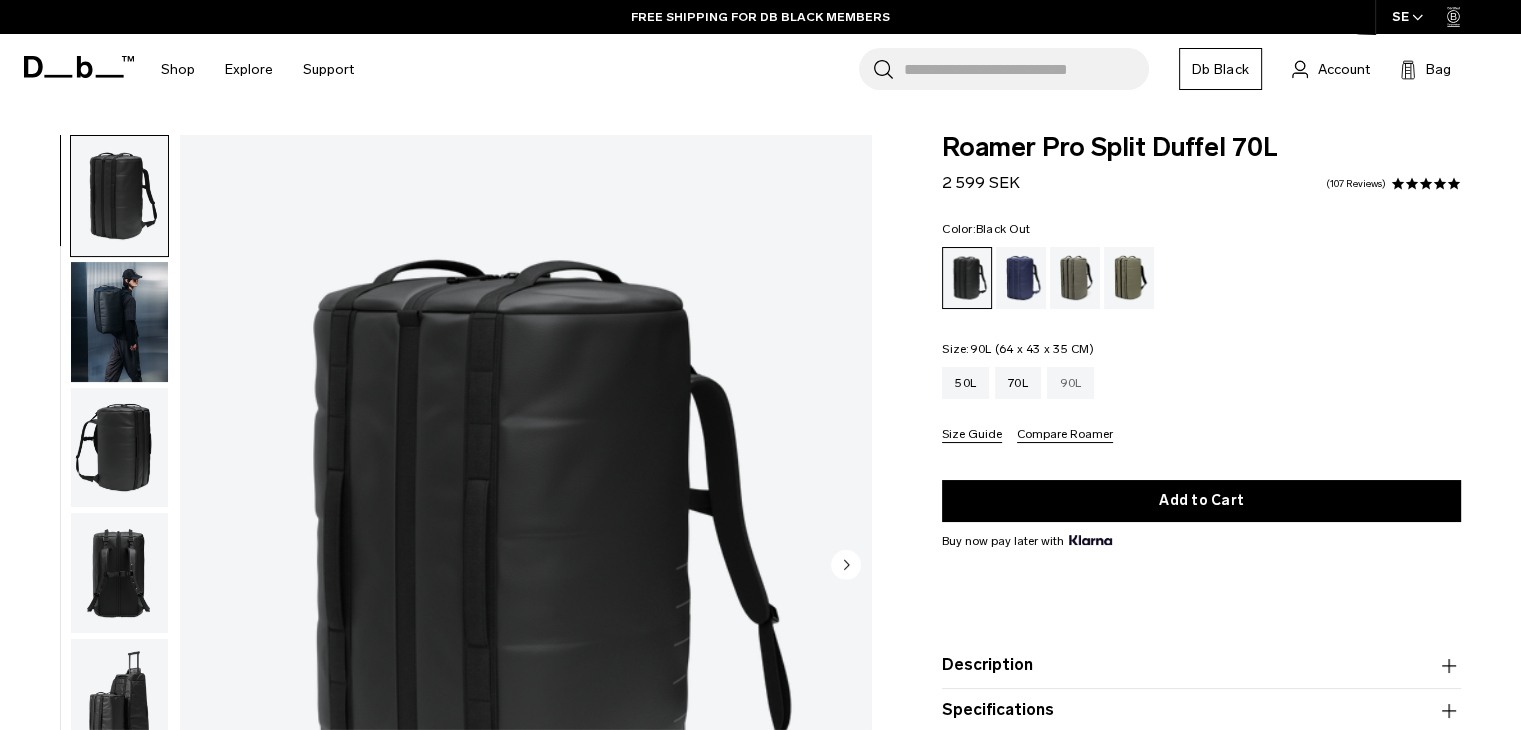 click on "90L" at bounding box center (1071, 383) 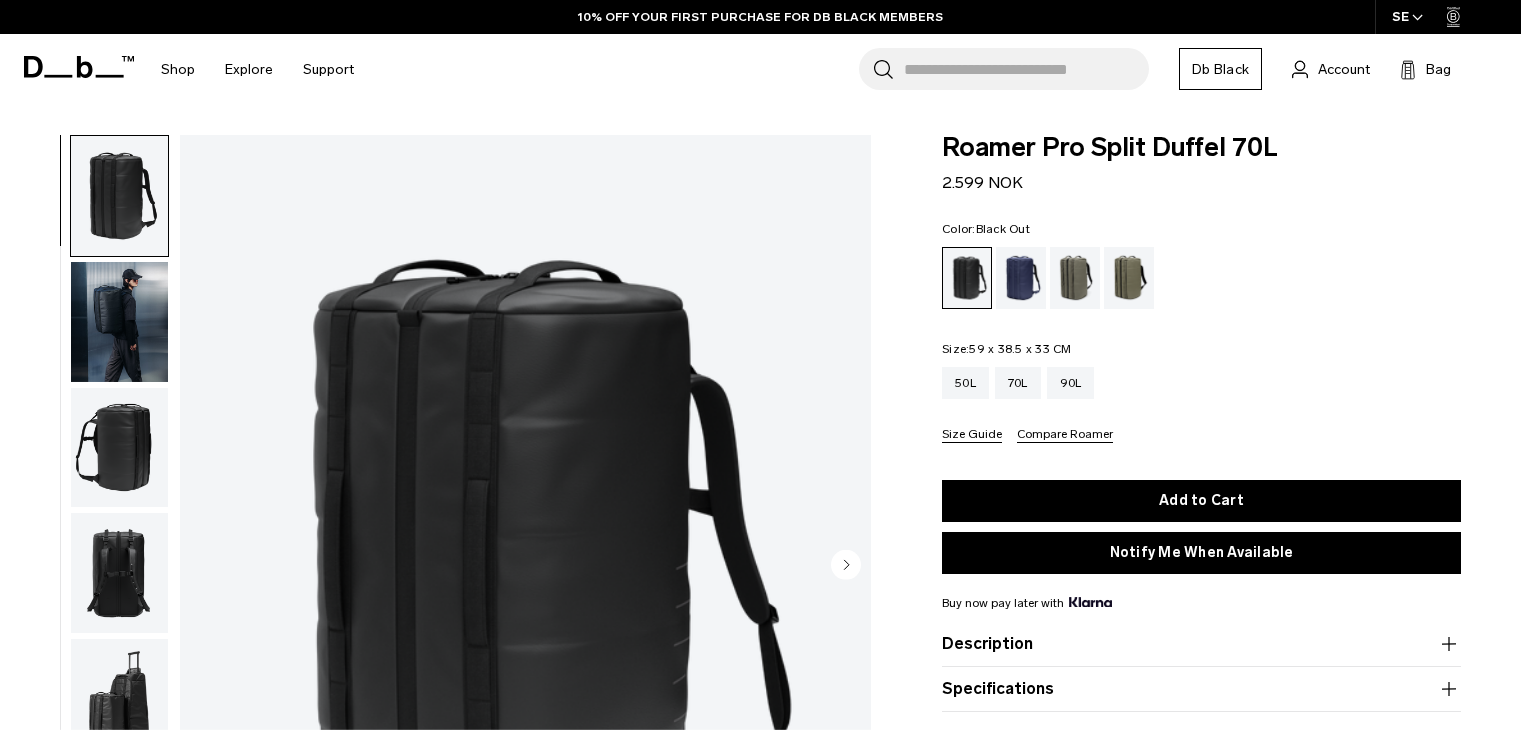 scroll, scrollTop: 0, scrollLeft: 0, axis: both 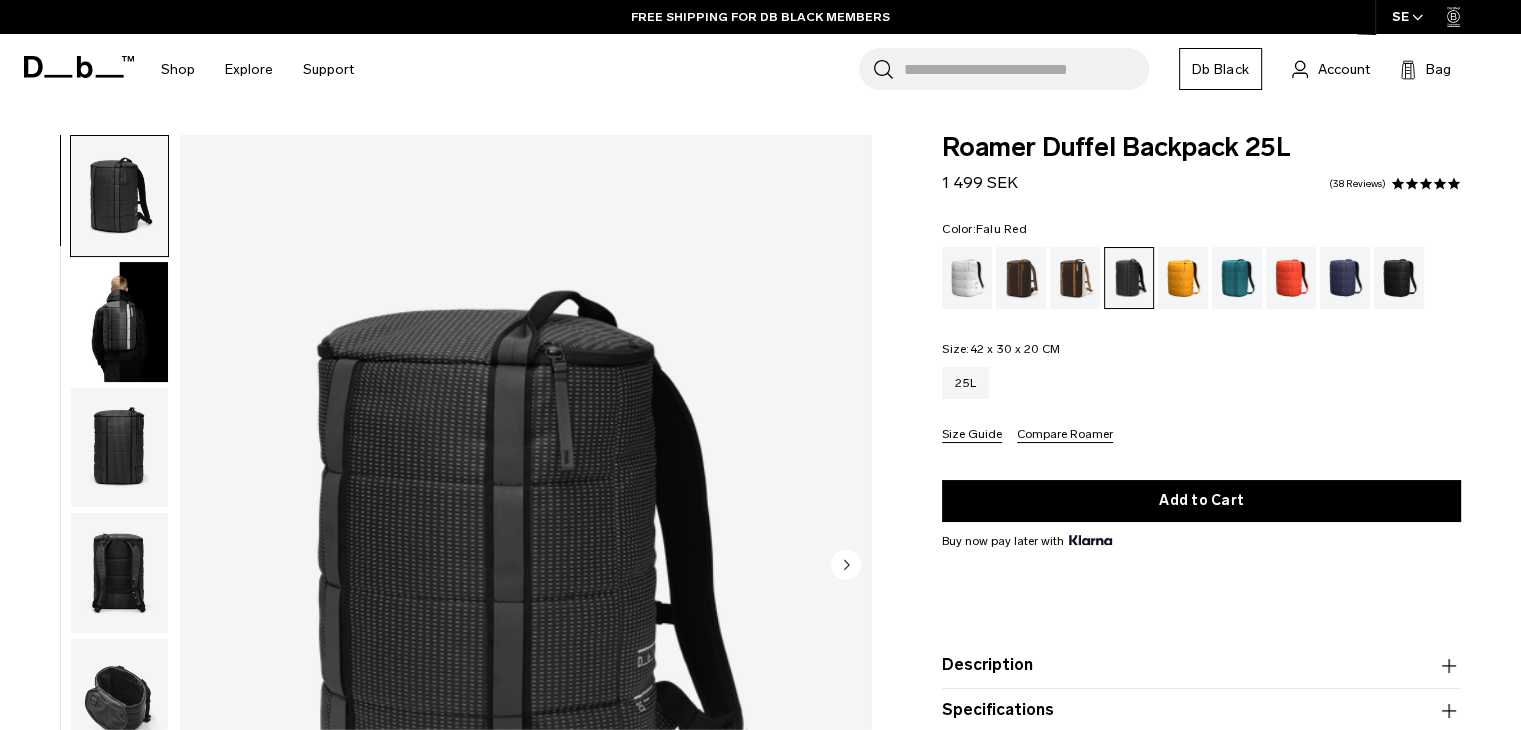 click at bounding box center [1291, 278] 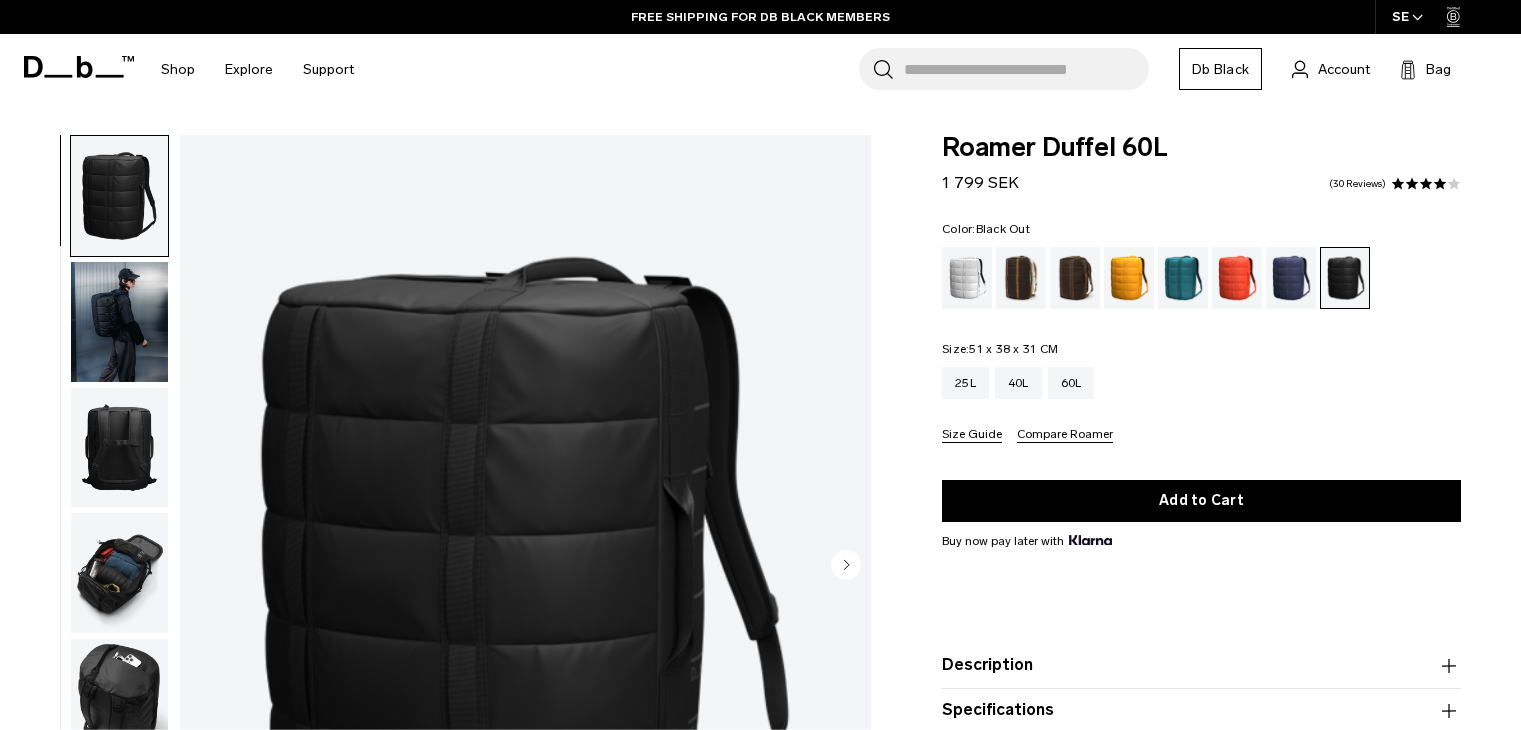 scroll, scrollTop: 0, scrollLeft: 0, axis: both 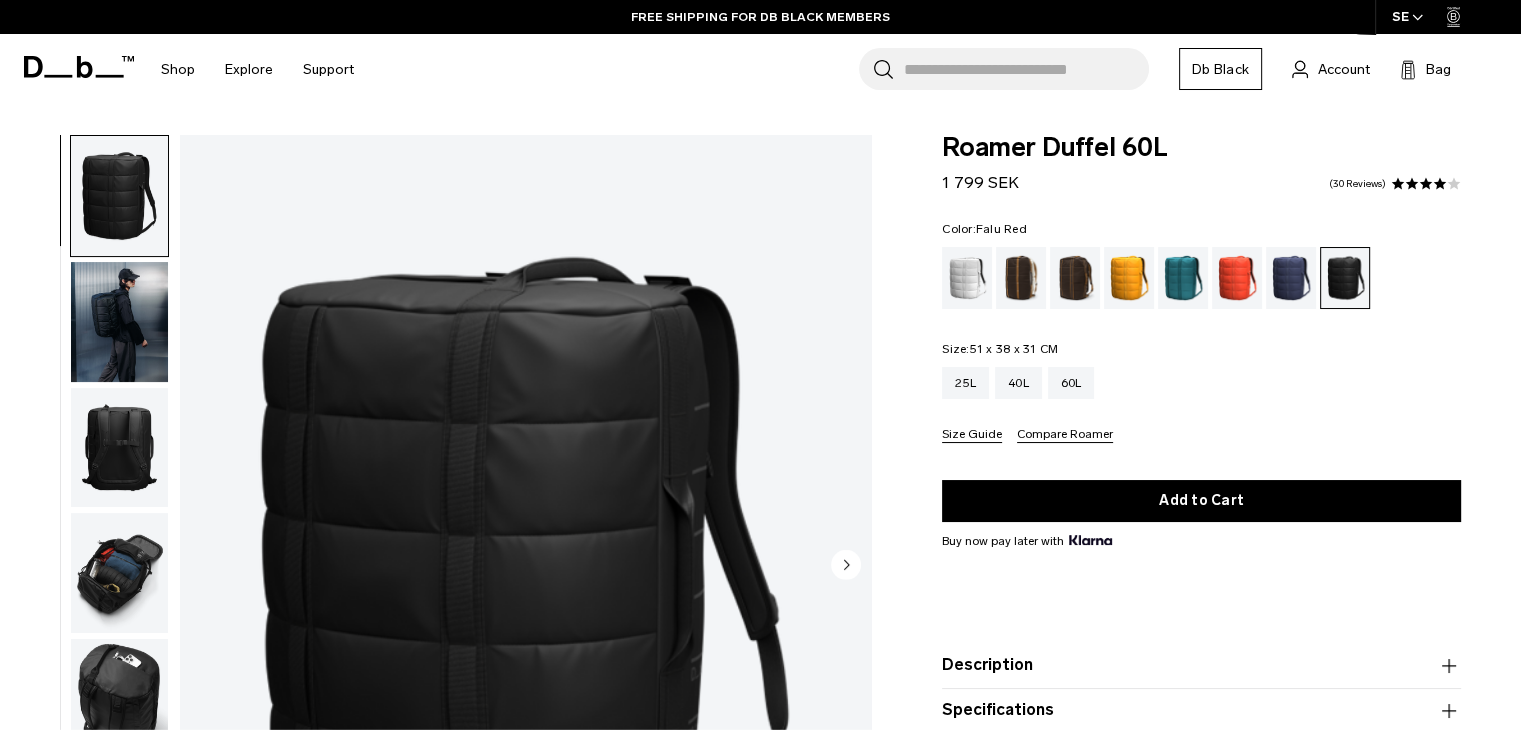 click at bounding box center (1237, 278) 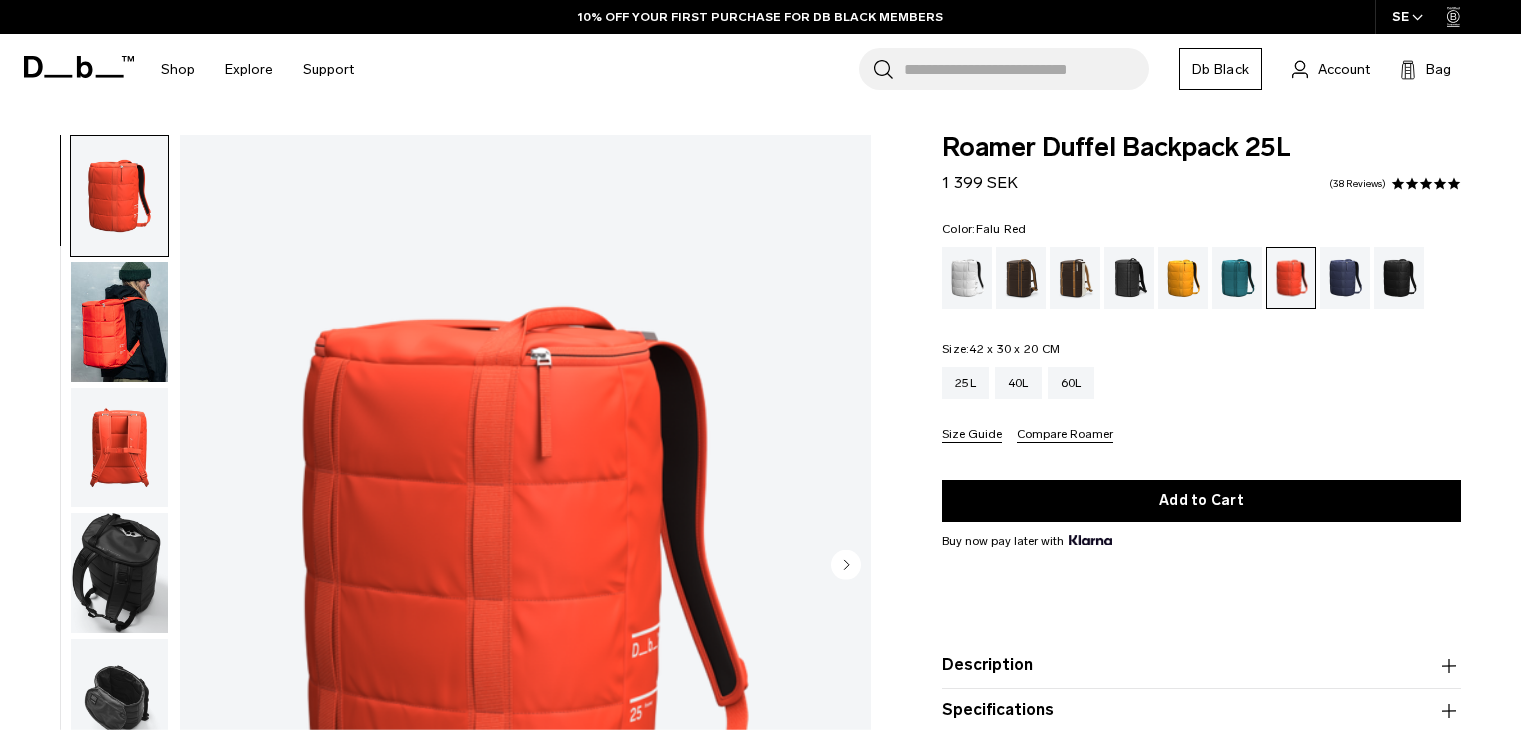 scroll, scrollTop: 0, scrollLeft: 0, axis: both 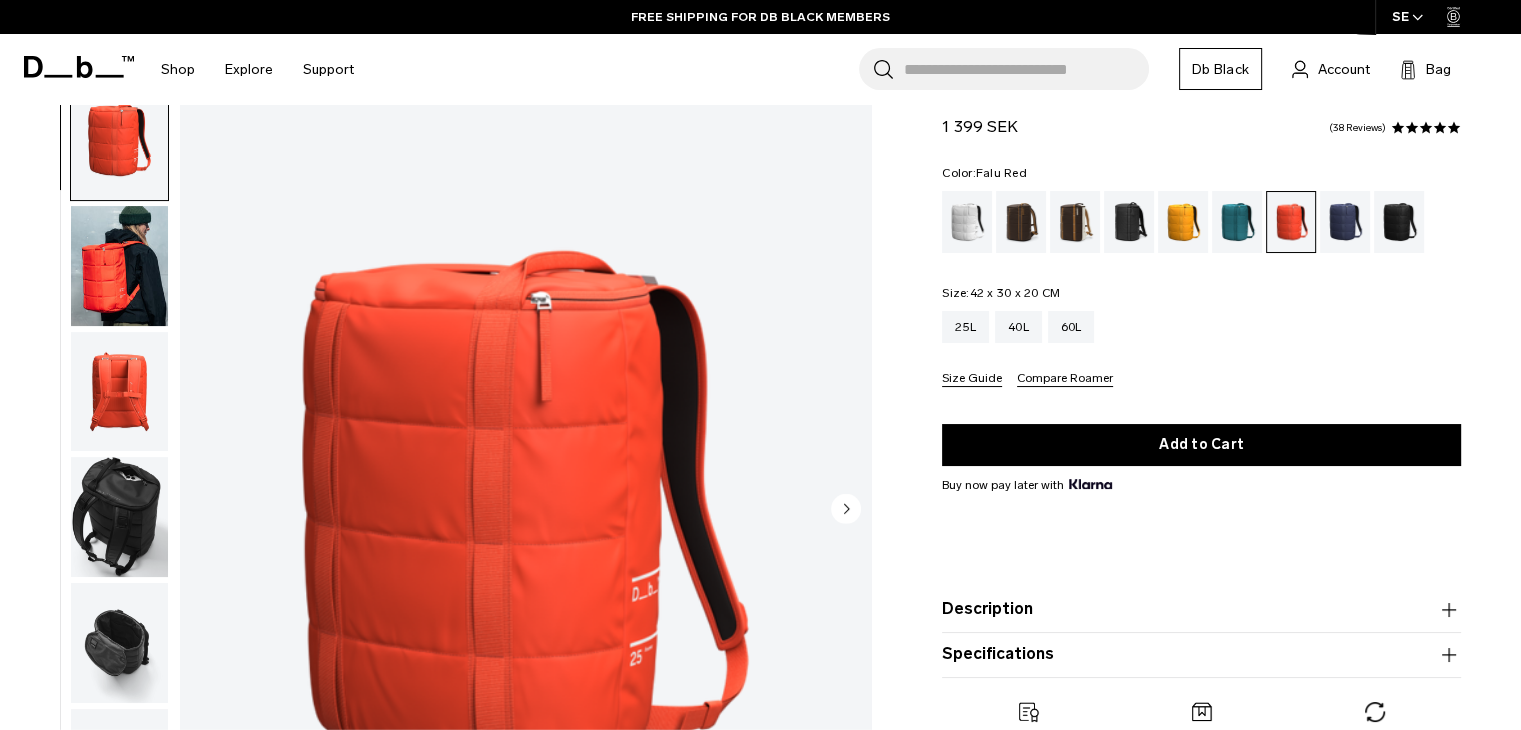 drag, startPoint x: 0, startPoint y: 0, endPoint x: 1534, endPoint y: 91, distance: 1536.6968 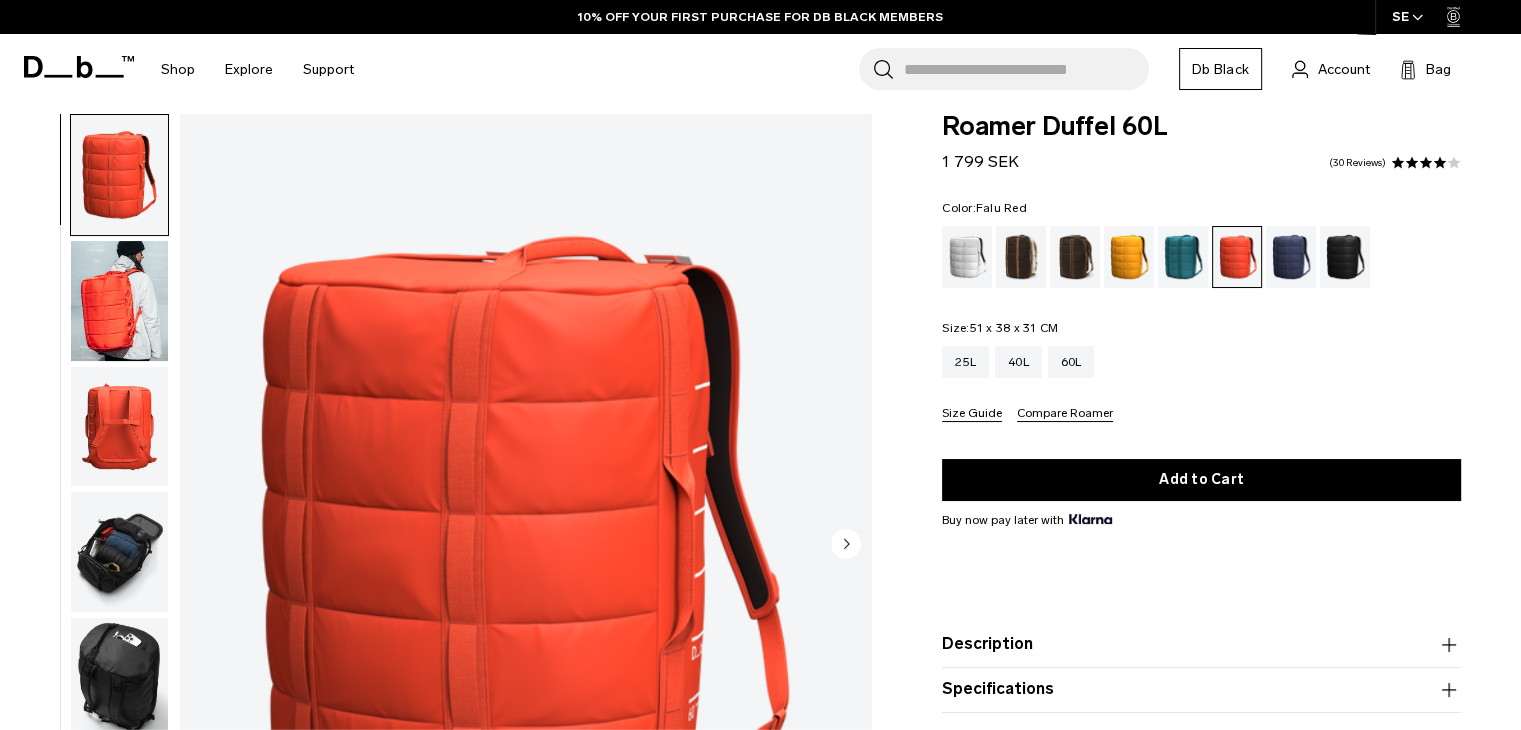 scroll, scrollTop: 21, scrollLeft: 0, axis: vertical 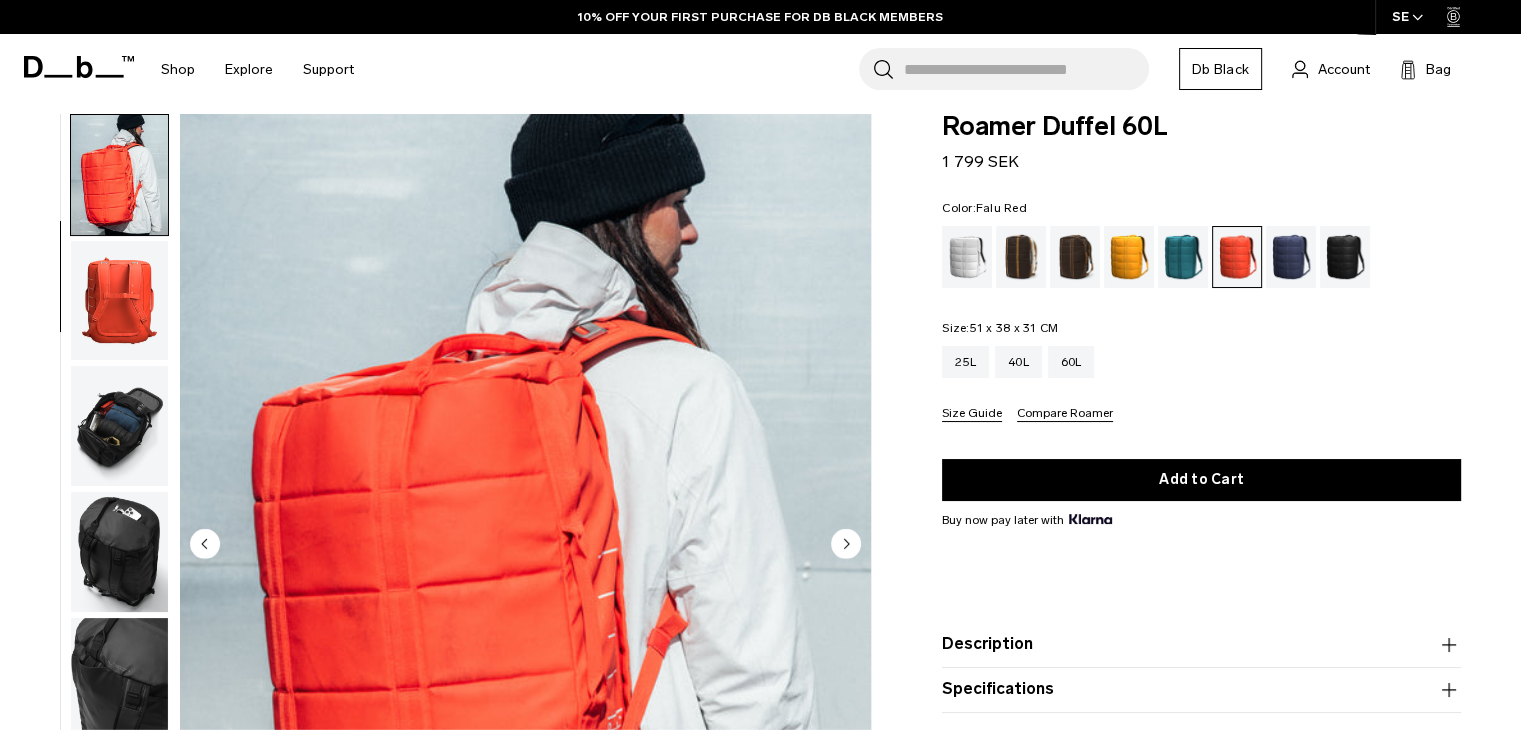 click 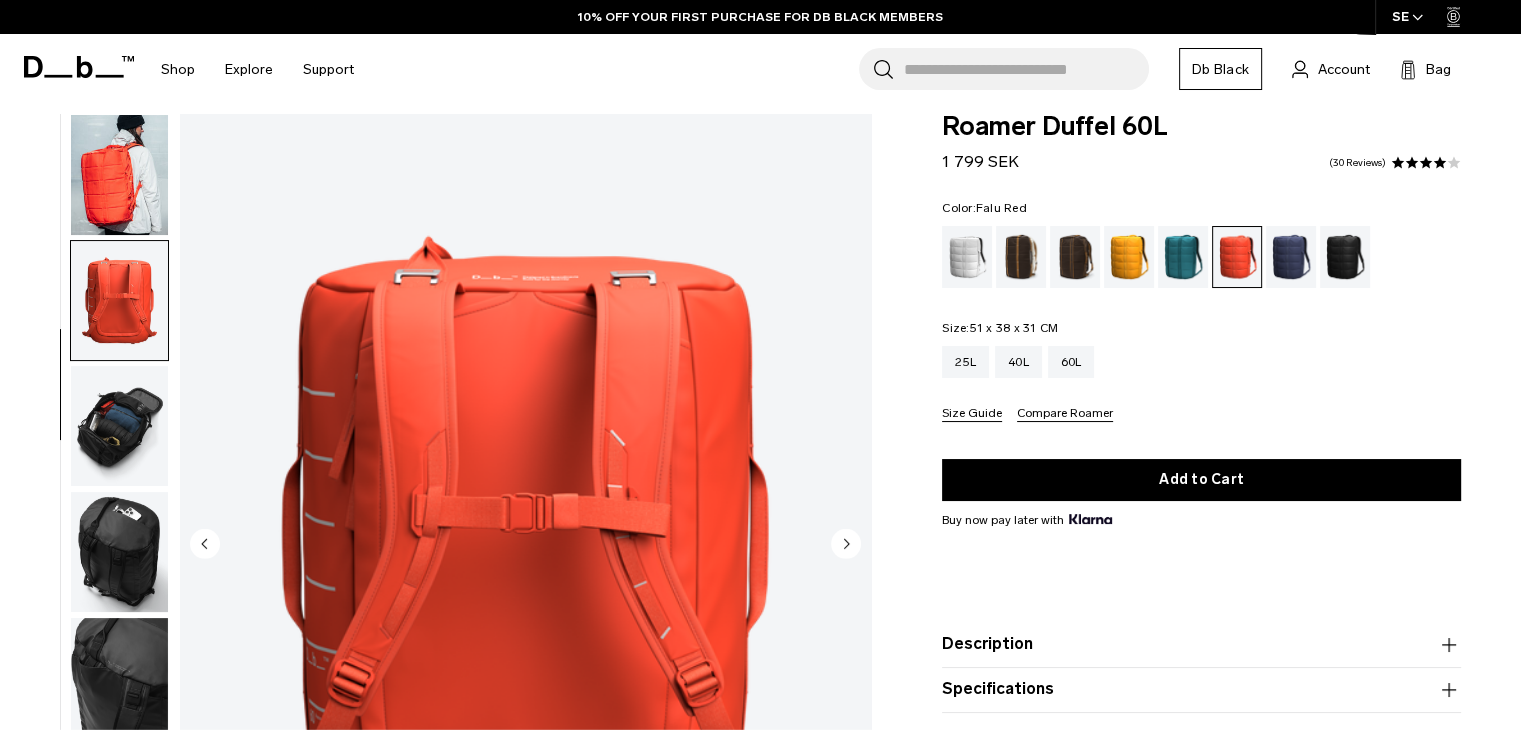 scroll, scrollTop: 140, scrollLeft: 0, axis: vertical 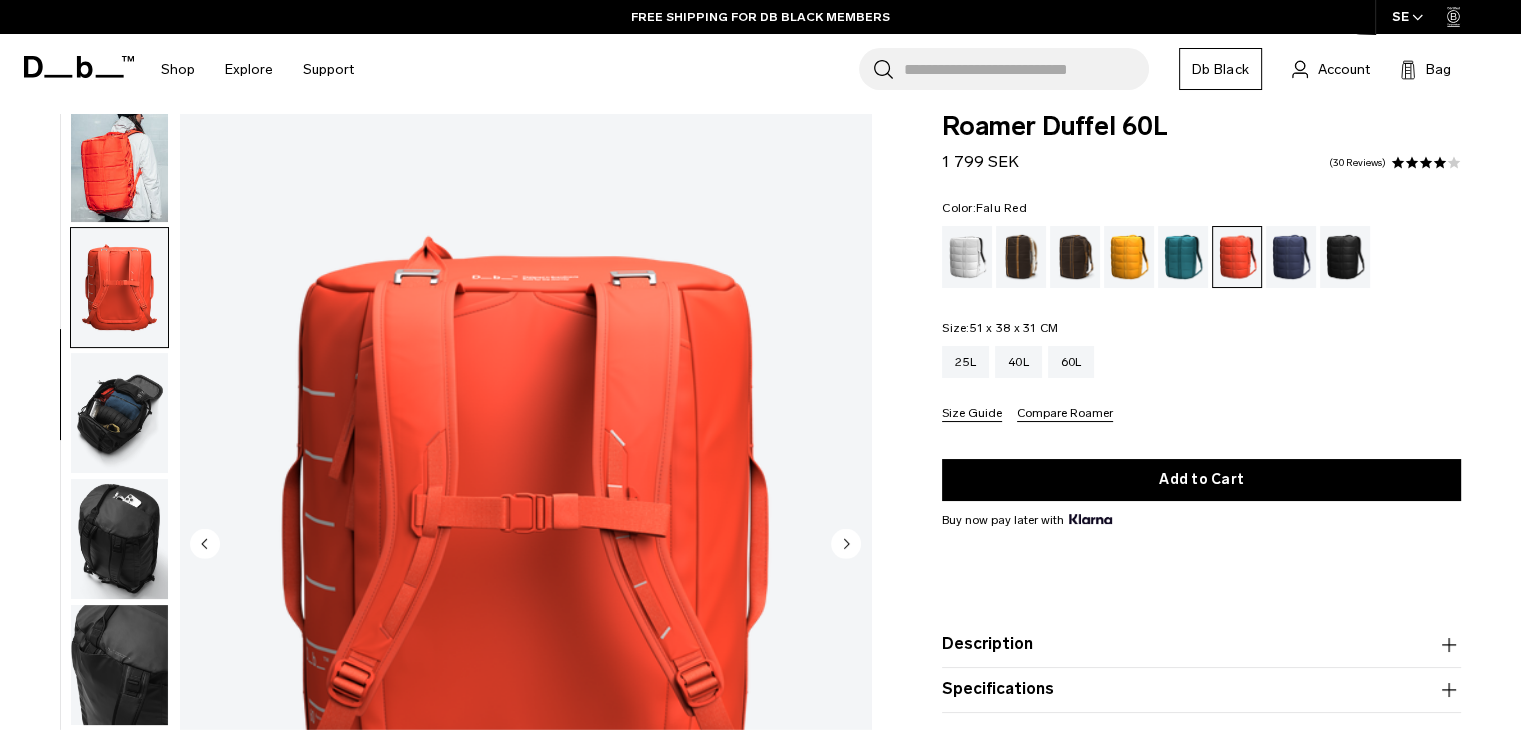 click 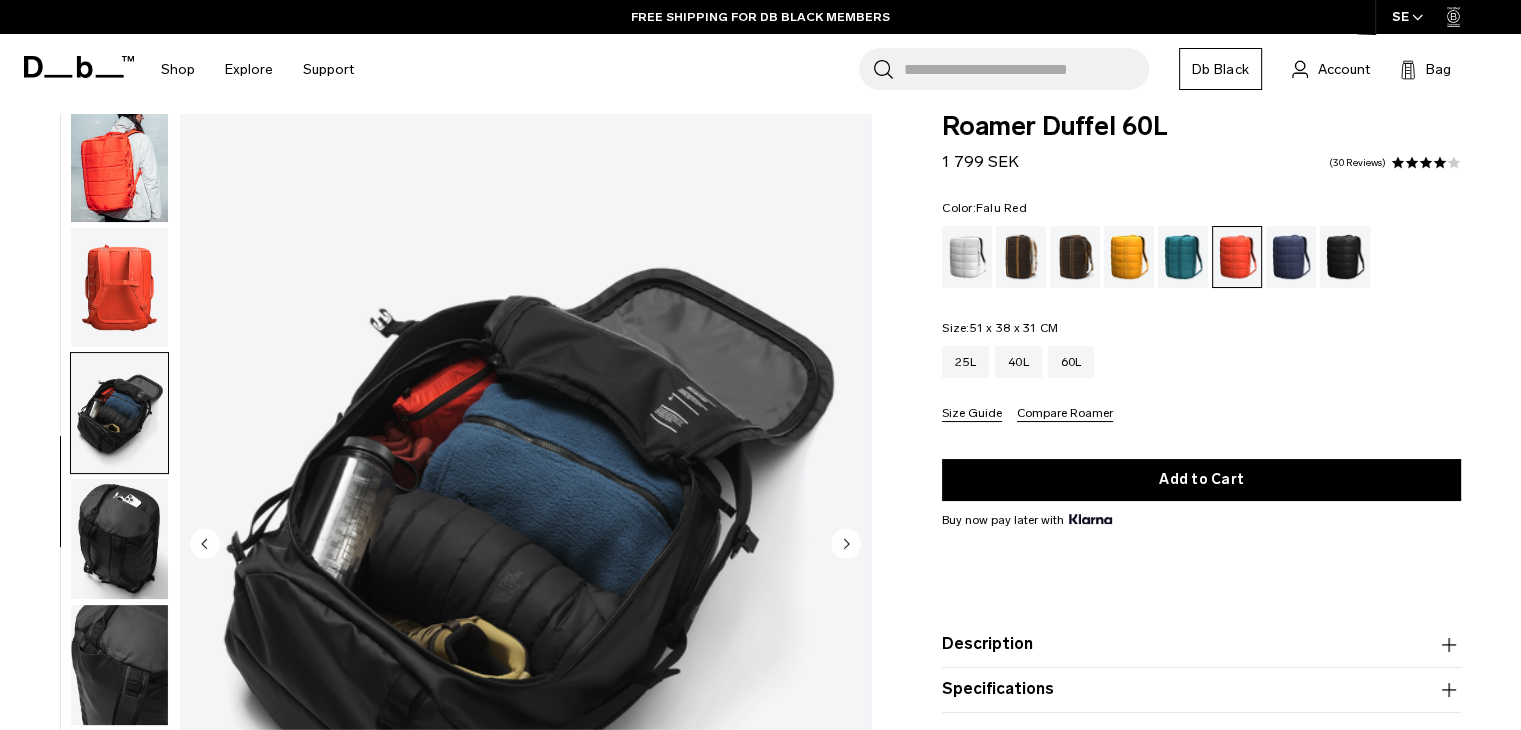 click 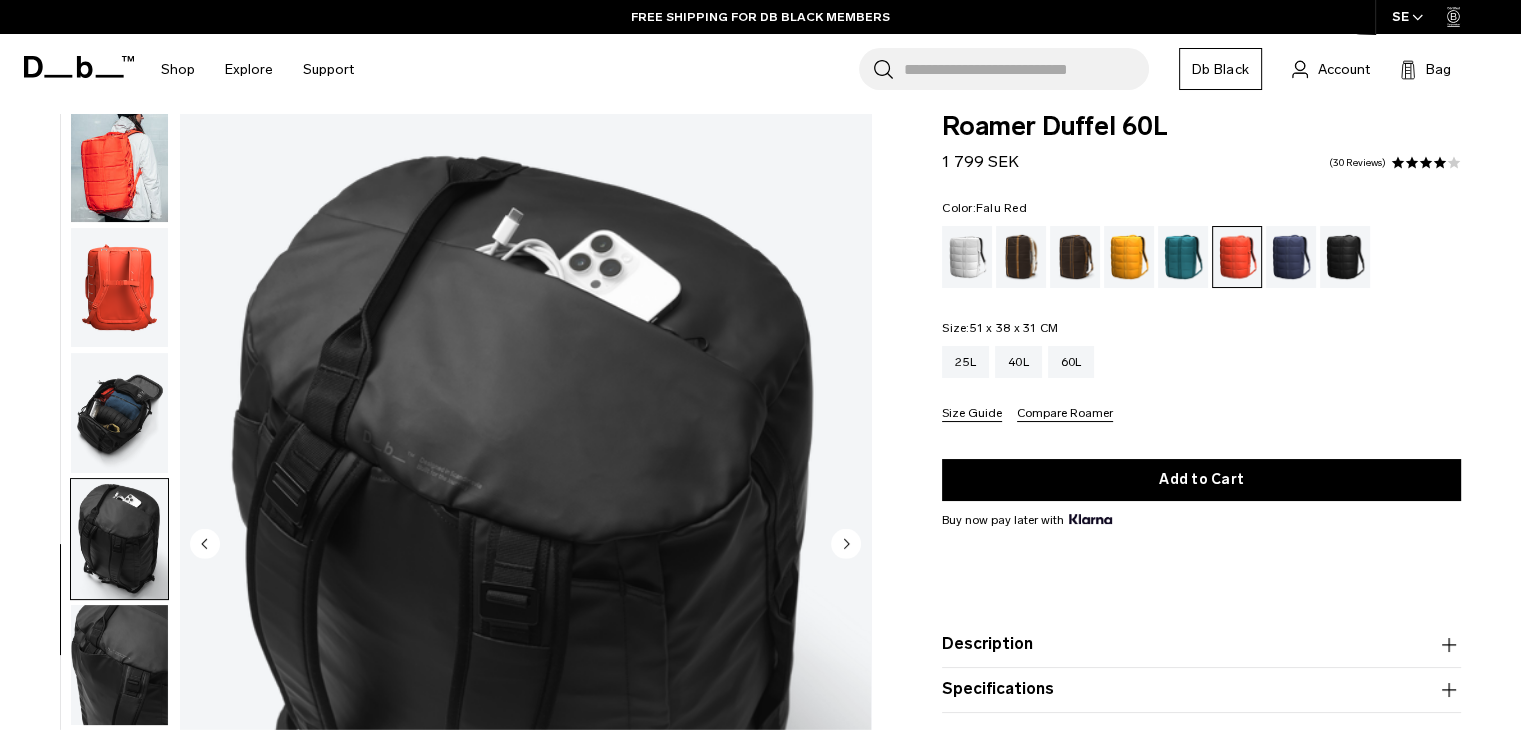 click 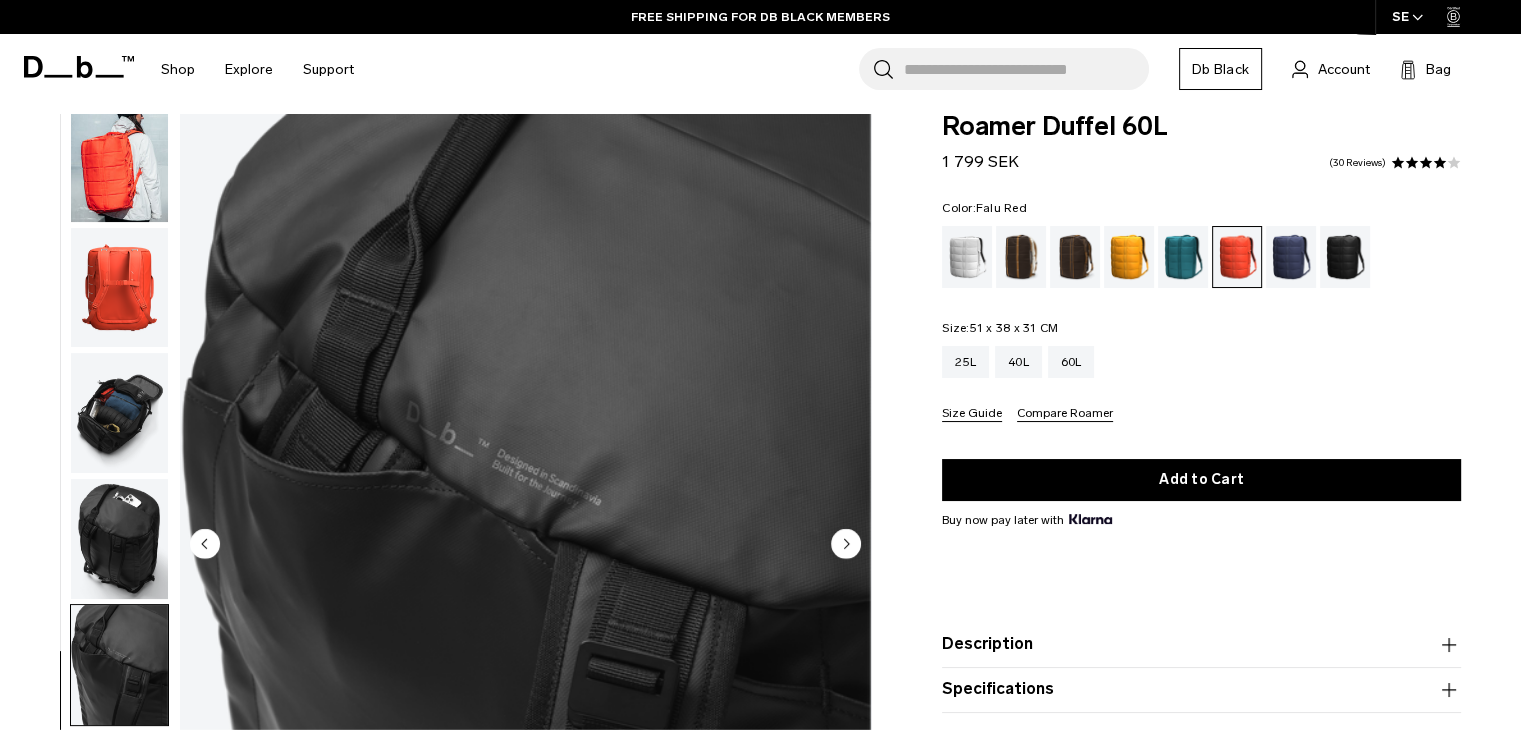 click 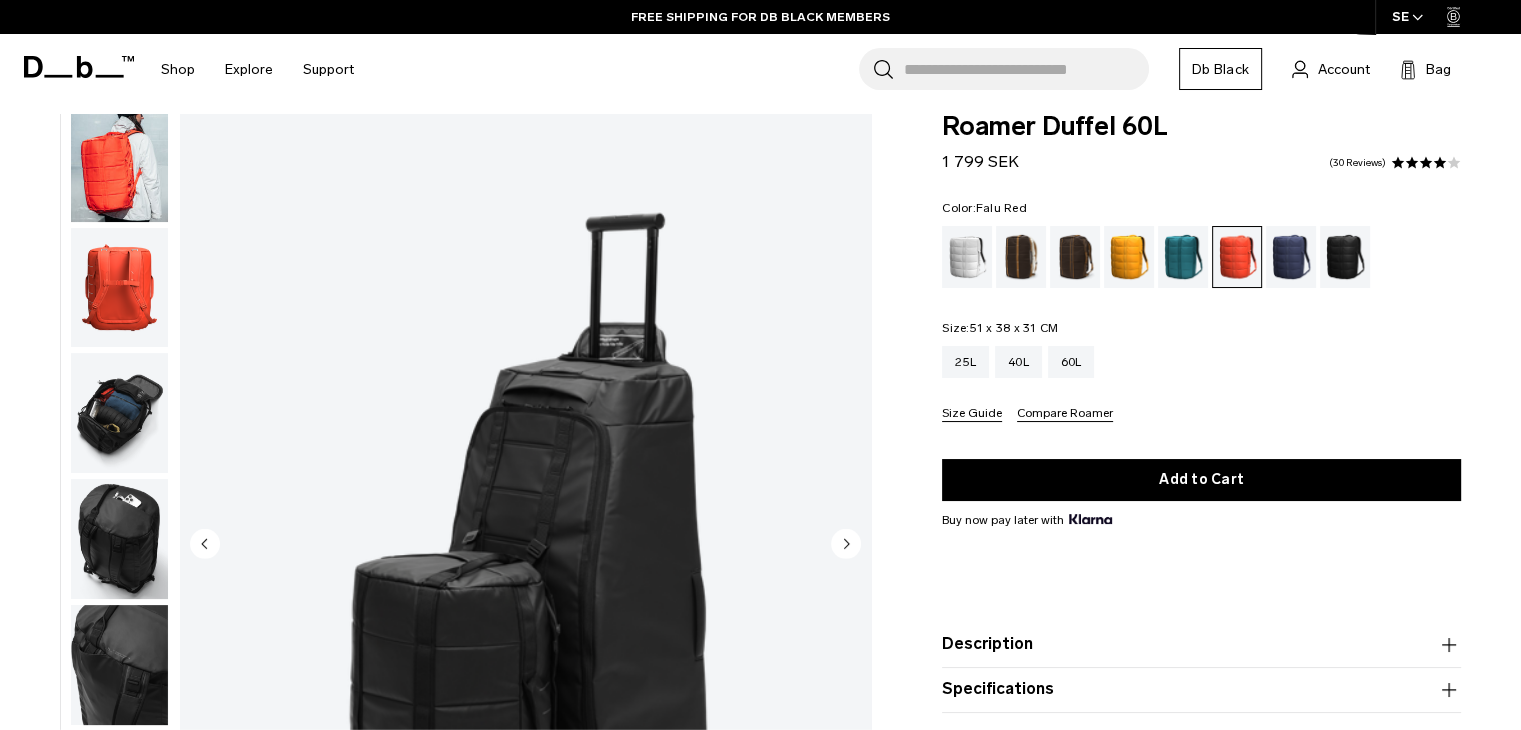 click 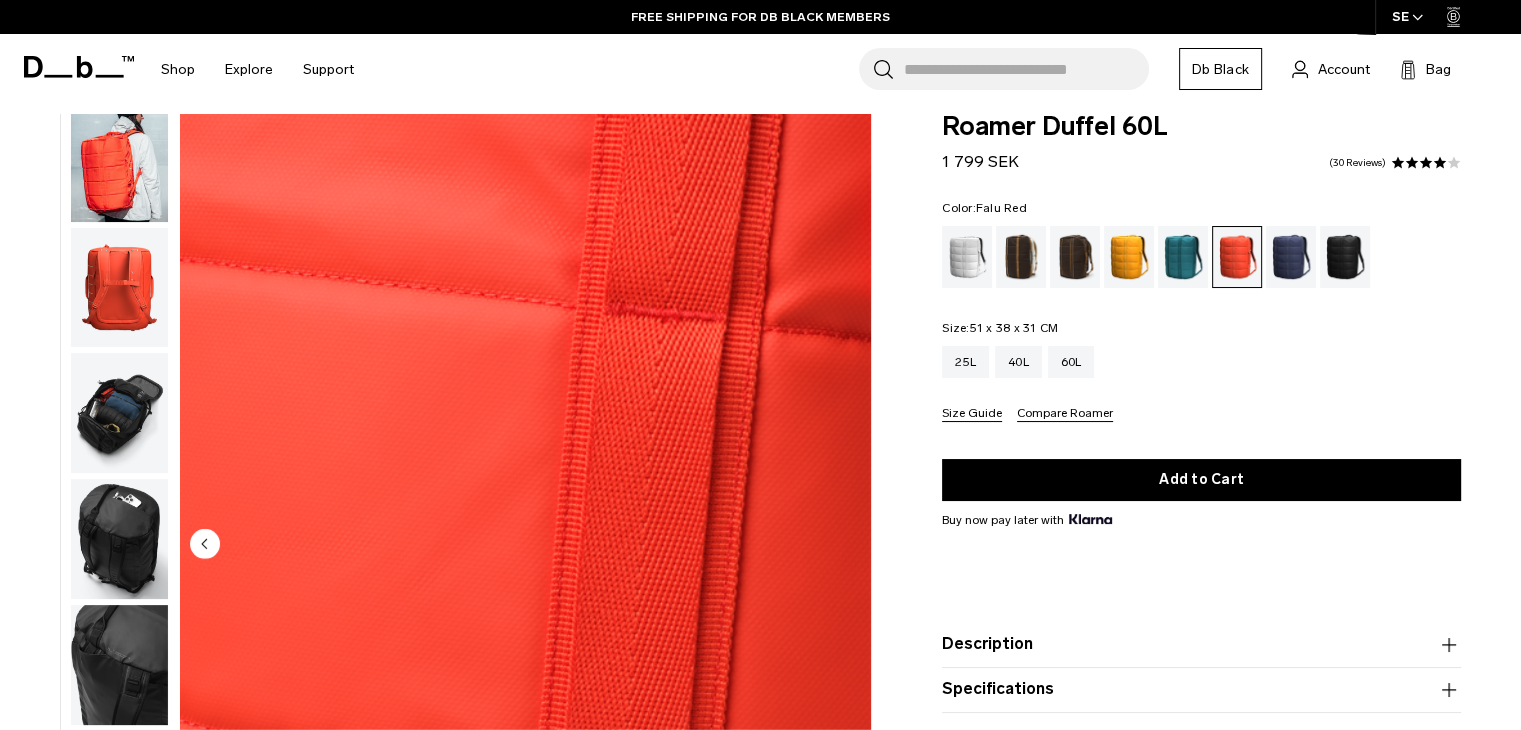 click on "08 / 08" at bounding box center [525, 545] 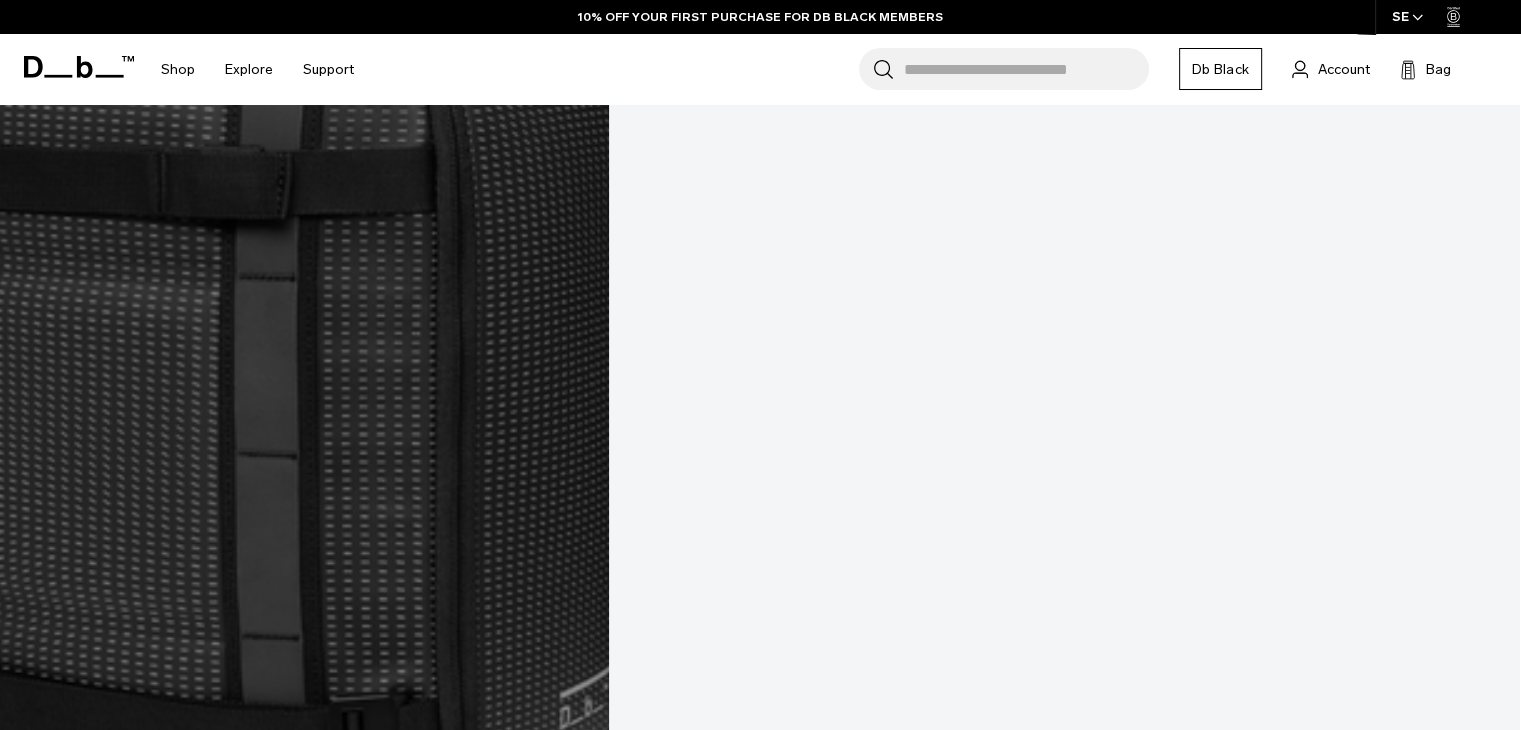 scroll, scrollTop: 1124, scrollLeft: 0, axis: vertical 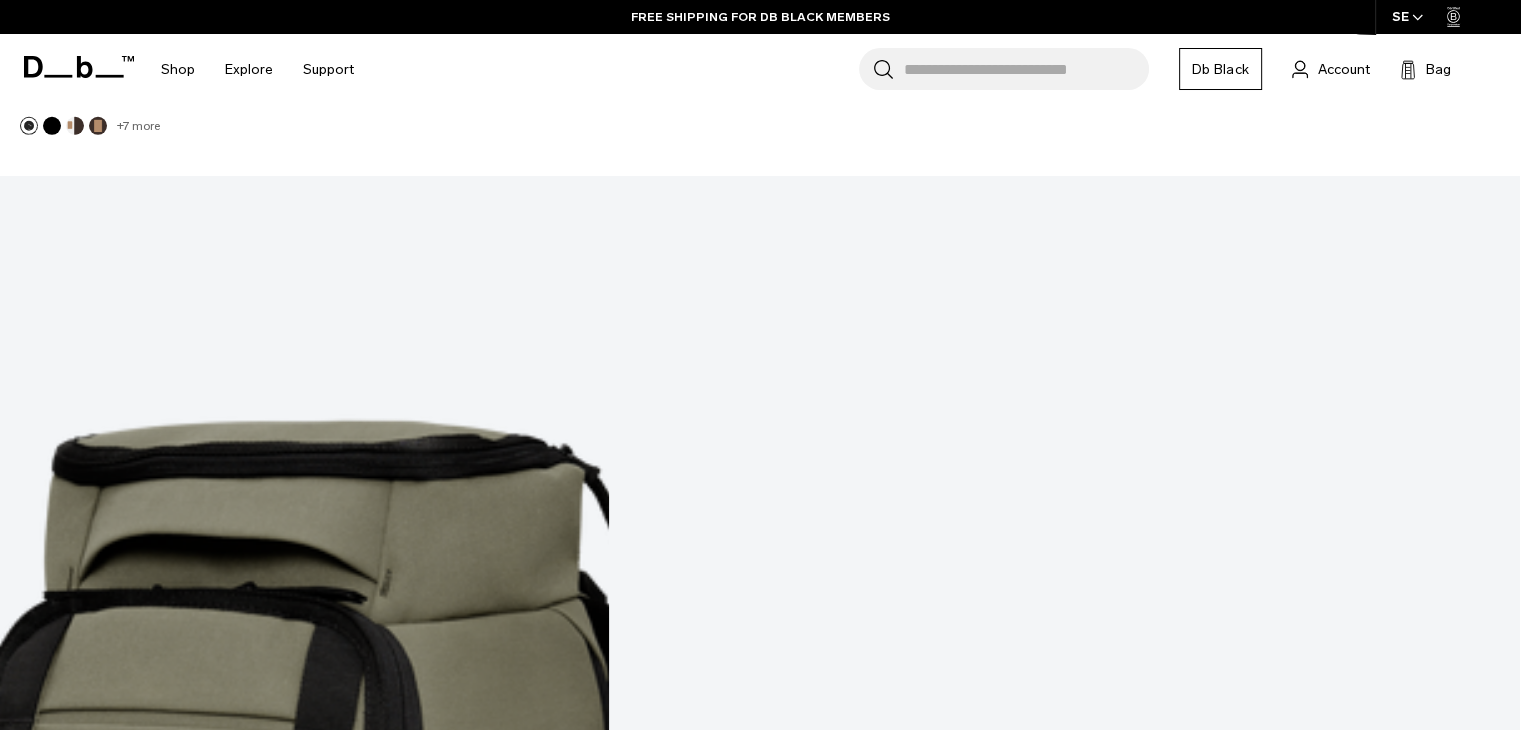 click on "Skip to content
Summer Sale Ends In:
00
days,
00
hours,
00
minutes ,
00
seconds
BUY NOW, PAY LATER WITH KLARNA
10% OFF YOUR FIRST PURCHASE FOR DB BLACK MEMBERS
FREE SHIPPING FOR DB BLACK MEMBERS
FREE RETURNS FOR DB BLACK MEMBERS
LIMITED LIFETIME WARRANTY FOR DB BLACK MEMBERS
BUY NOW, PAY LATER WITH KLARNA
10% OFF YOUR FIRST PURCHASE FOR DB BLACK MEMBERS
Summer Sale Ends In:
00
days,
00" at bounding box center (760, -5632) 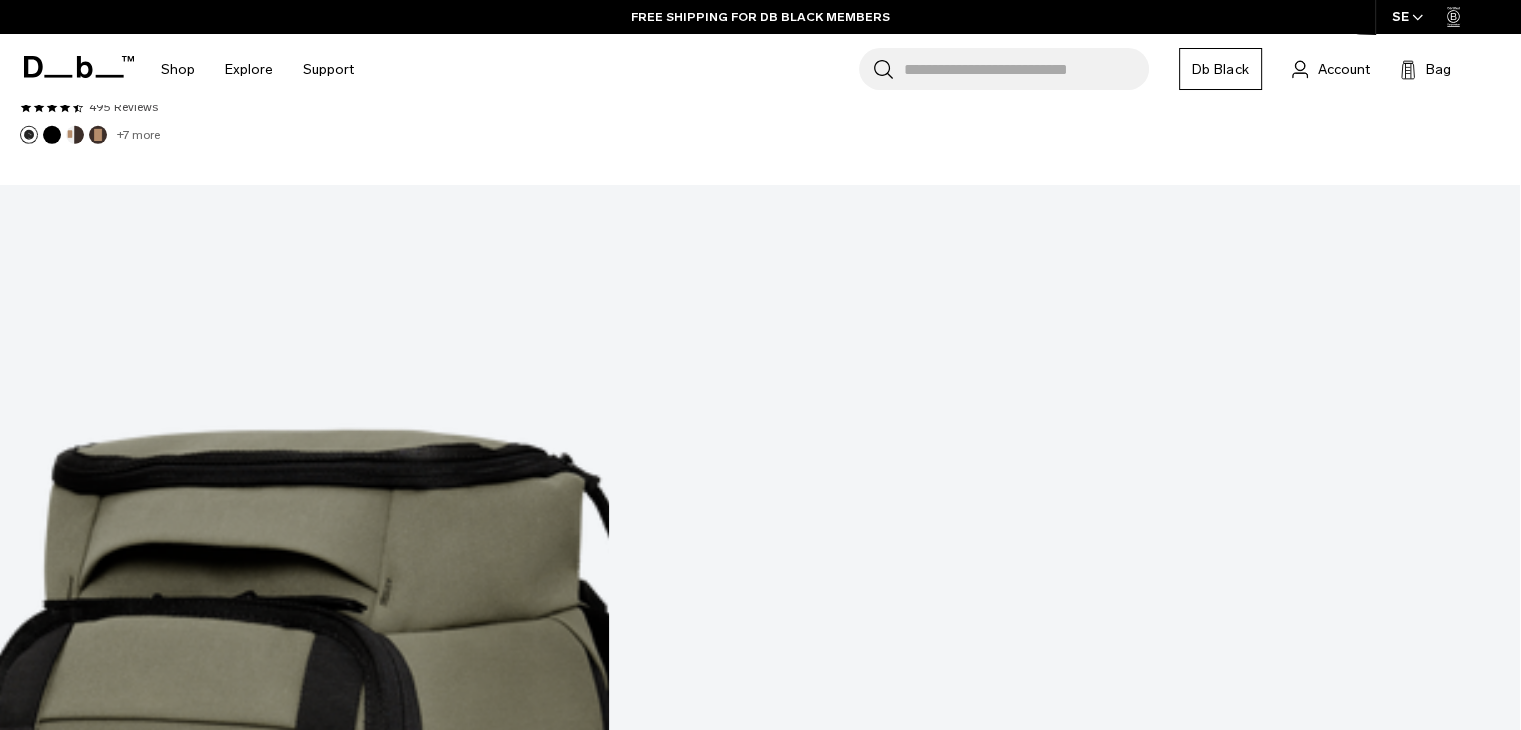 click on "Show more" at bounding box center (760, 68533) 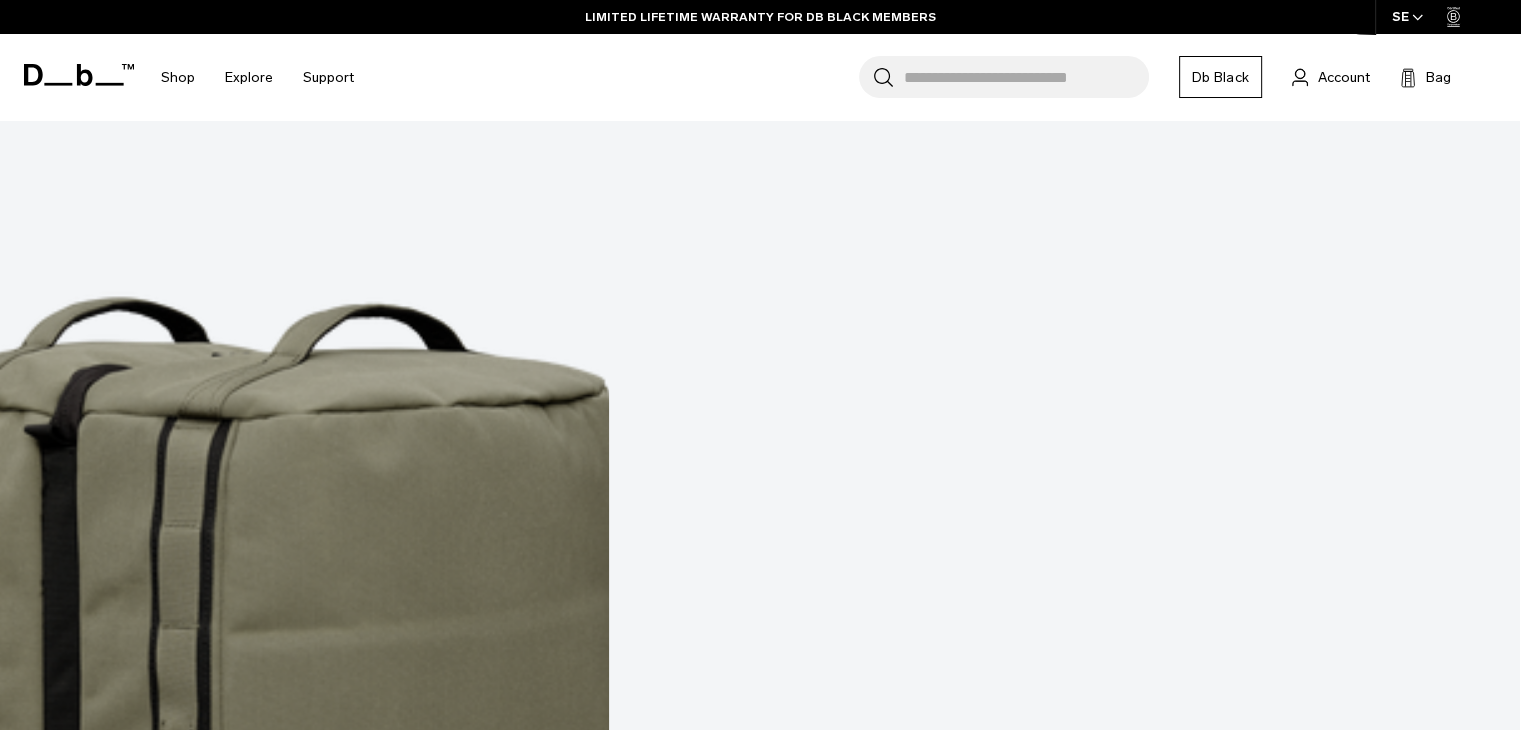 scroll, scrollTop: 11678, scrollLeft: 0, axis: vertical 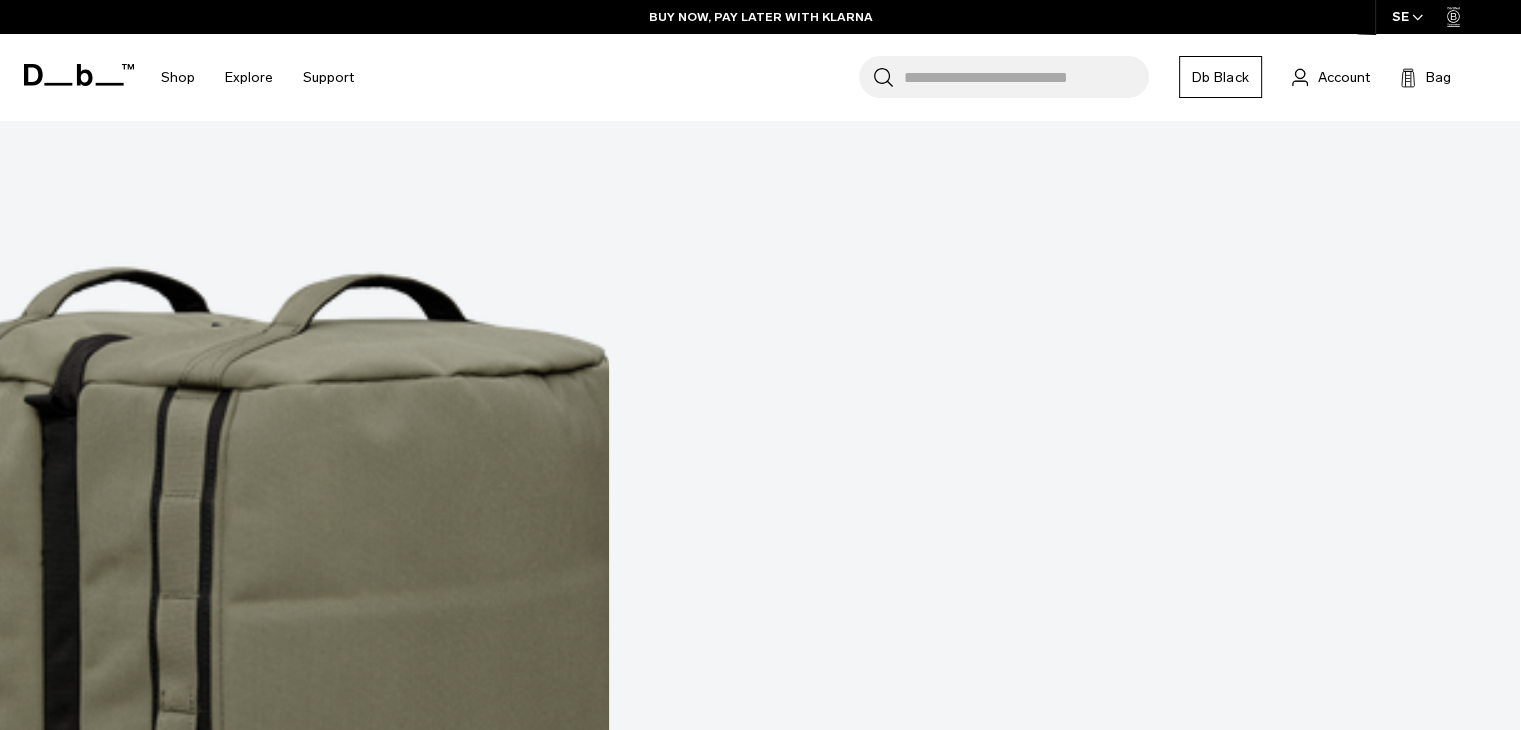 click on "Show more" at bounding box center [760, 136498] 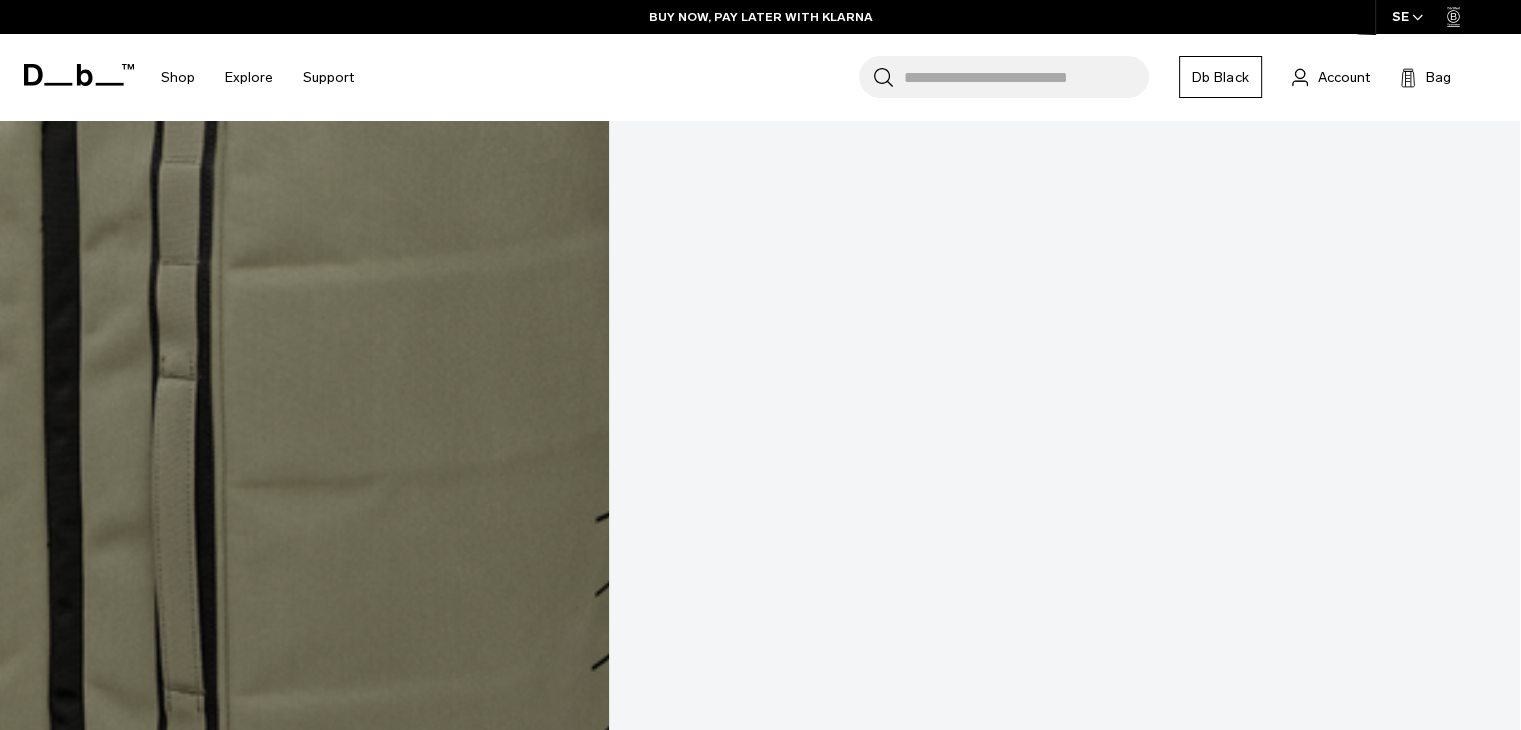 scroll, scrollTop: 12043, scrollLeft: 0, axis: vertical 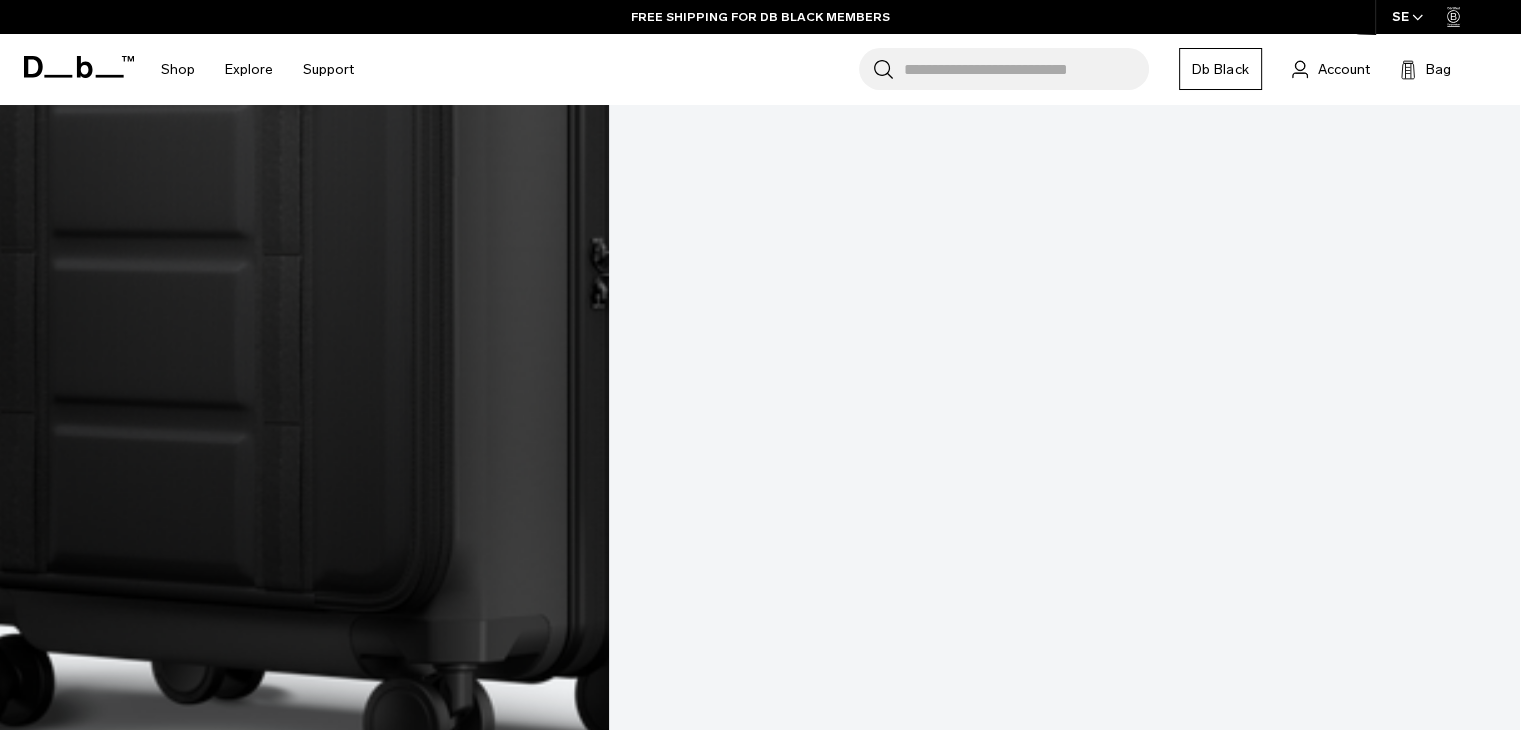 click at bounding box center (760, 186361) 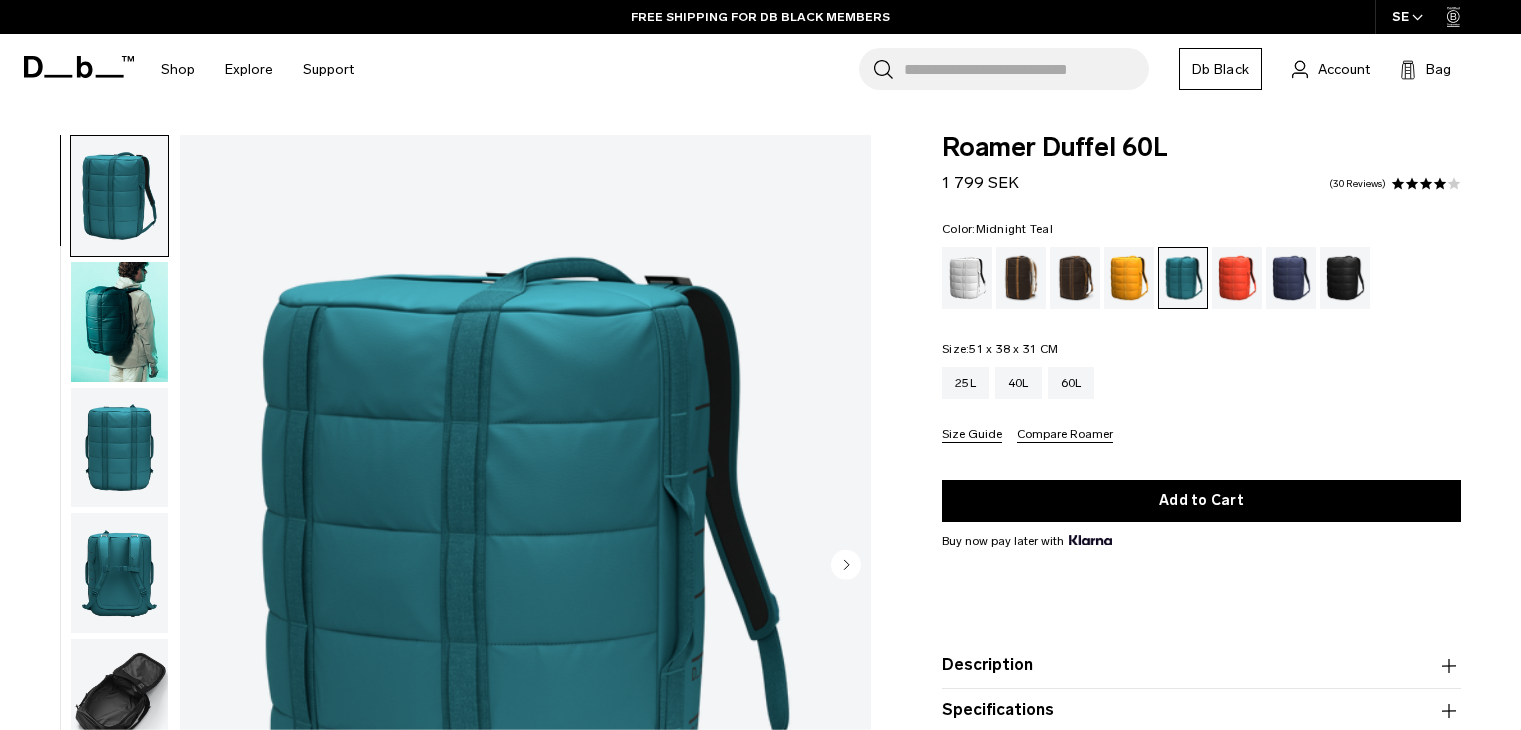 scroll, scrollTop: 0, scrollLeft: 0, axis: both 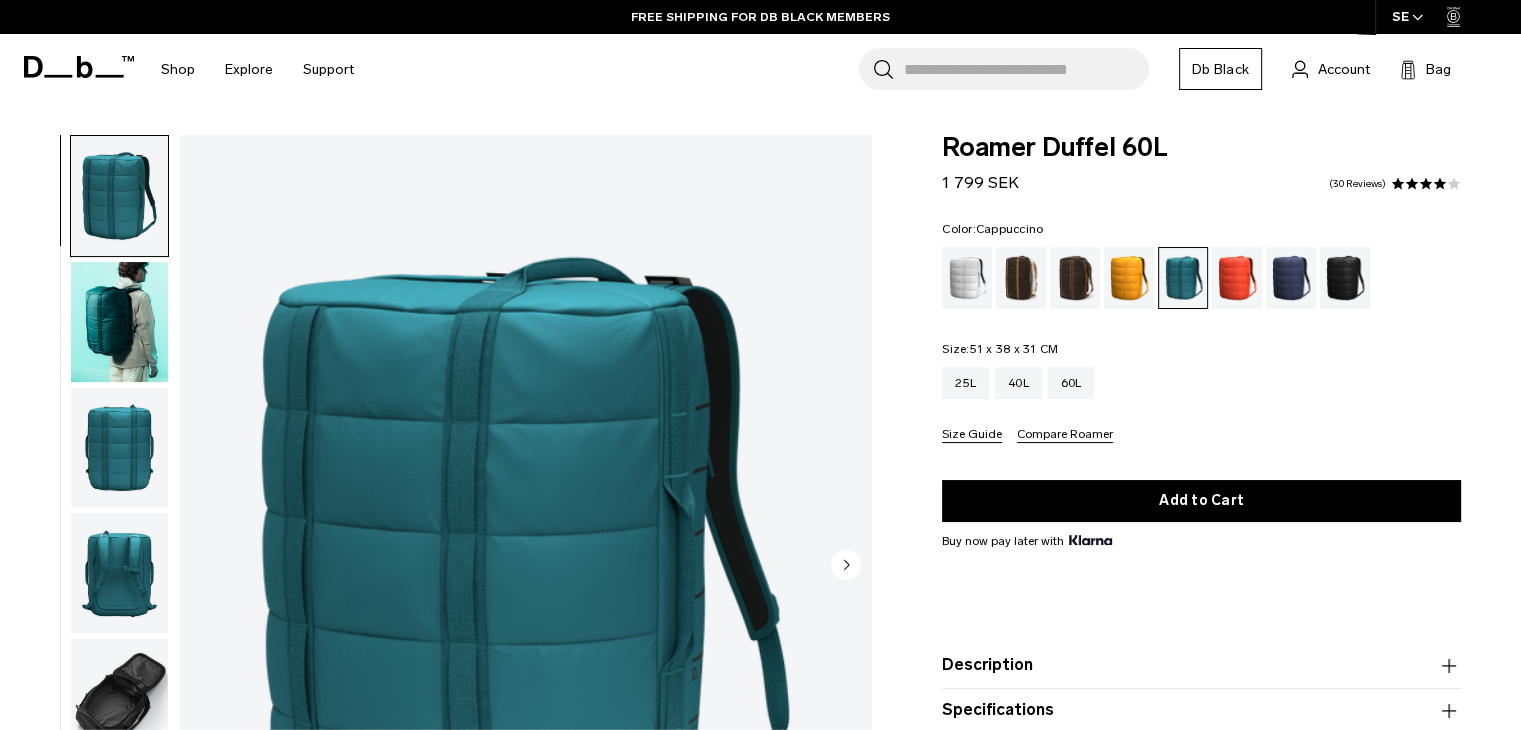 click at bounding box center (1021, 278) 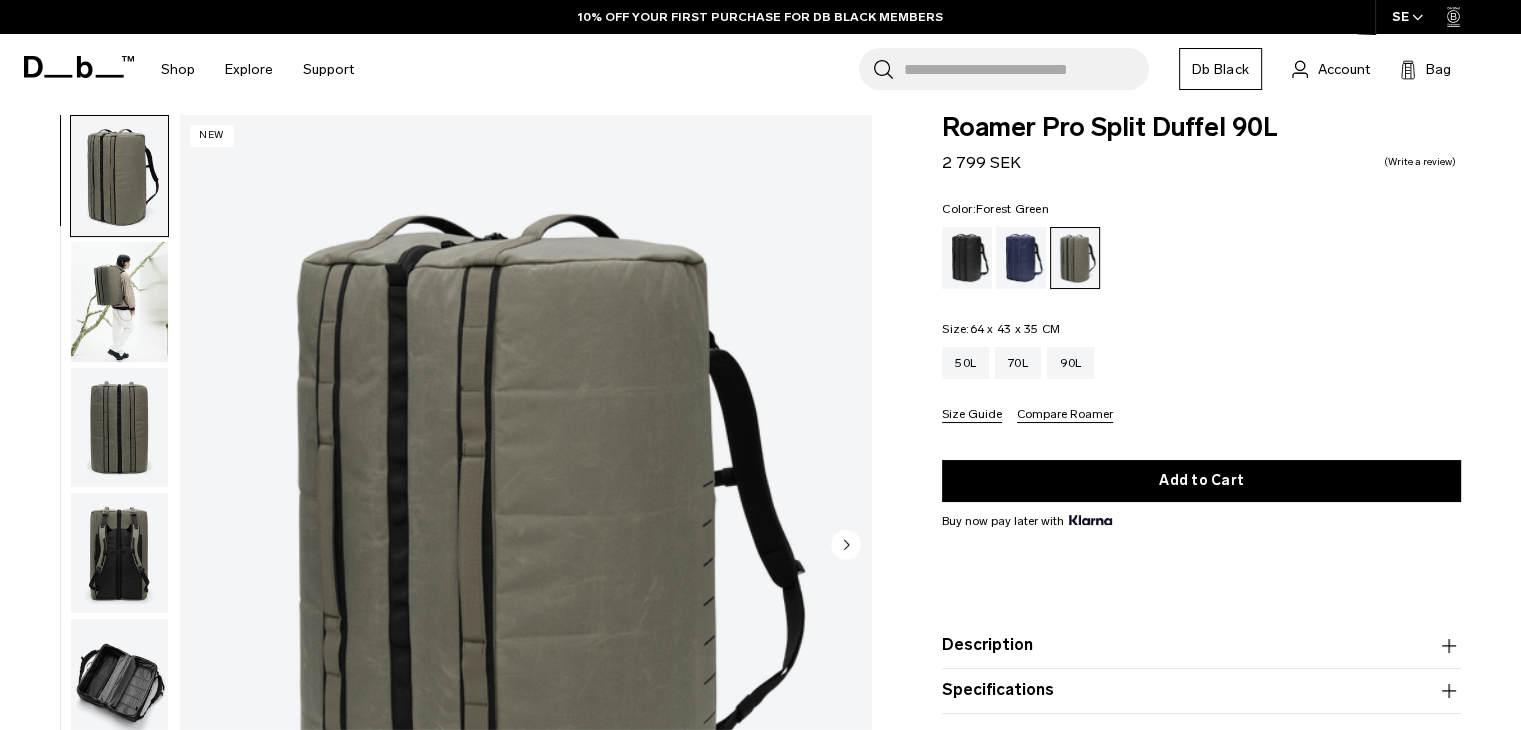 scroll, scrollTop: 0, scrollLeft: 0, axis: both 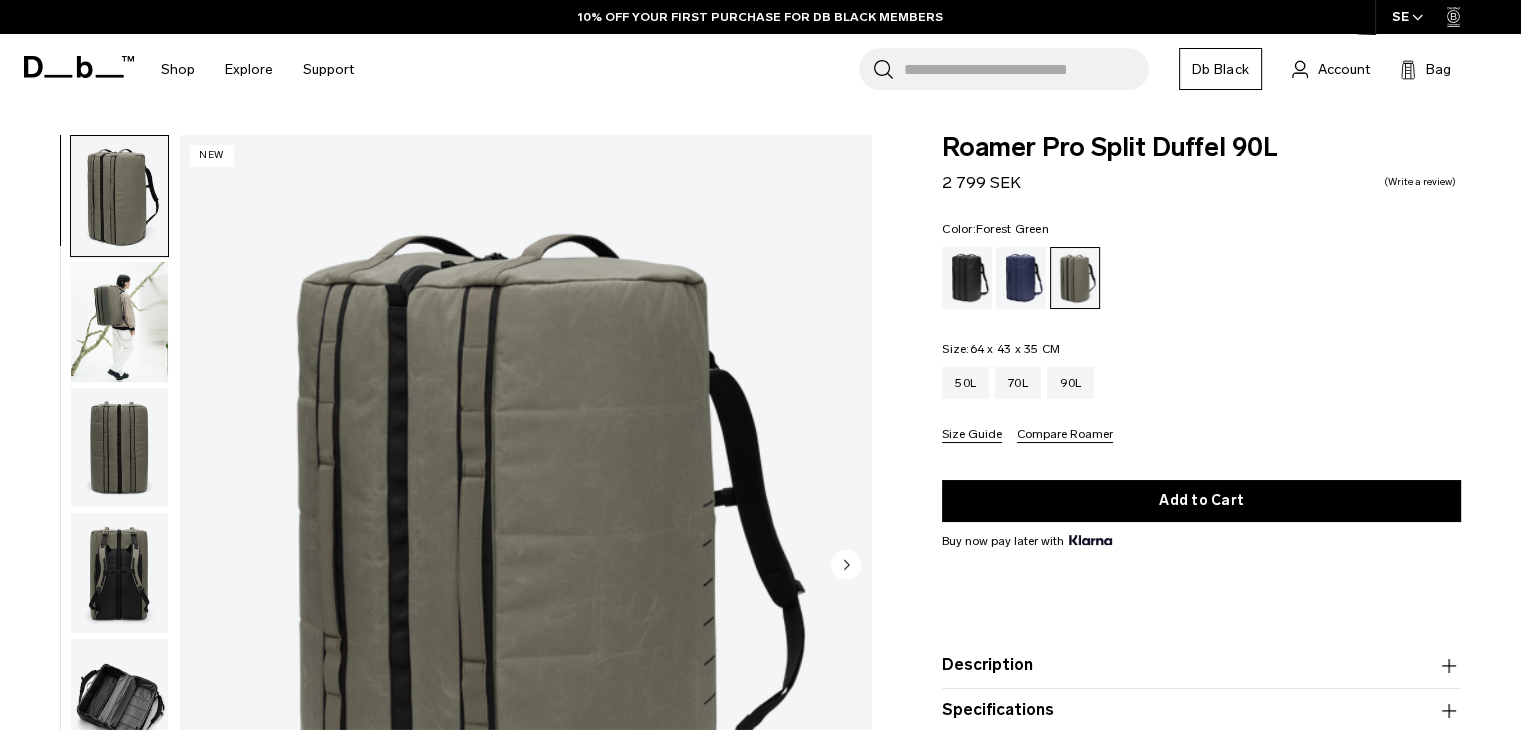 click on "Skip to content
Summer Sale Ends In:
00
days,
00
hours,
00
minutes ,
00
seconds
BUY NOW, PAY LATER WITH KLARNA
10% OFF YOUR FIRST PURCHASE FOR DB BLACK MEMBERS
FREE SHIPPING FOR DB BLACK MEMBERS
FREE RETURNS FOR DB BLACK MEMBERS
LIMITED LIFETIME WARRANTY FOR DB BLACK MEMBERS
BUY NOW, PAY LATER WITH KLARNA
10% OFF YOUR FIRST PURCHASE FOR DB BLACK MEMBERS
Summer Sale Ends In:
00" at bounding box center [760, 365] 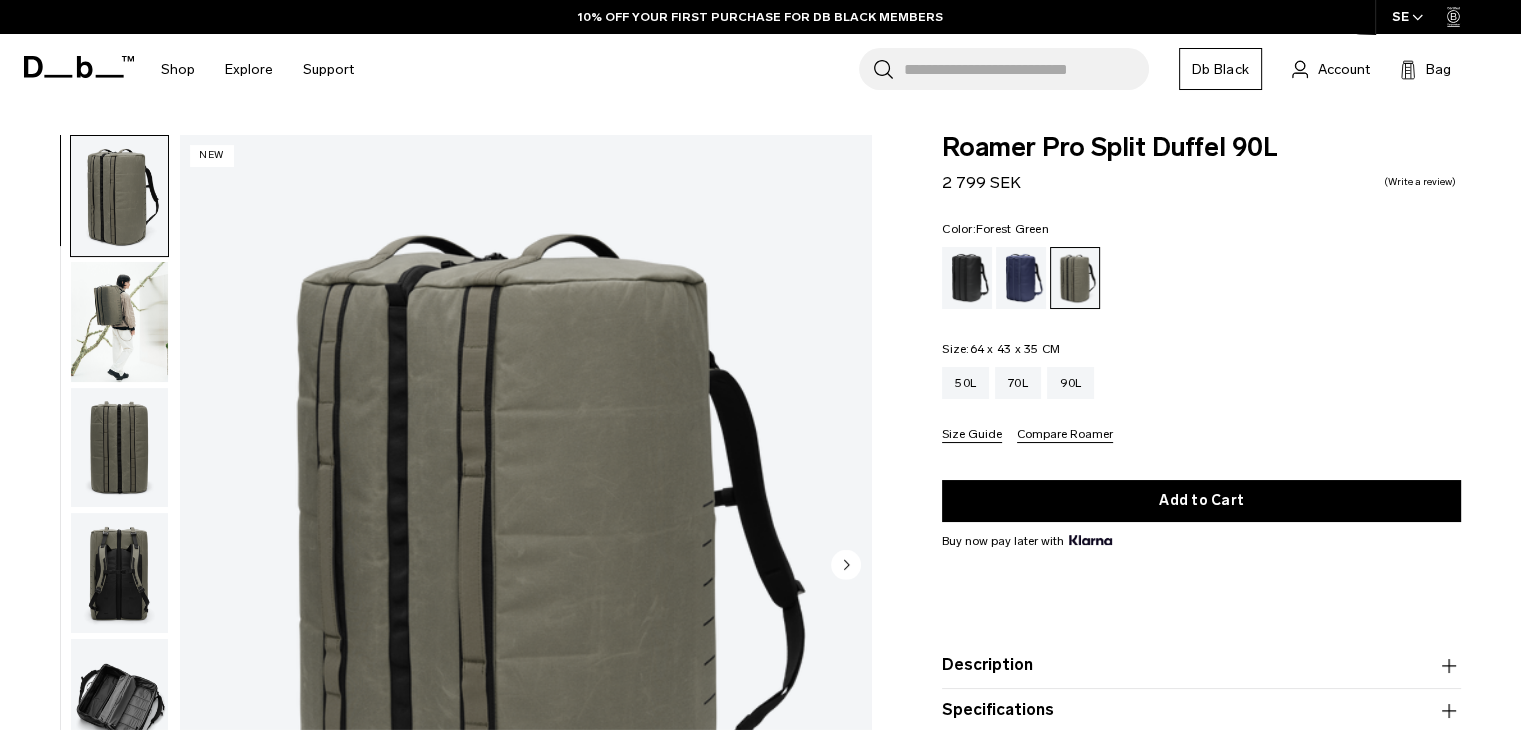 click at bounding box center [119, 322] 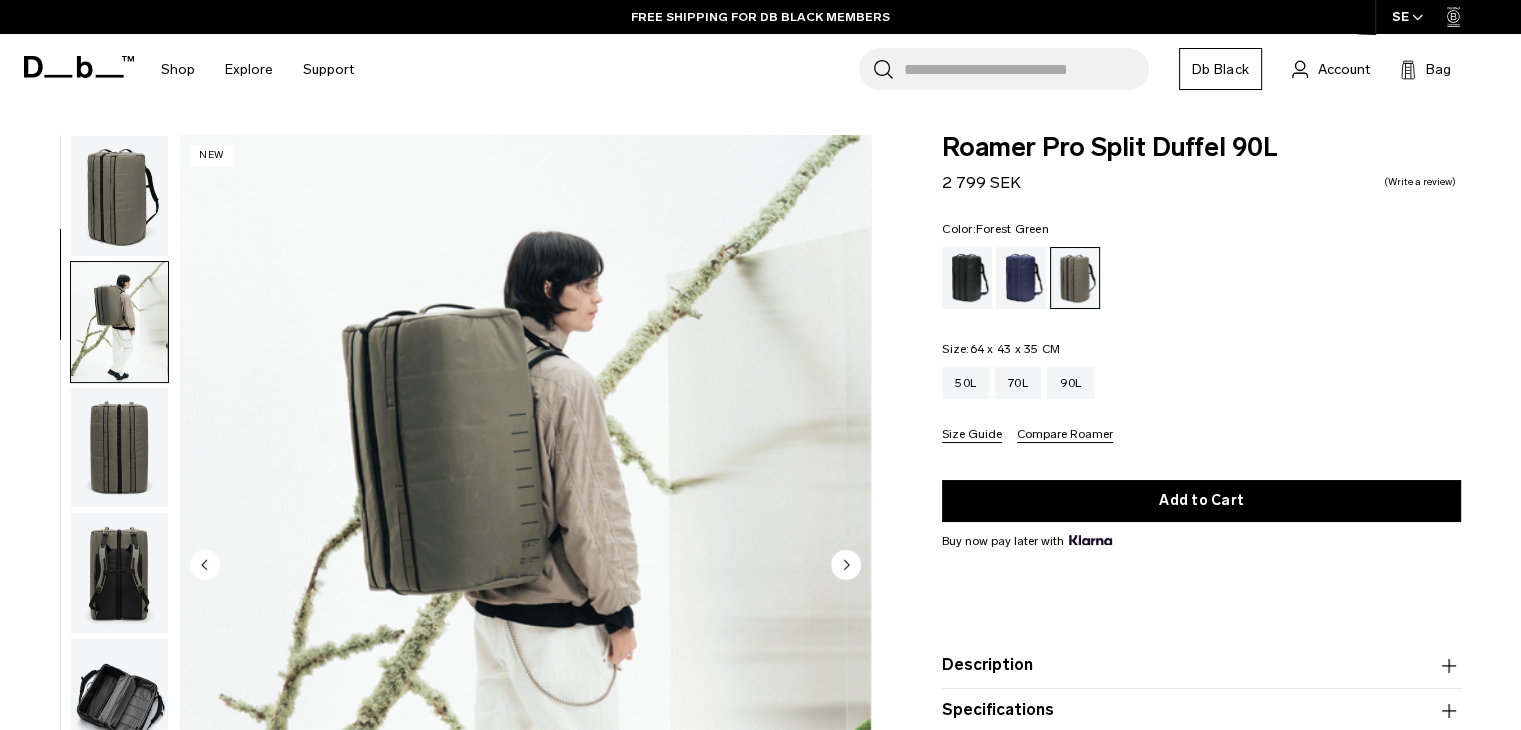 scroll, scrollTop: 126, scrollLeft: 0, axis: vertical 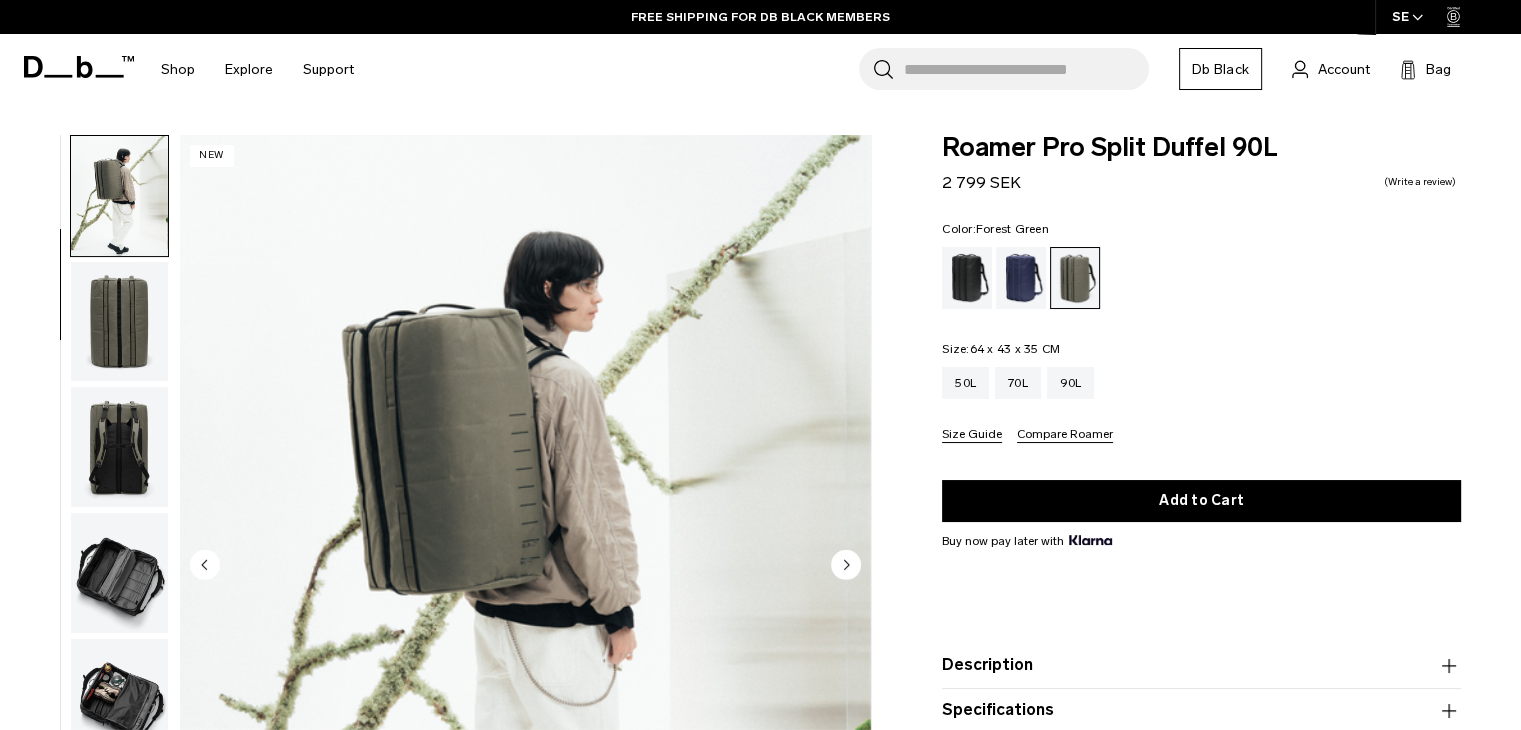 click at bounding box center [119, 447] 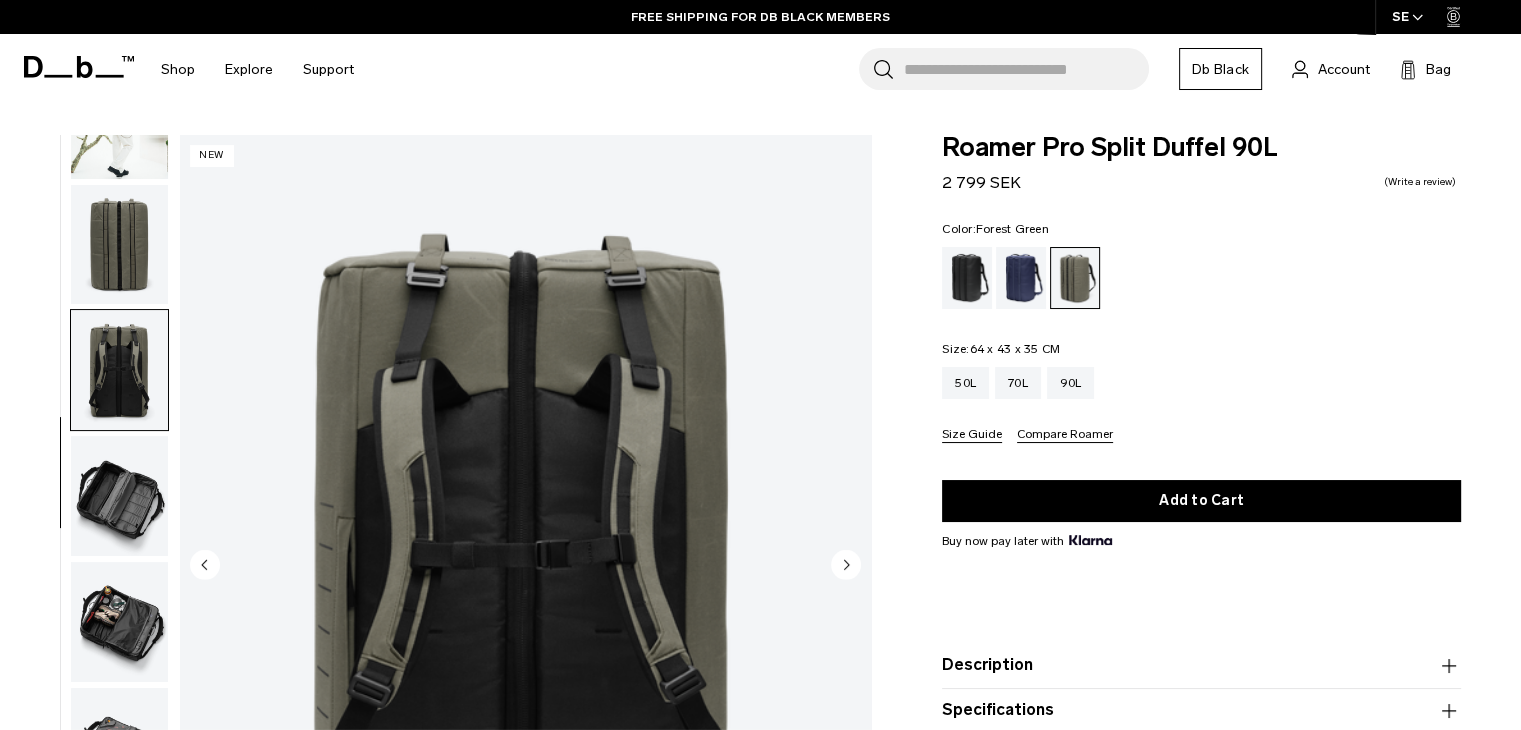 scroll, scrollTop: 265, scrollLeft: 0, axis: vertical 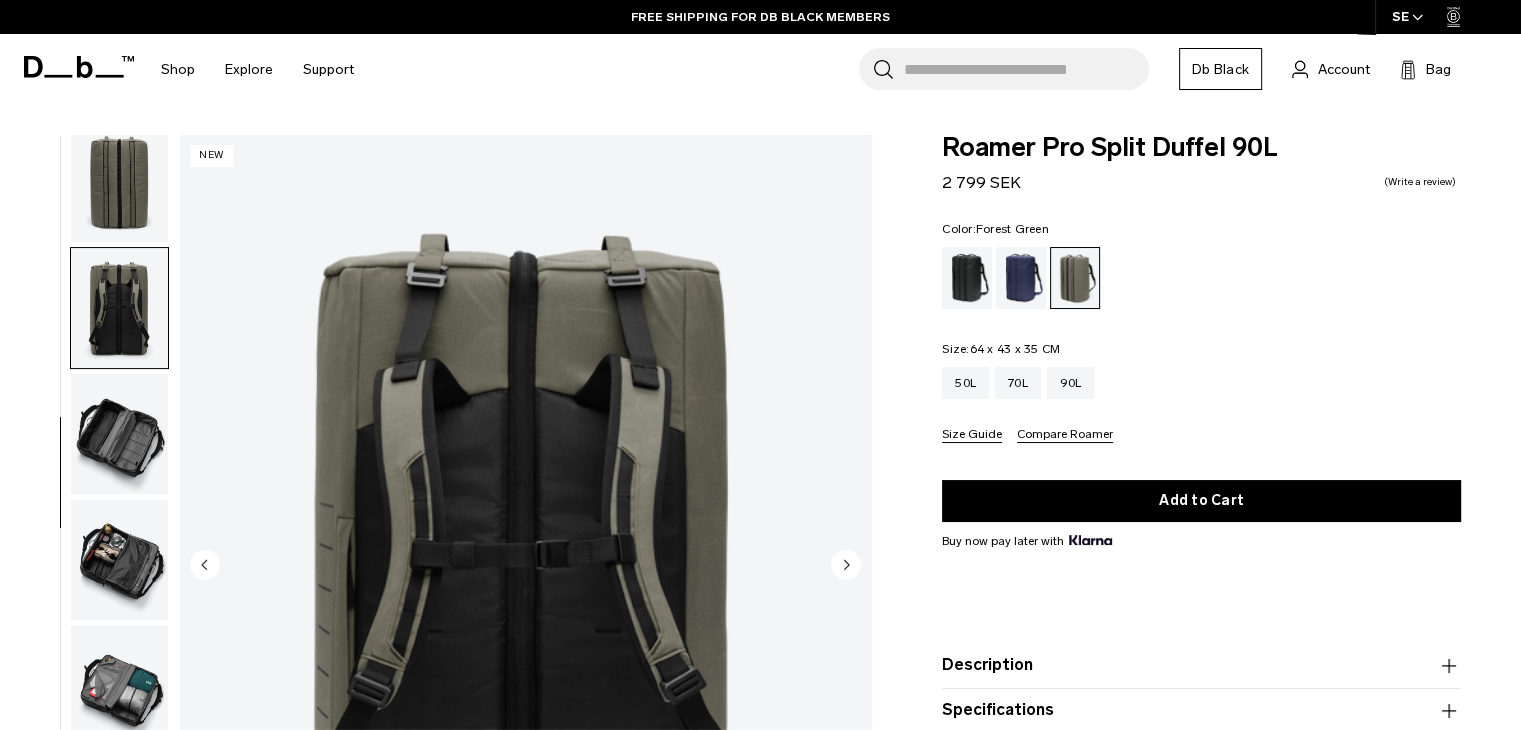 click at bounding box center [119, 560] 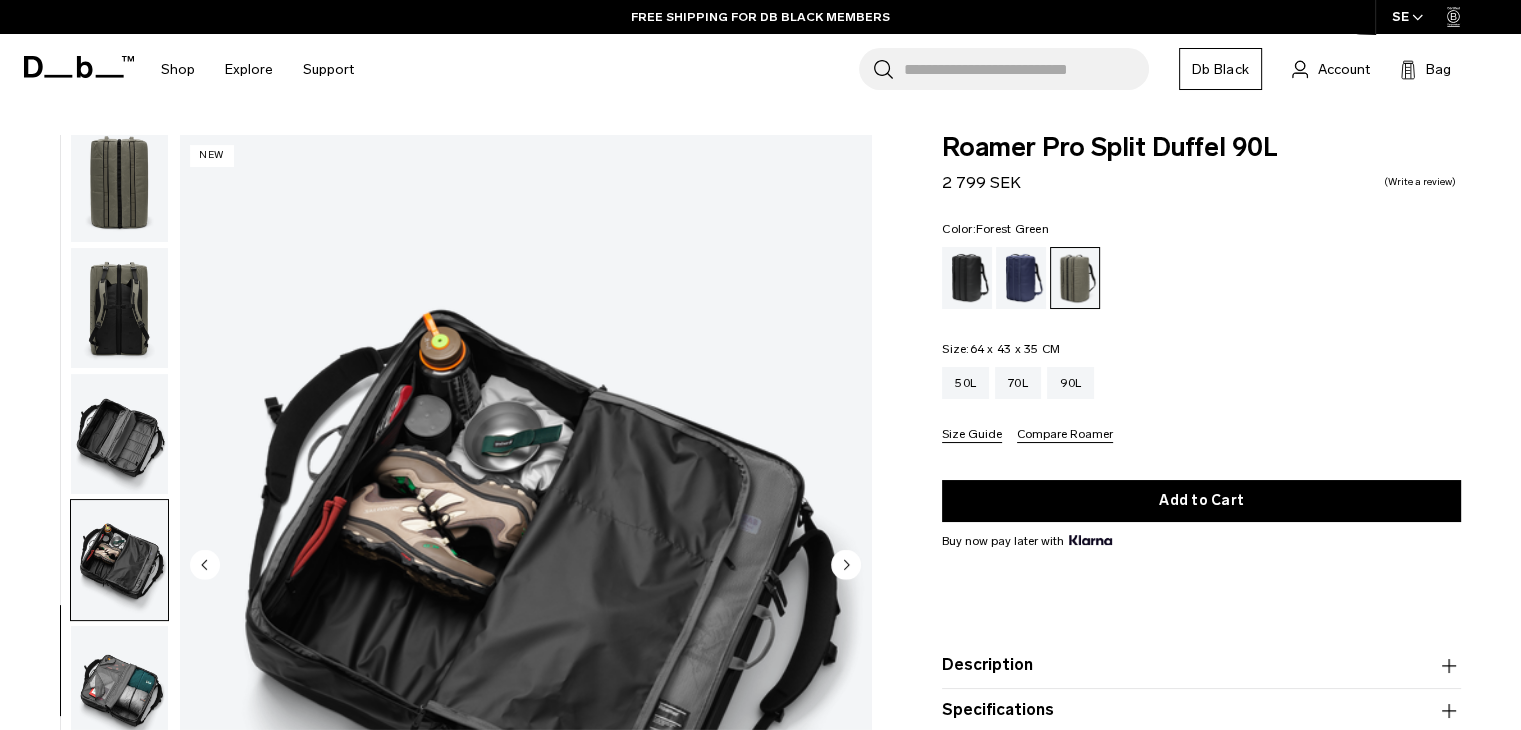 click at bounding box center [119, 686] 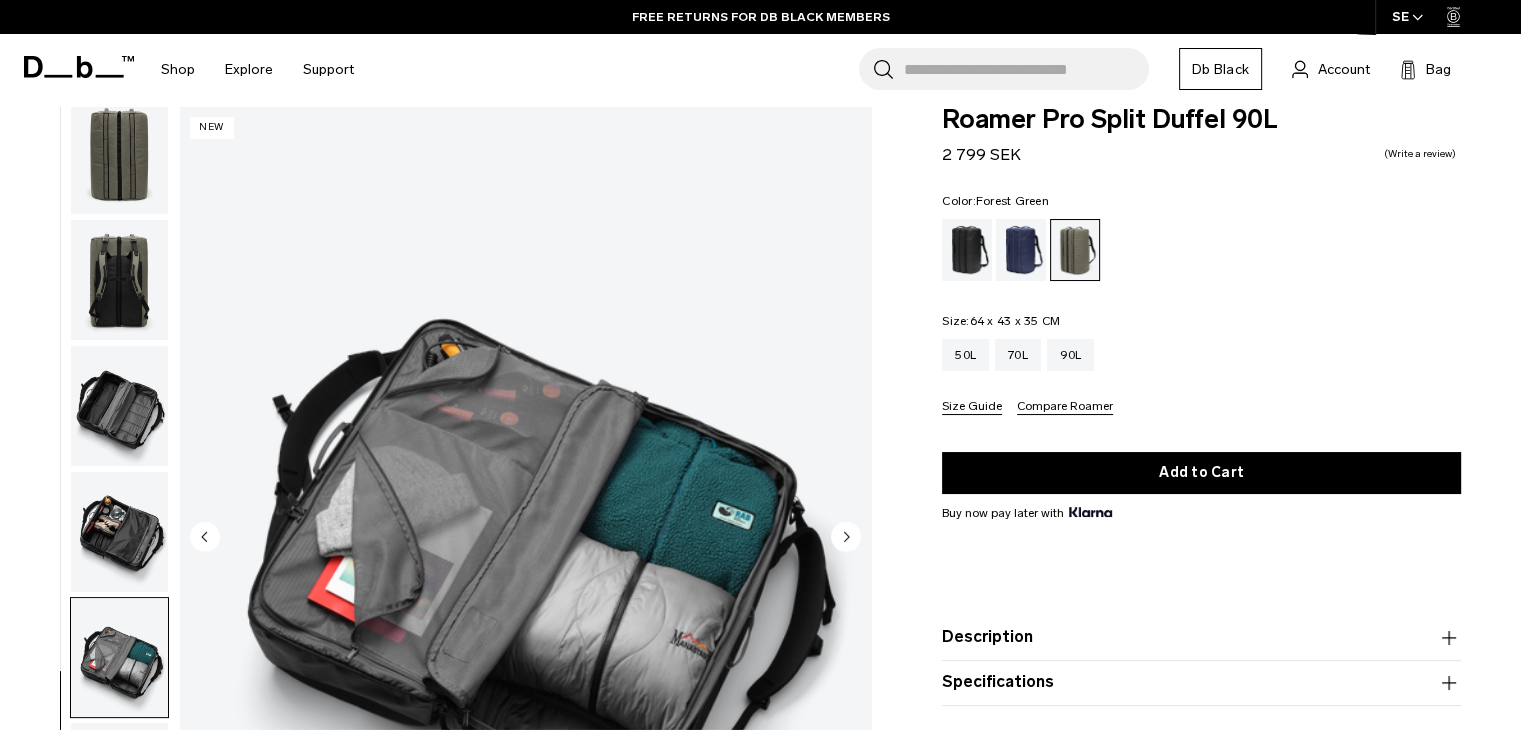 scroll, scrollTop: 0, scrollLeft: 0, axis: both 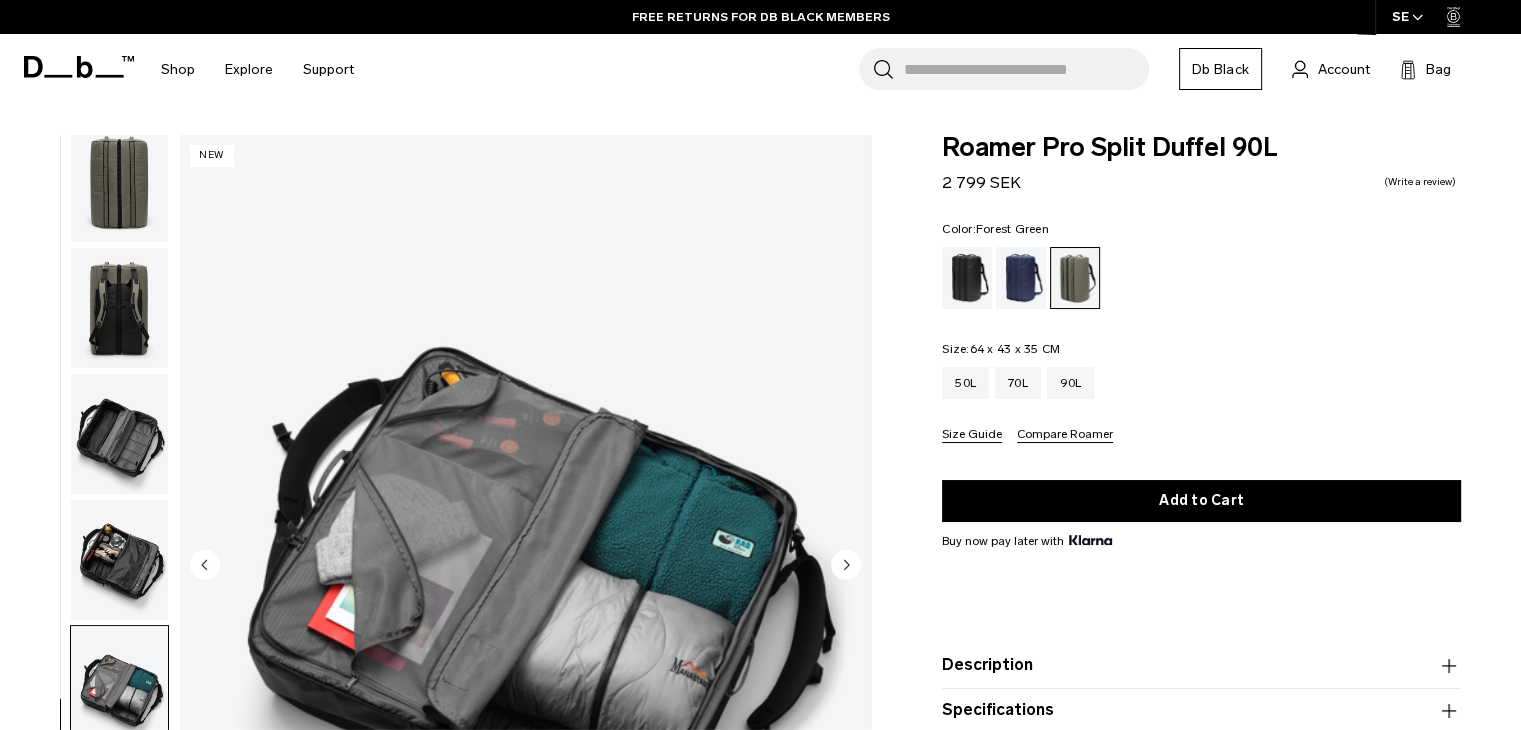 click at bounding box center (119, 183) 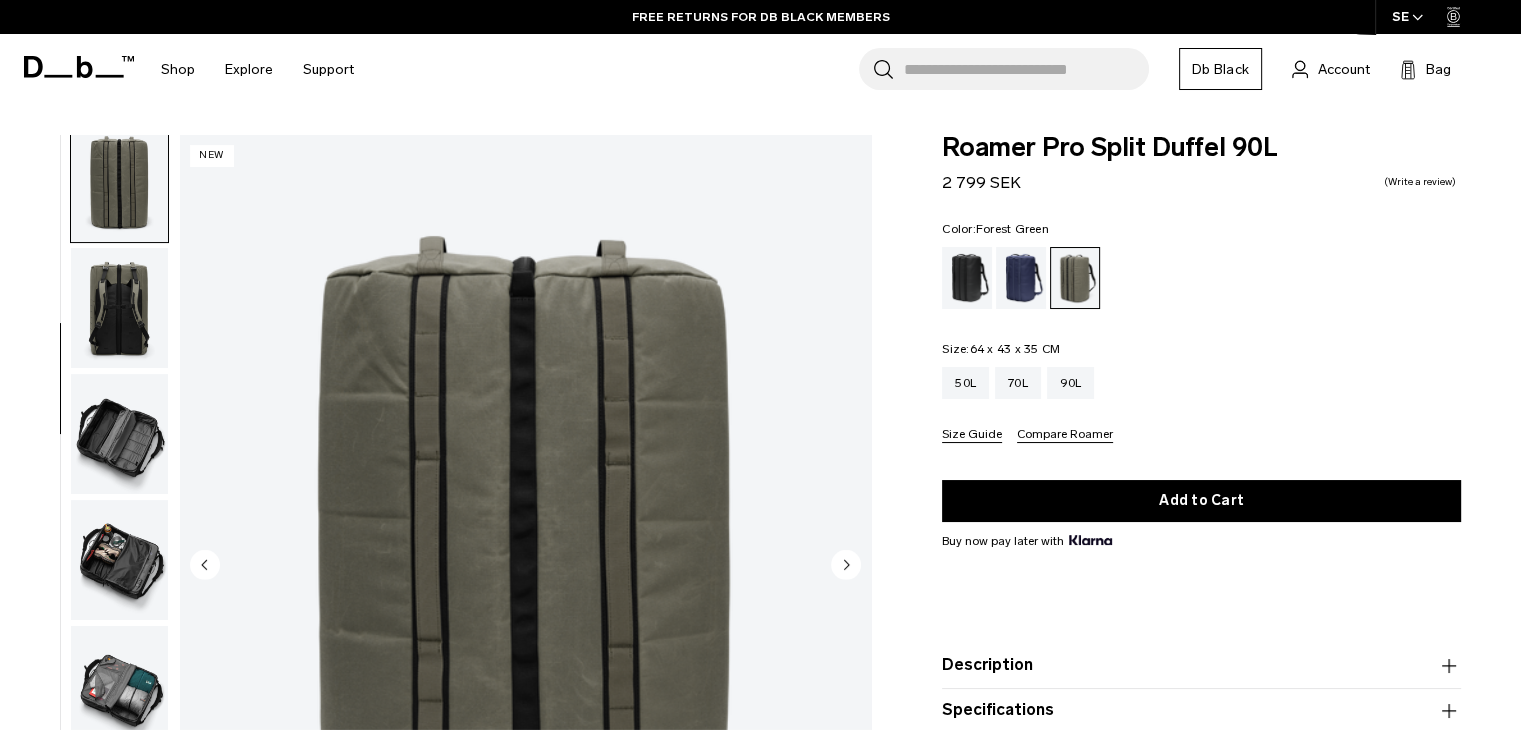 scroll, scrollTop: 252, scrollLeft: 0, axis: vertical 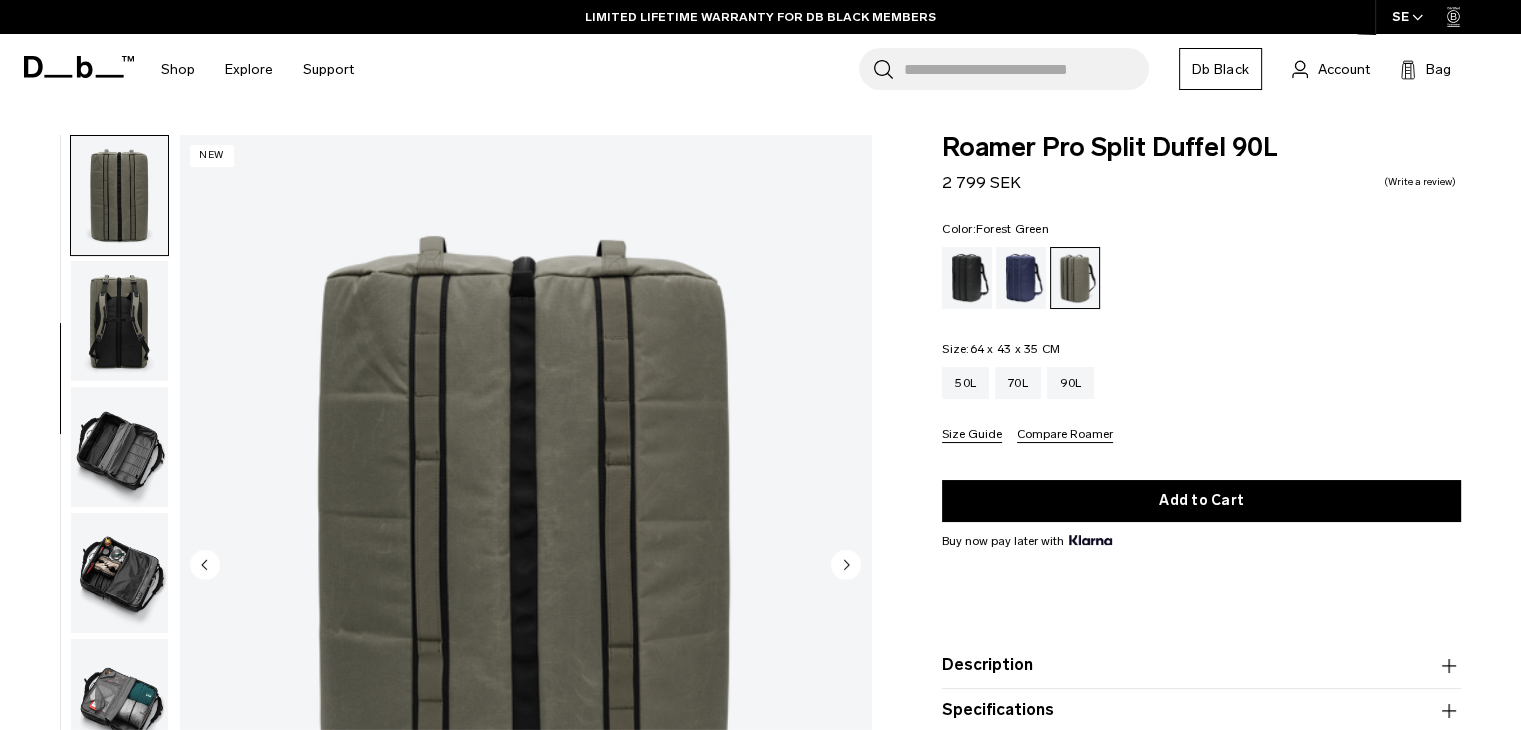 click 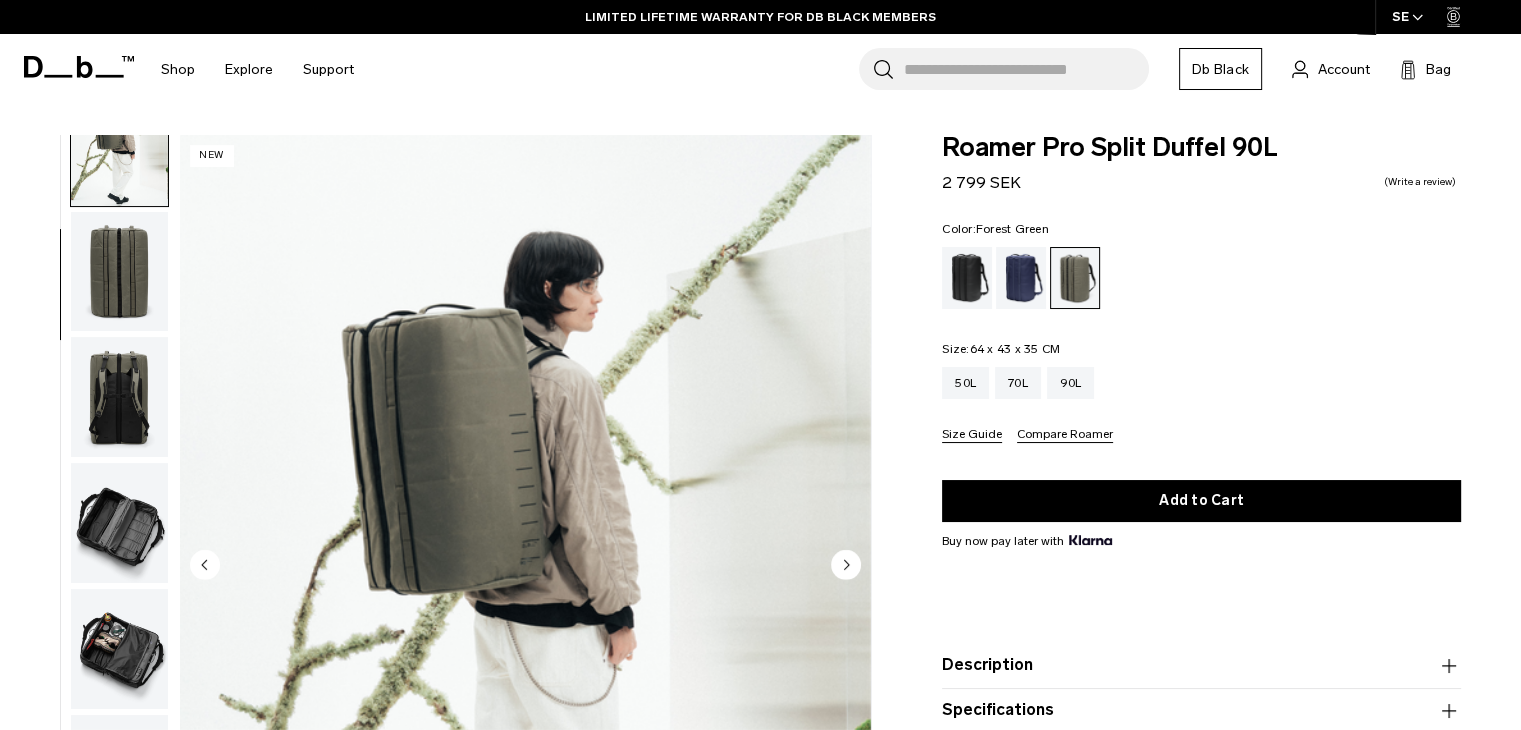 scroll, scrollTop: 126, scrollLeft: 0, axis: vertical 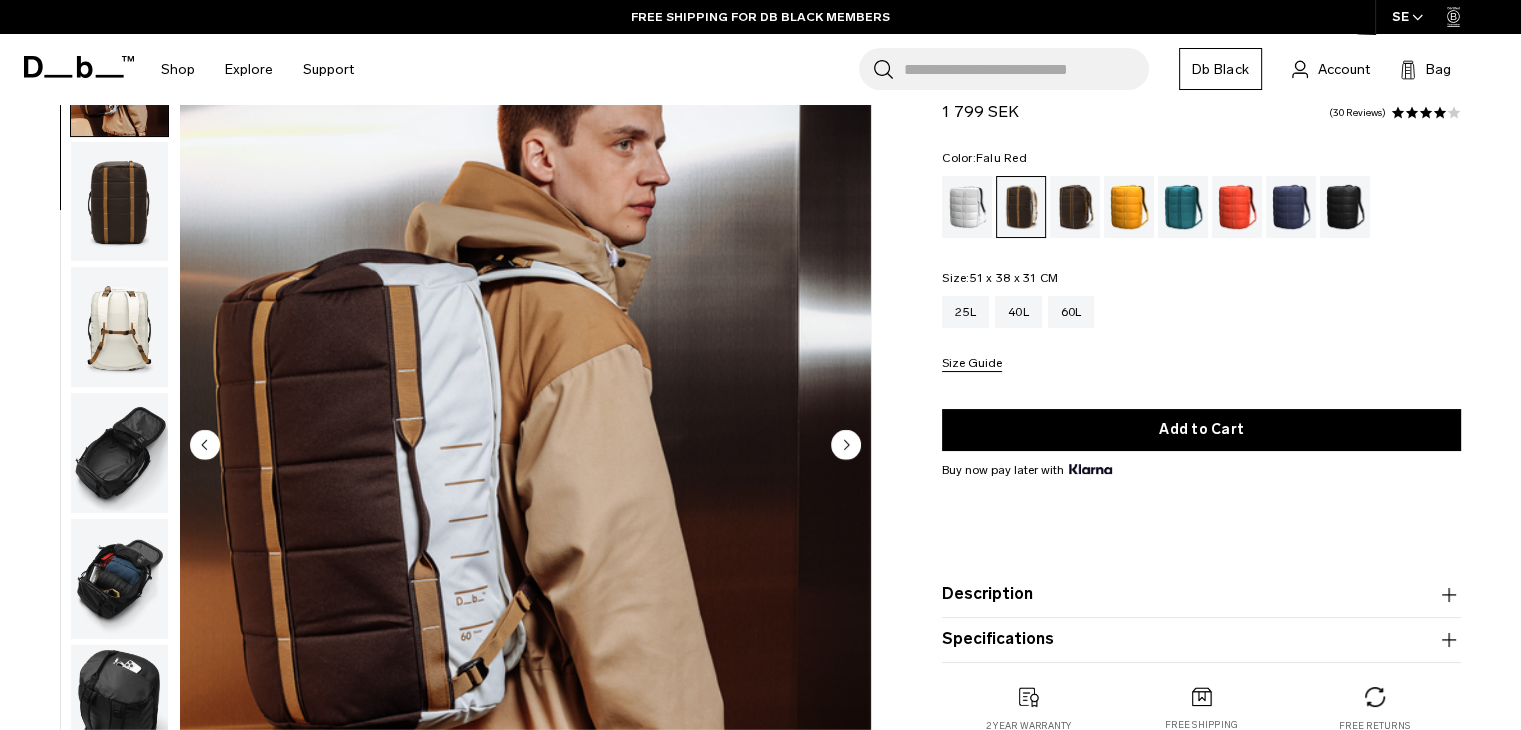 click at bounding box center (1237, 207) 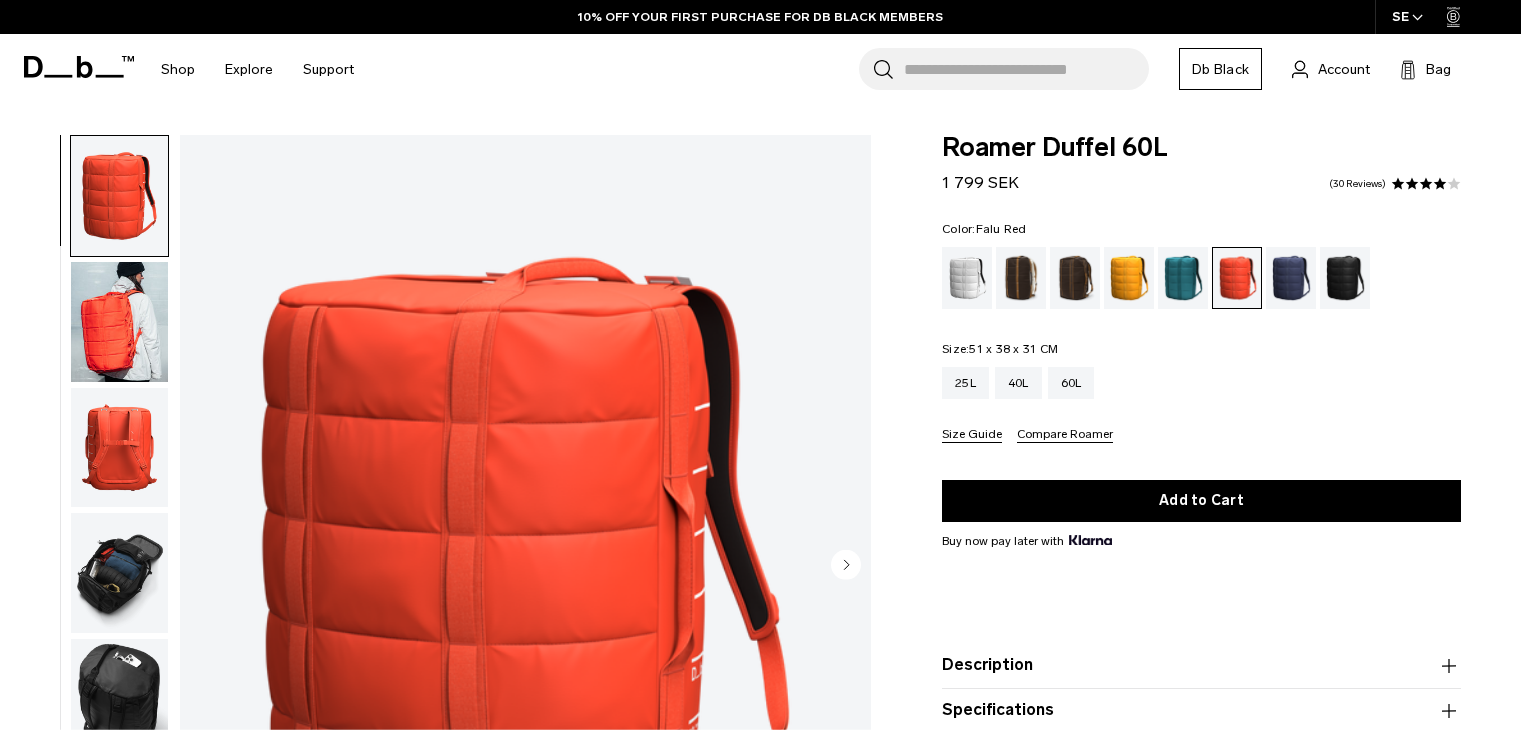 scroll, scrollTop: 0, scrollLeft: 0, axis: both 